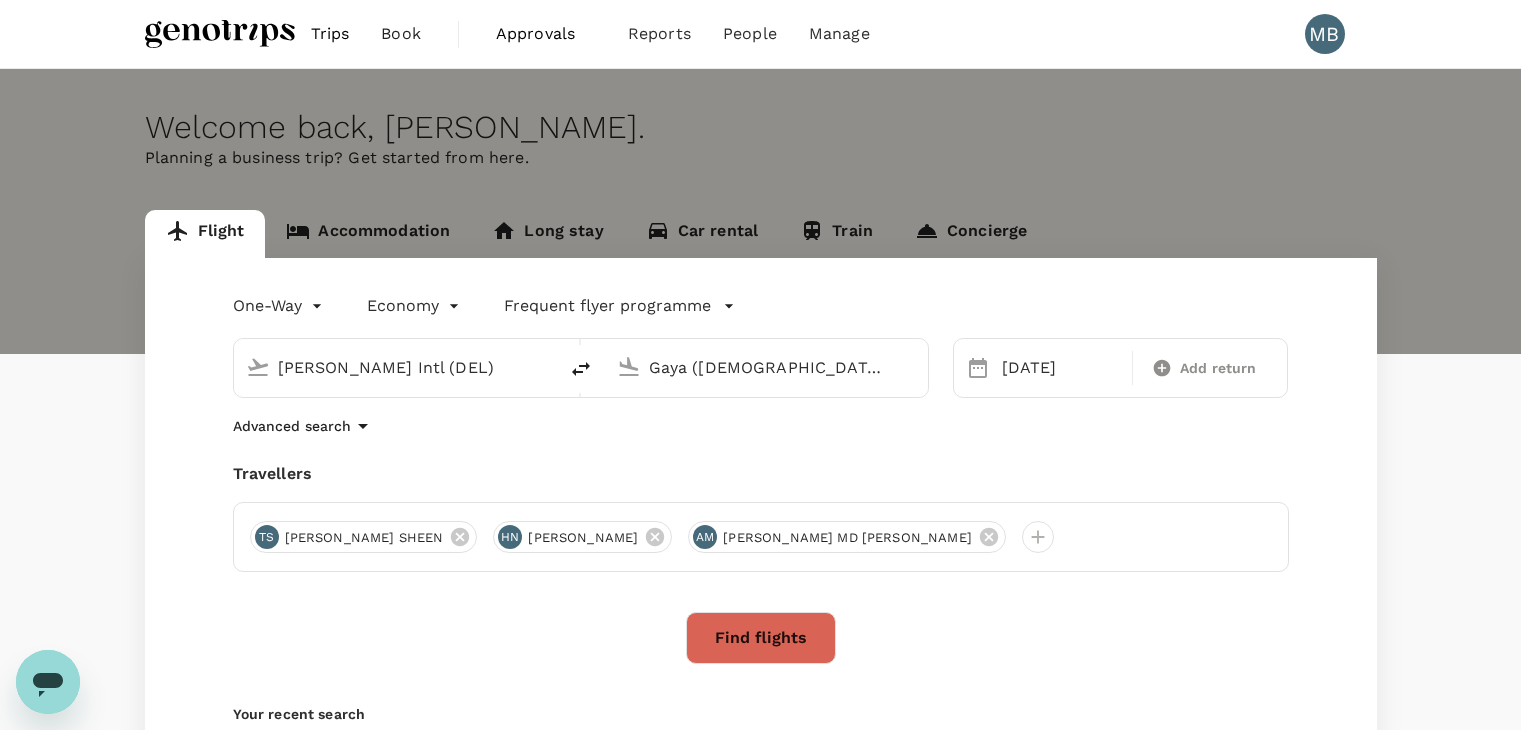 scroll, scrollTop: 0, scrollLeft: 0, axis: both 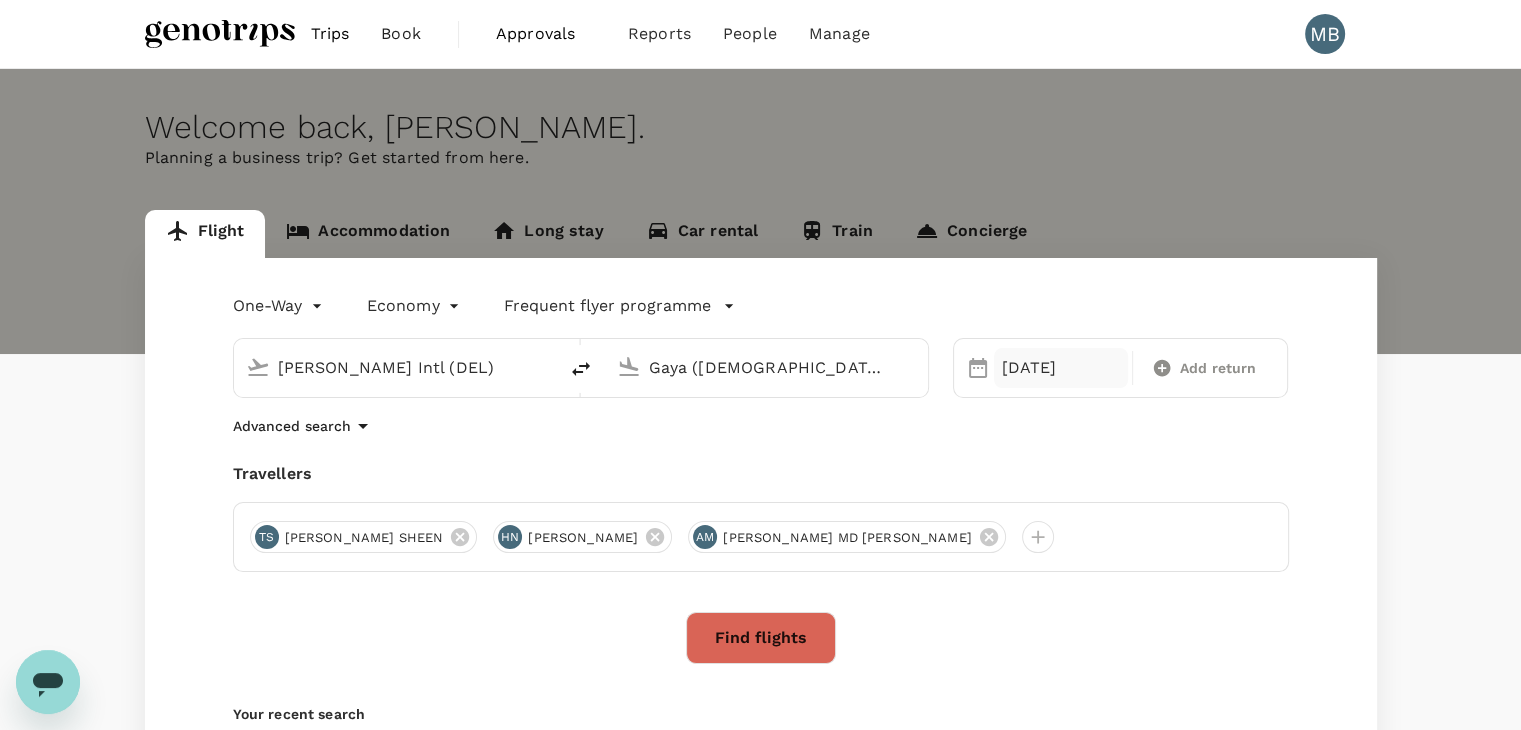 click on "[DATE]" at bounding box center (1061, 368) 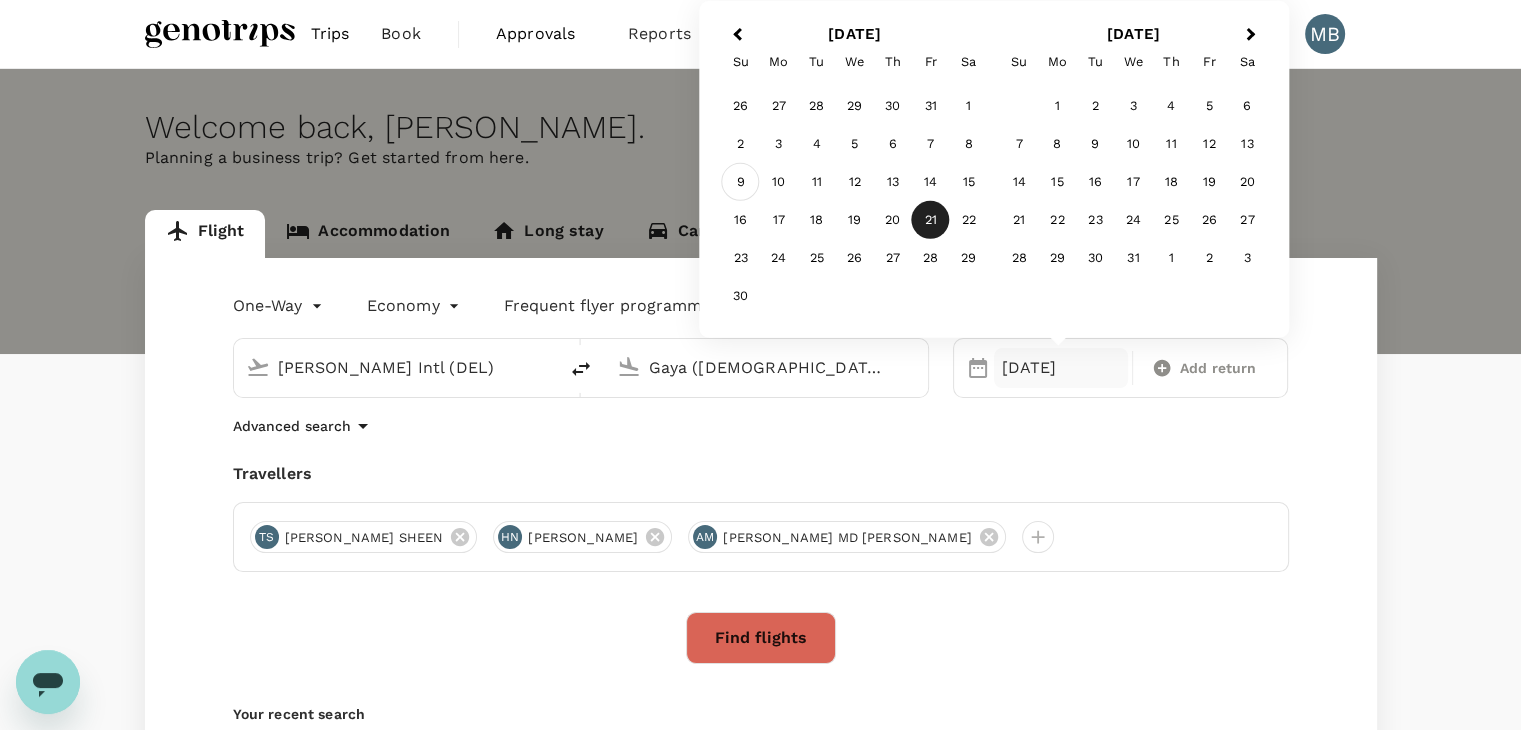 click on "9" at bounding box center [741, 182] 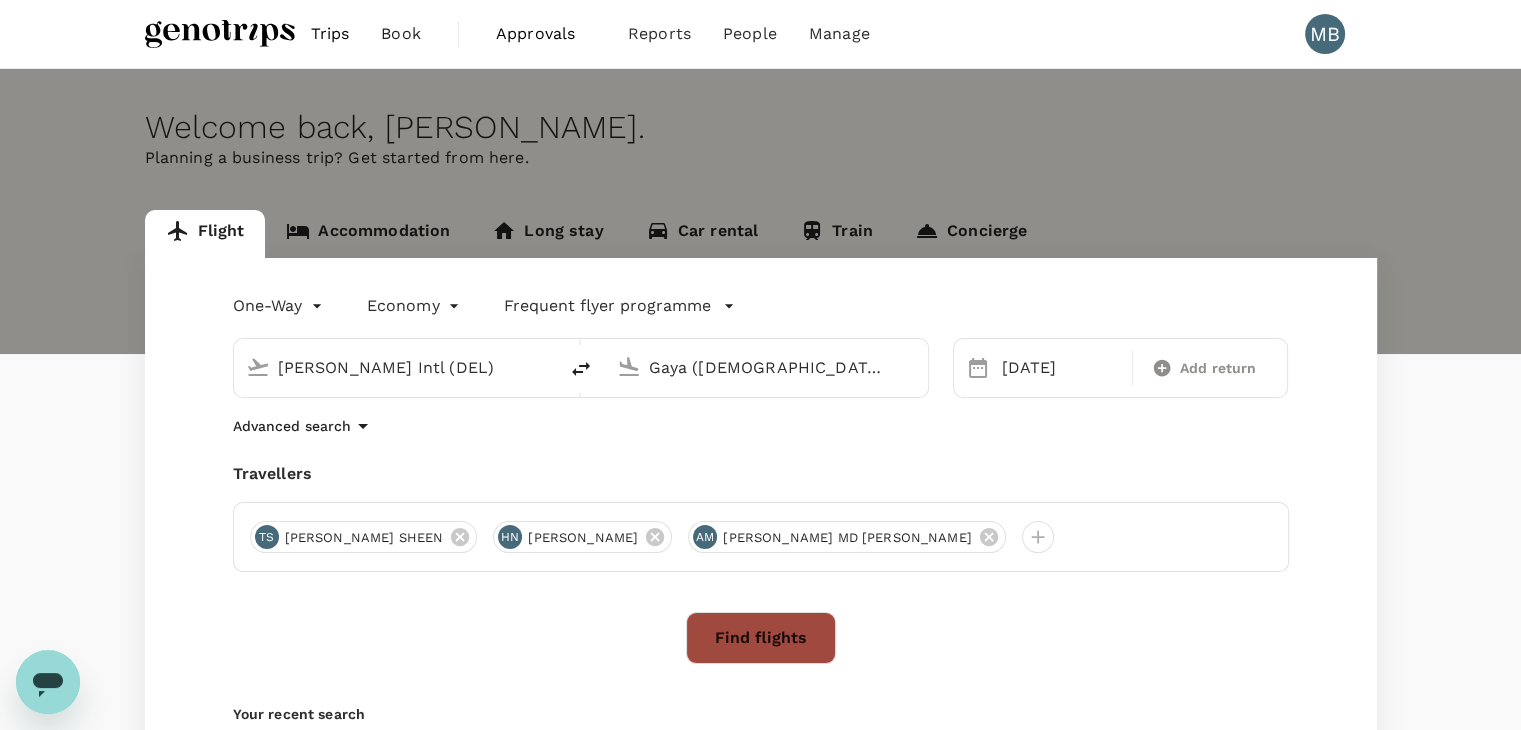 click on "Find flights" at bounding box center [761, 638] 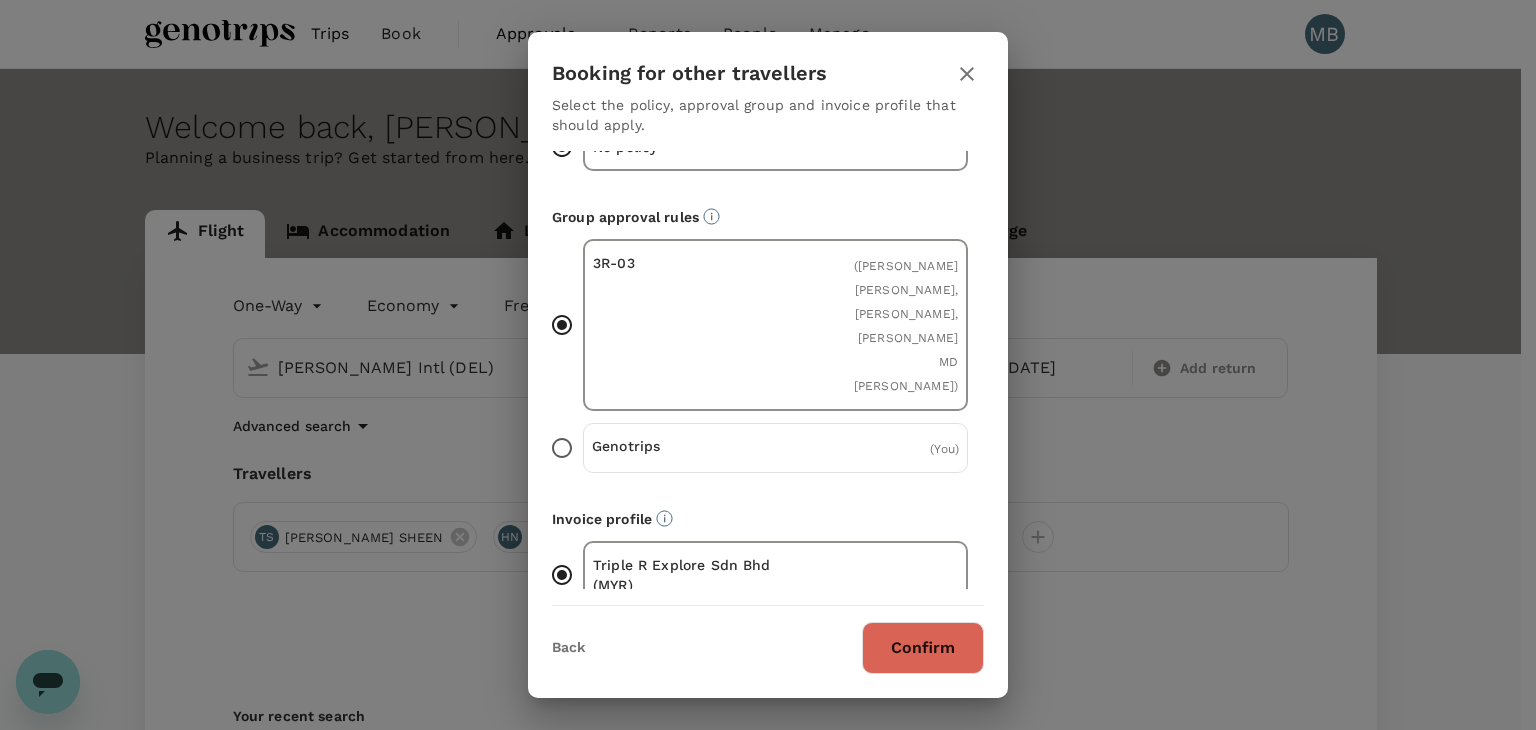scroll, scrollTop: 100, scrollLeft: 0, axis: vertical 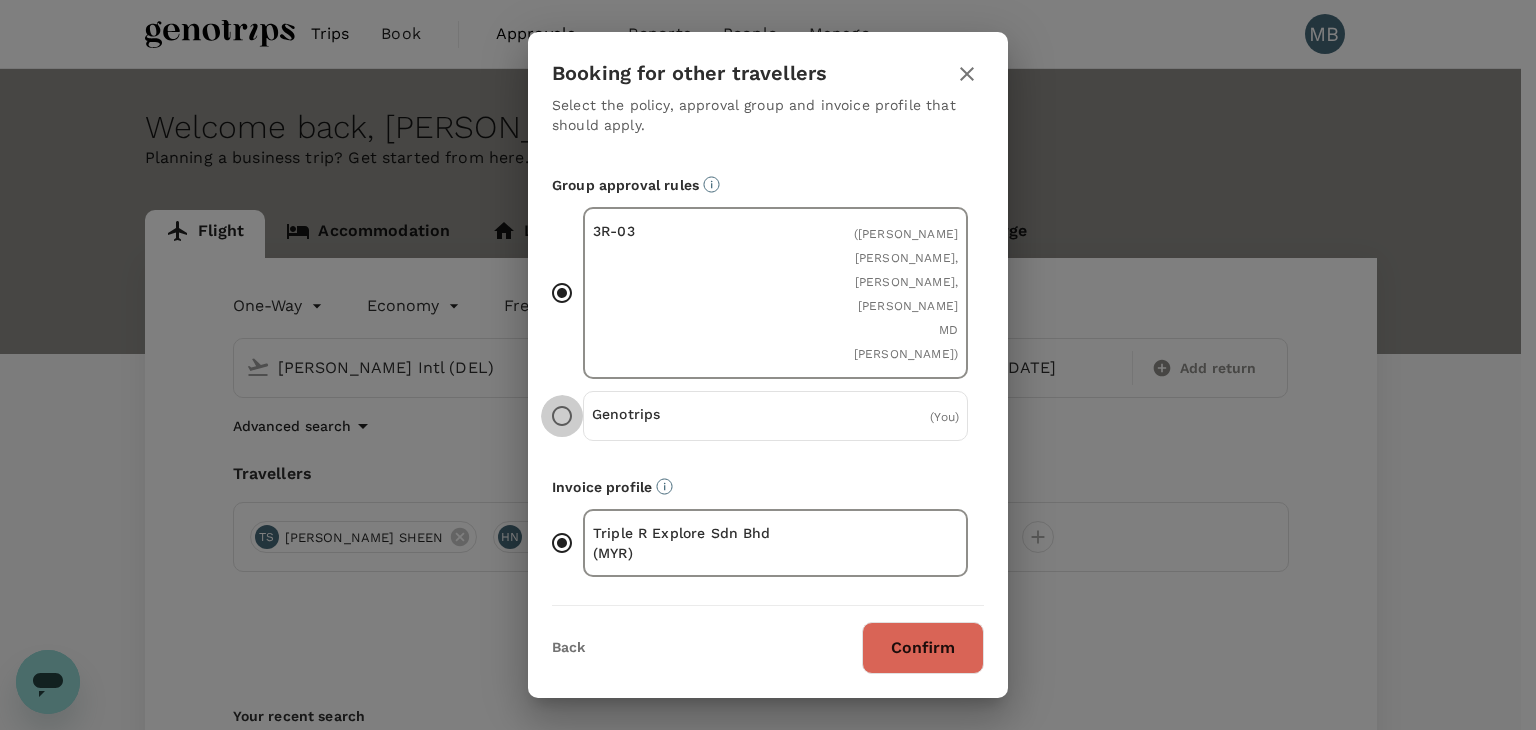 click on "Genotrips ( You )" at bounding box center (562, 416) 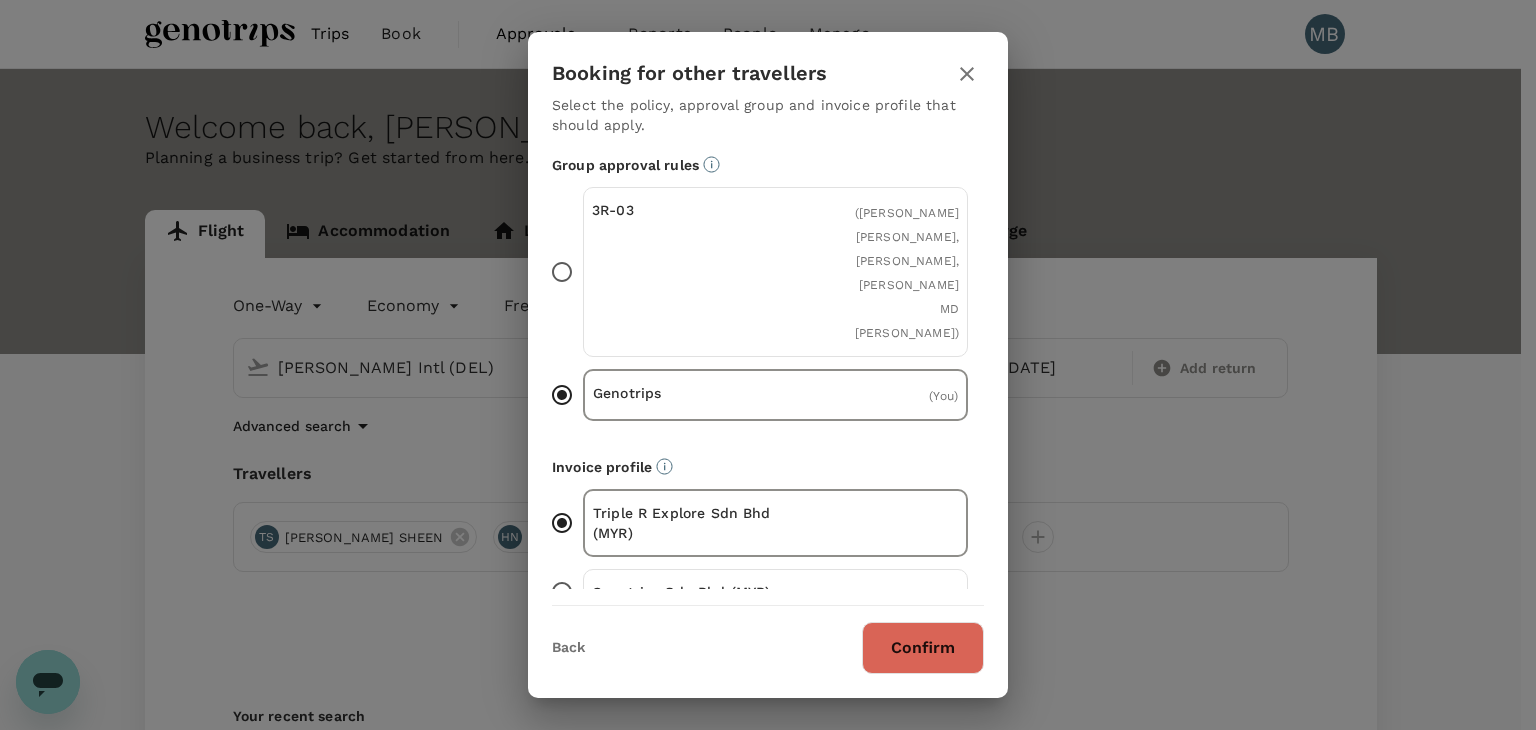 scroll, scrollTop: 125, scrollLeft: 0, axis: vertical 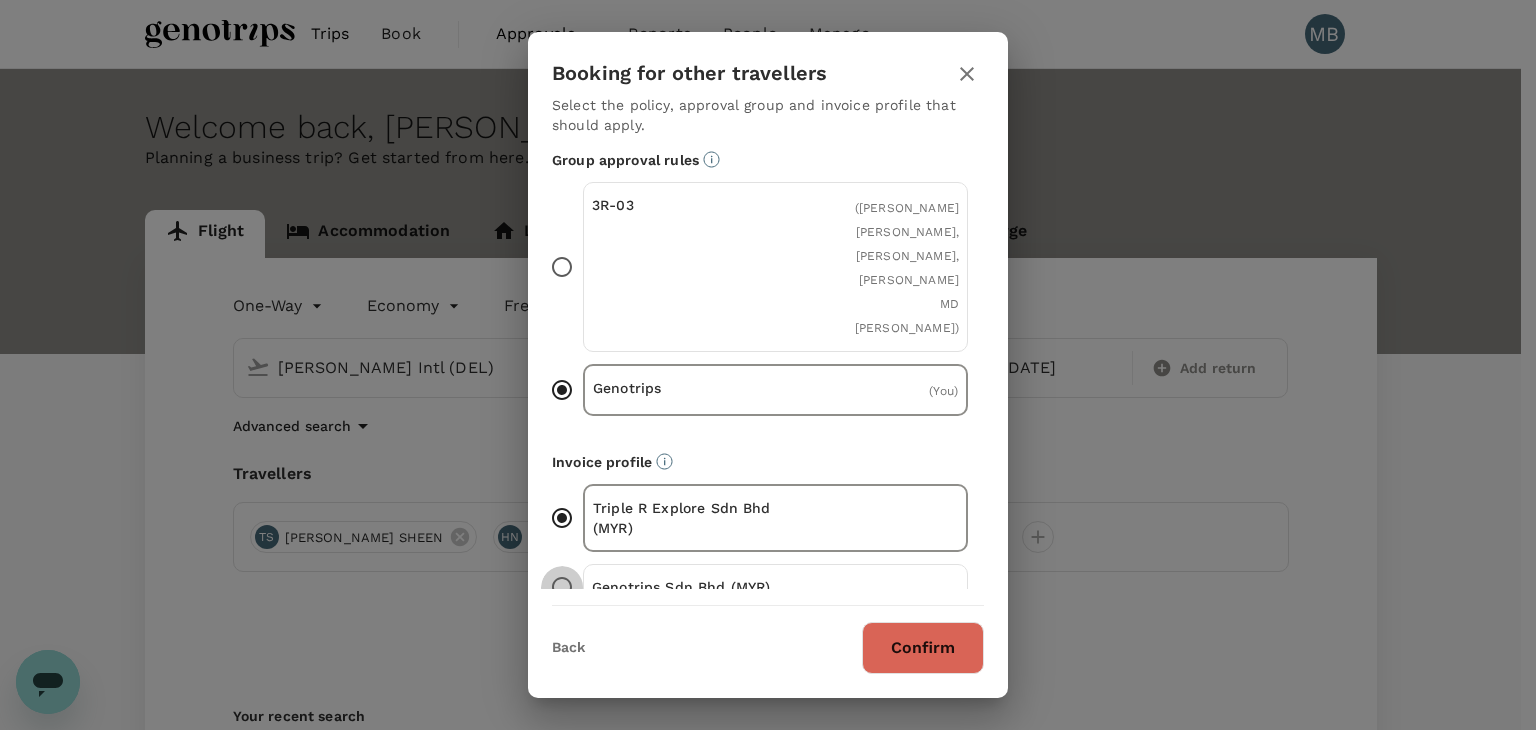 click on "Genotrips Sdn Bhd (MYR)" at bounding box center [562, 587] 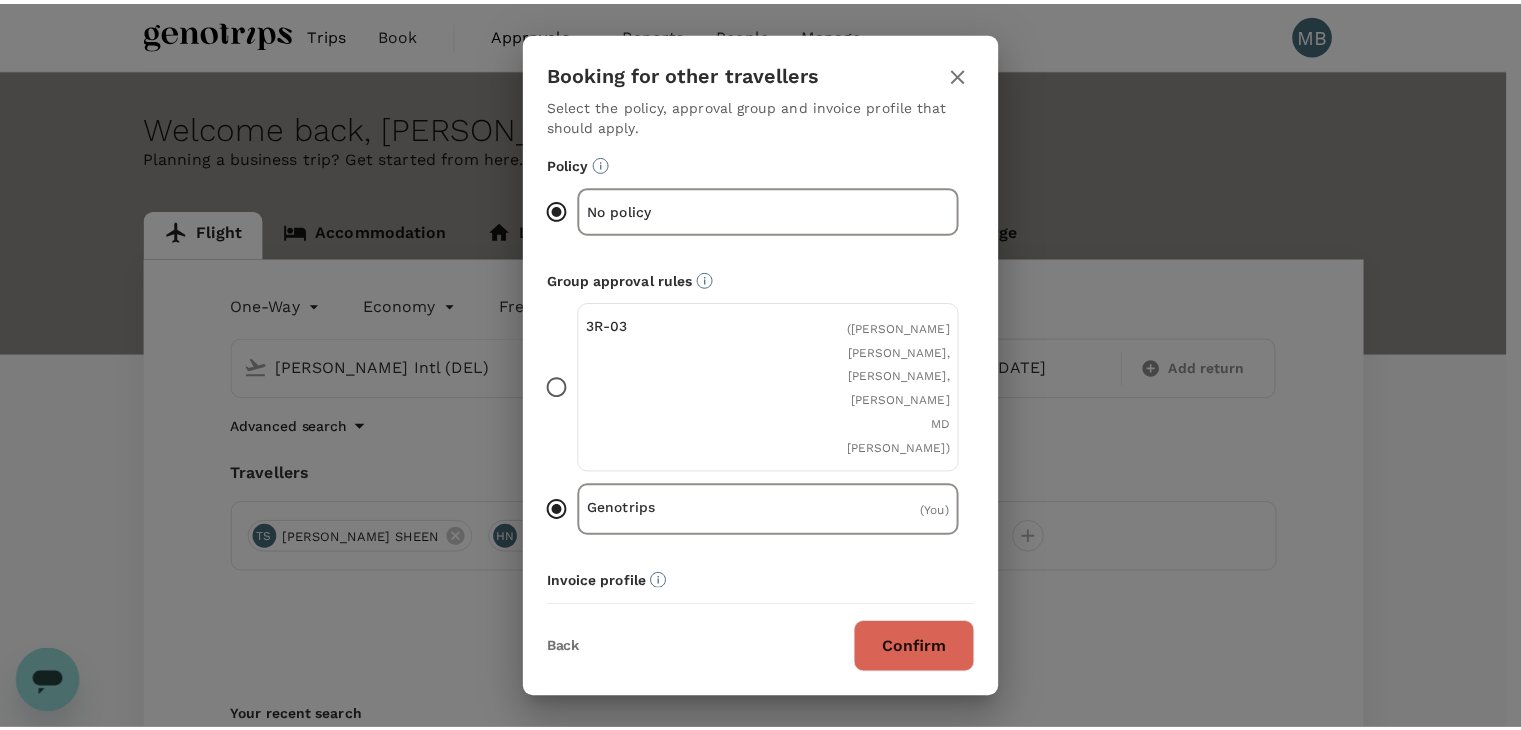 scroll, scrollTop: 0, scrollLeft: 0, axis: both 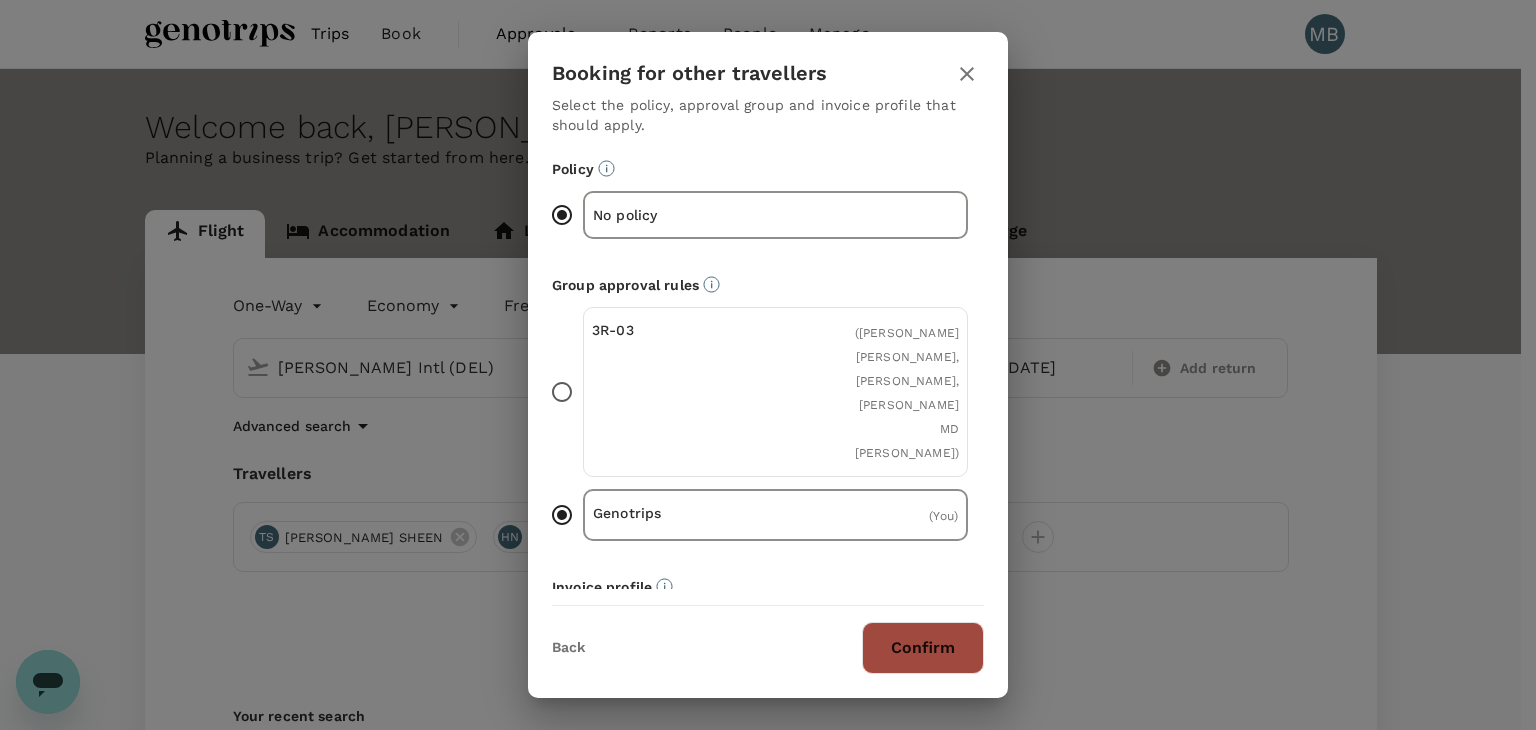 click on "Confirm" at bounding box center [923, 648] 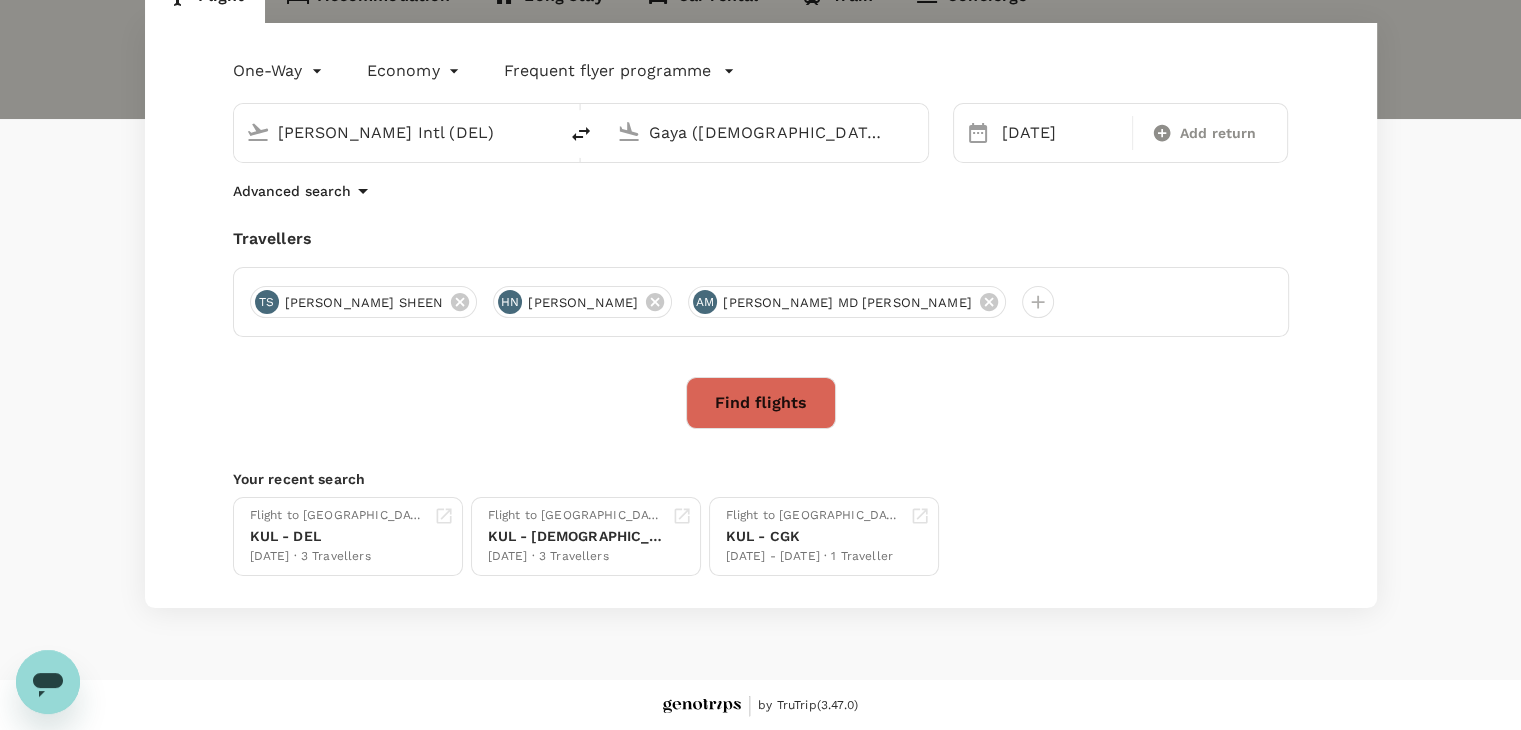 scroll, scrollTop: 236, scrollLeft: 0, axis: vertical 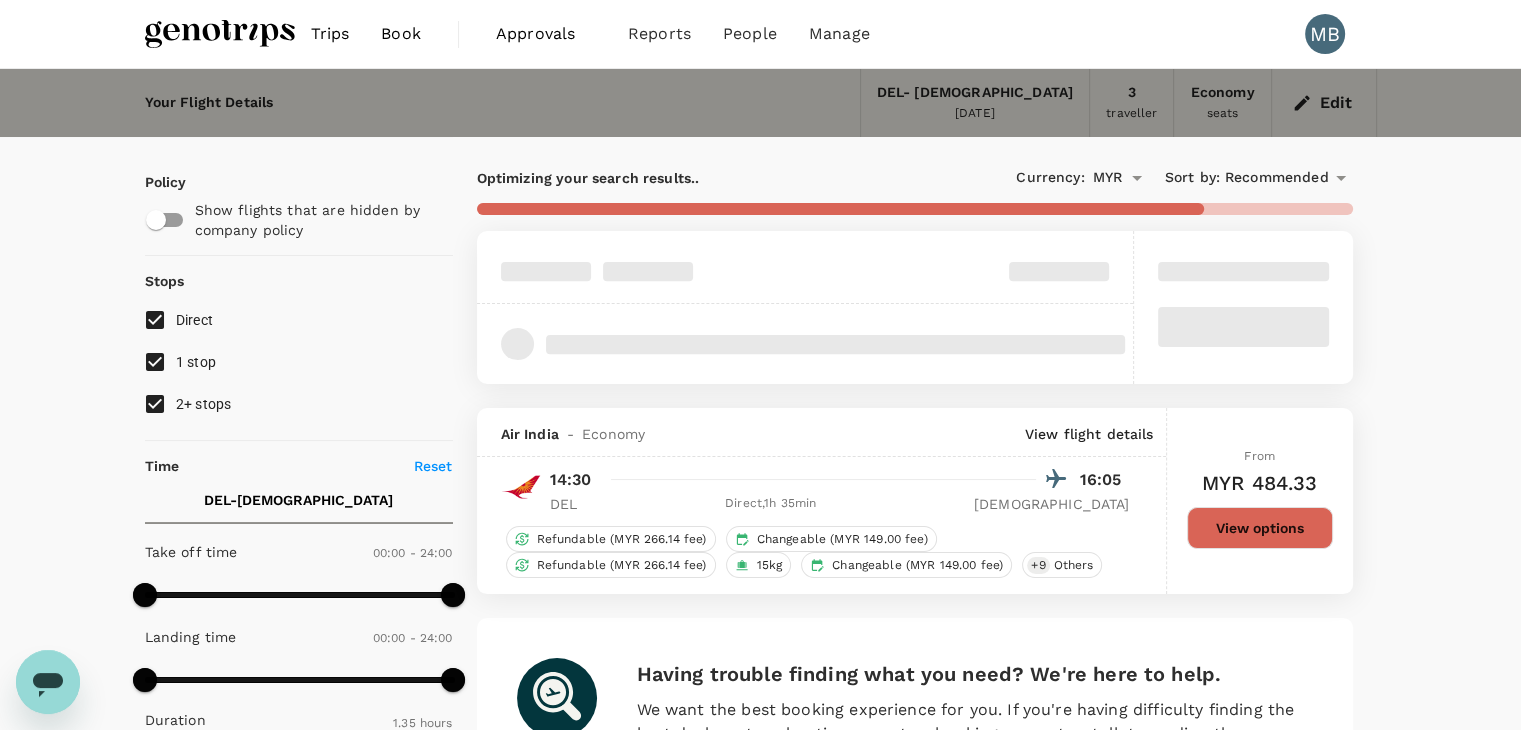 click on "2+ stops" at bounding box center [155, 404] 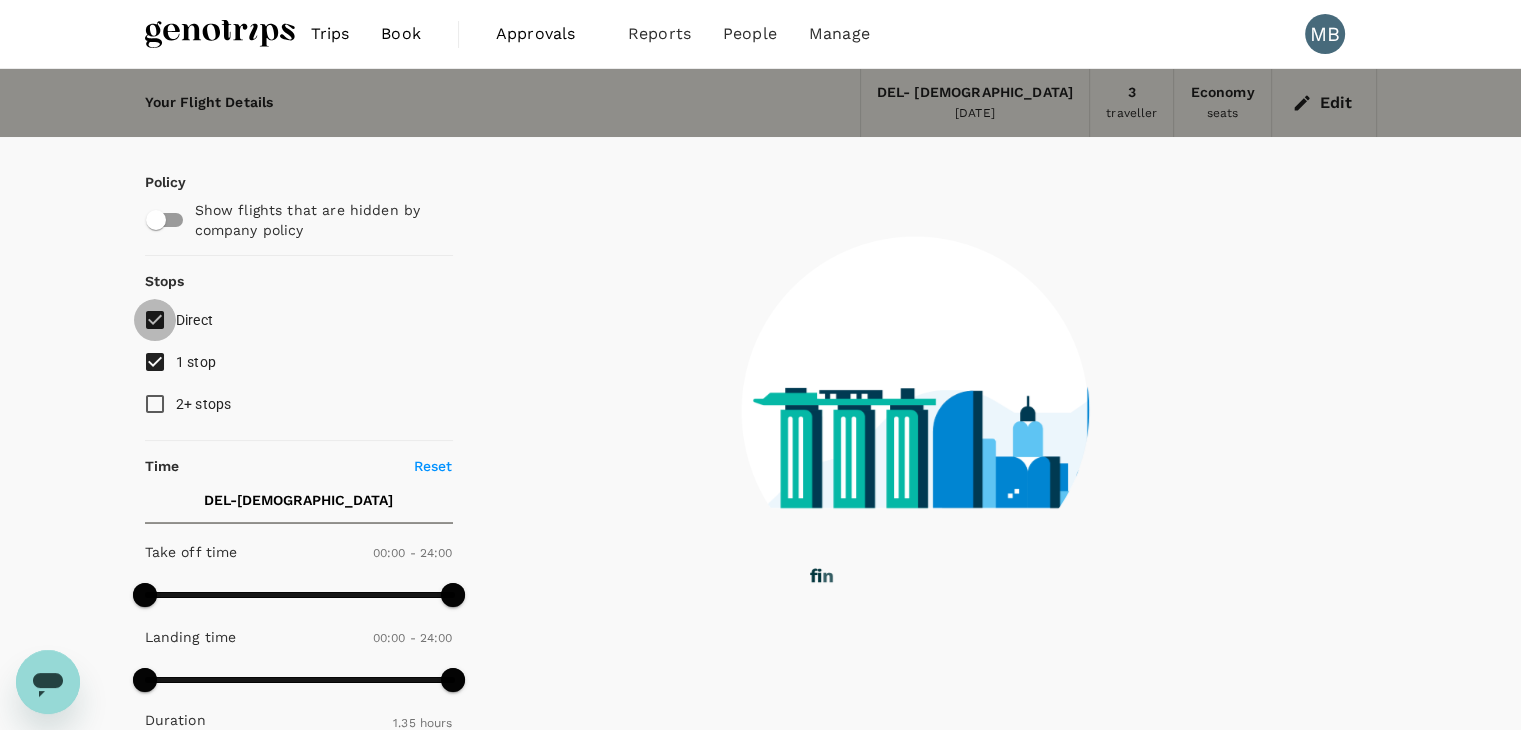 click on "Direct" at bounding box center (155, 320) 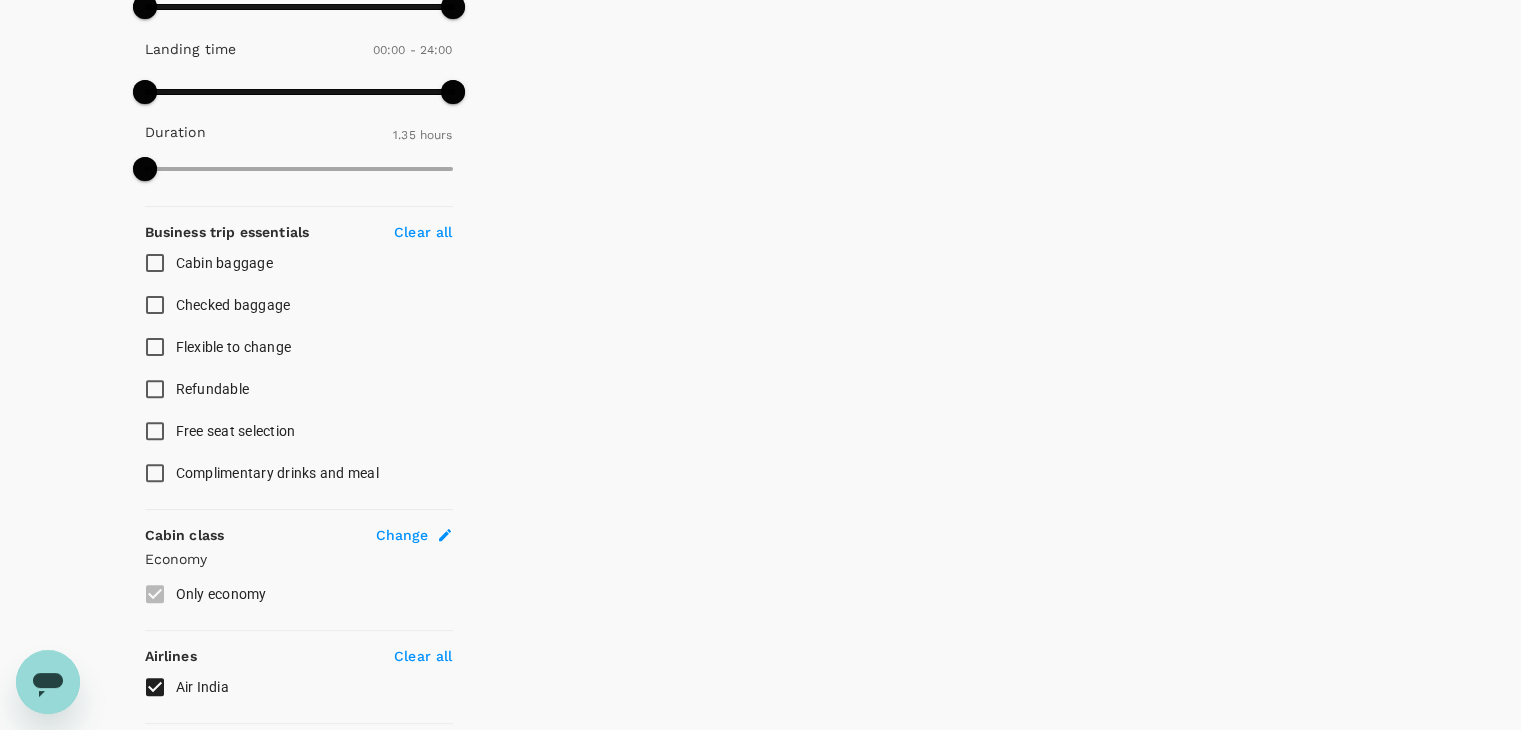 scroll, scrollTop: 348, scrollLeft: 0, axis: vertical 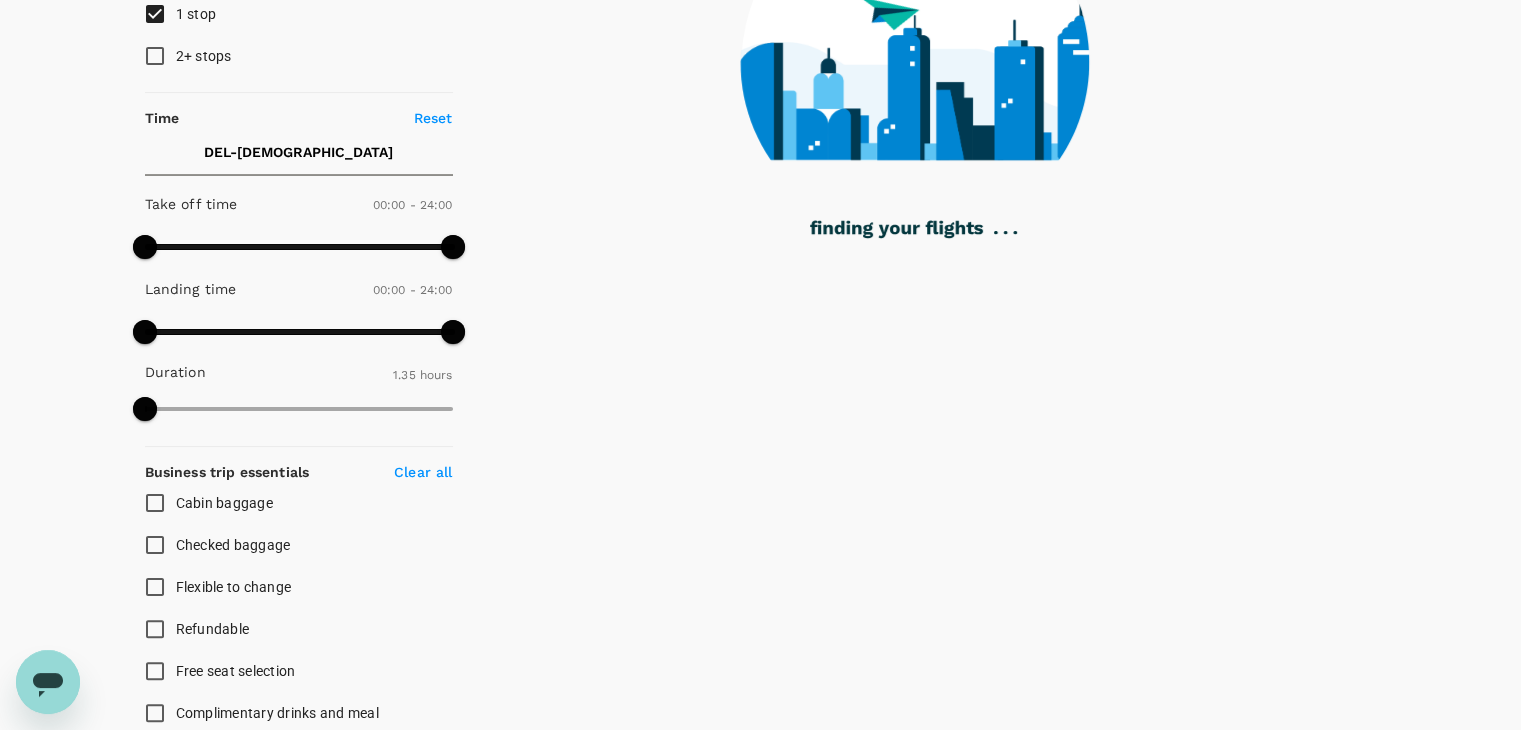 type on "555" 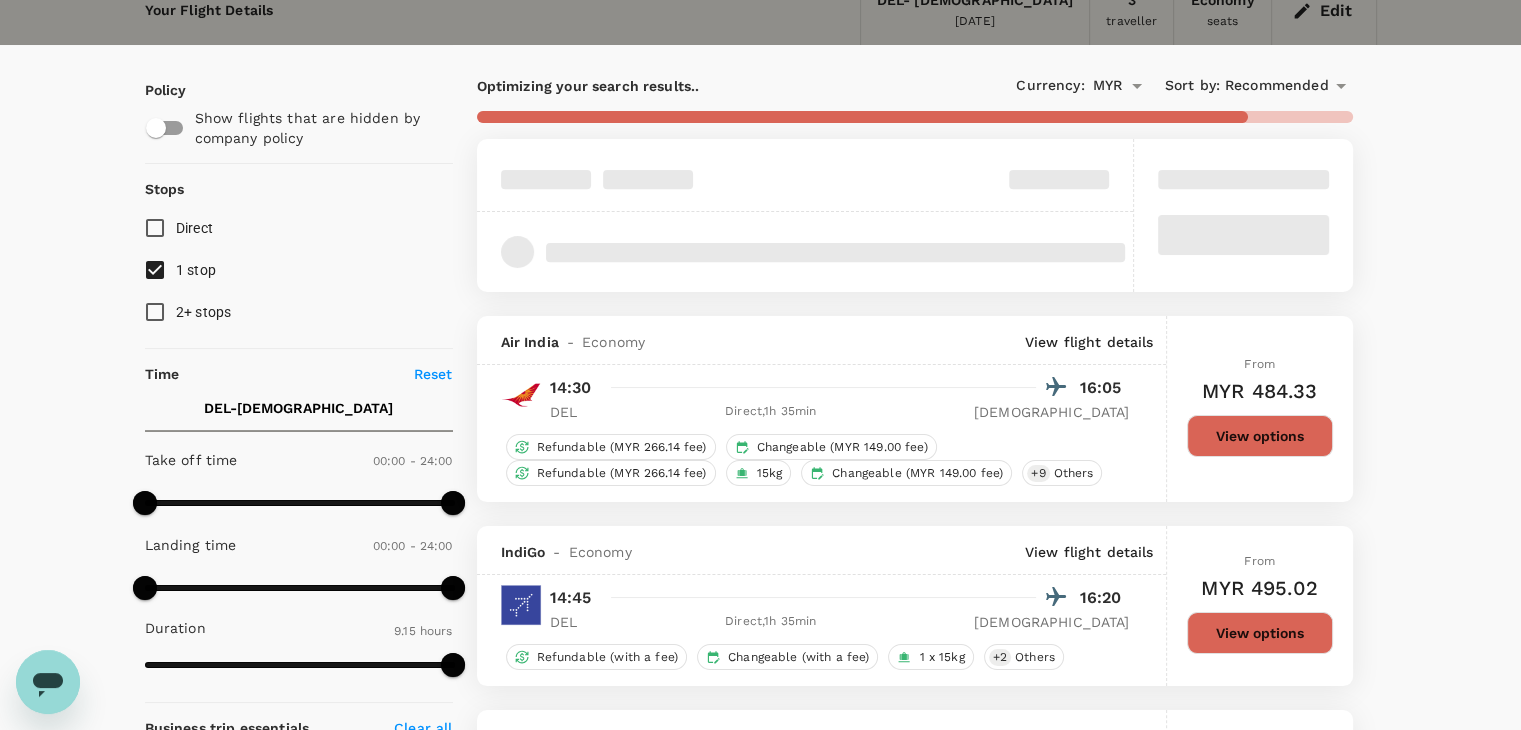 scroll, scrollTop: 200, scrollLeft: 0, axis: vertical 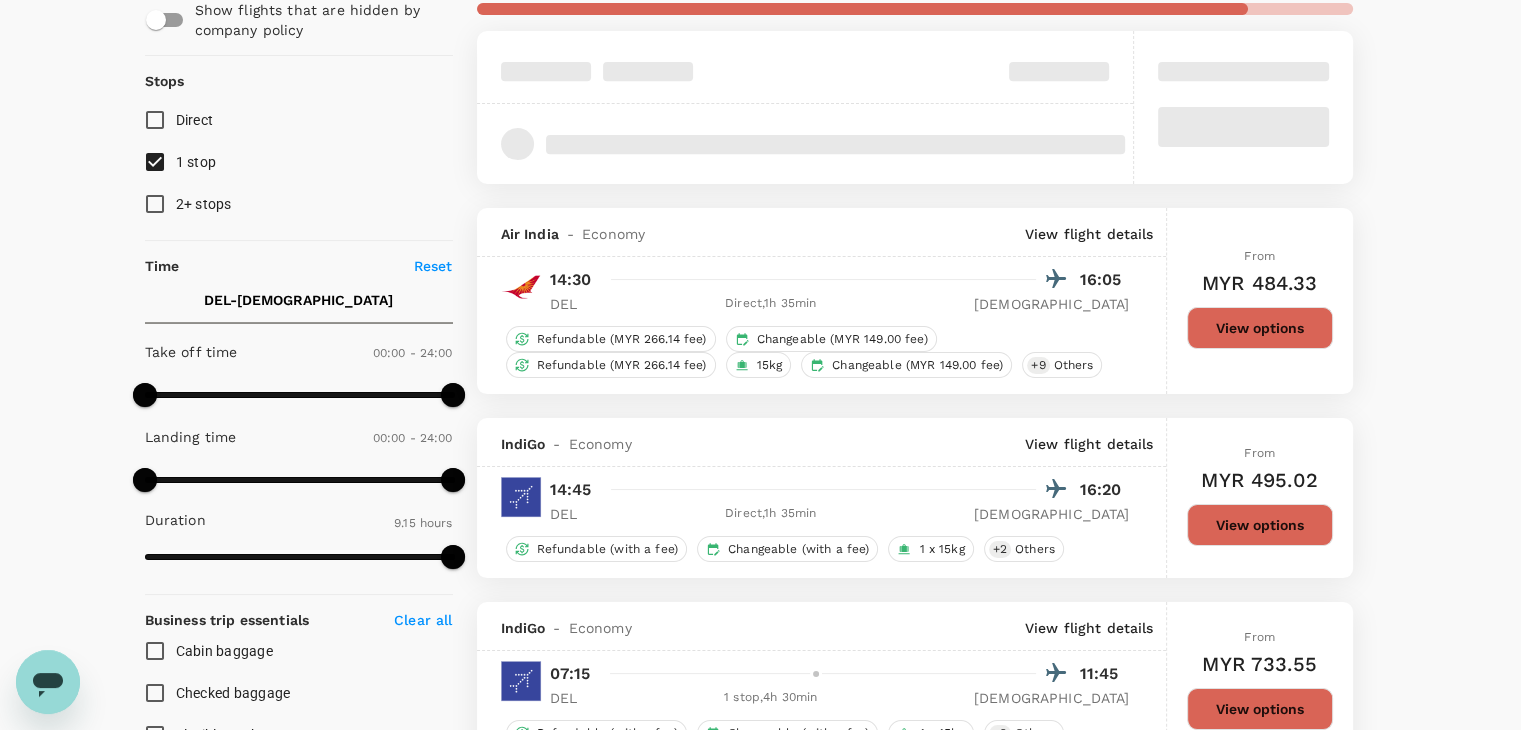 click on "View flight details" at bounding box center [1089, 444] 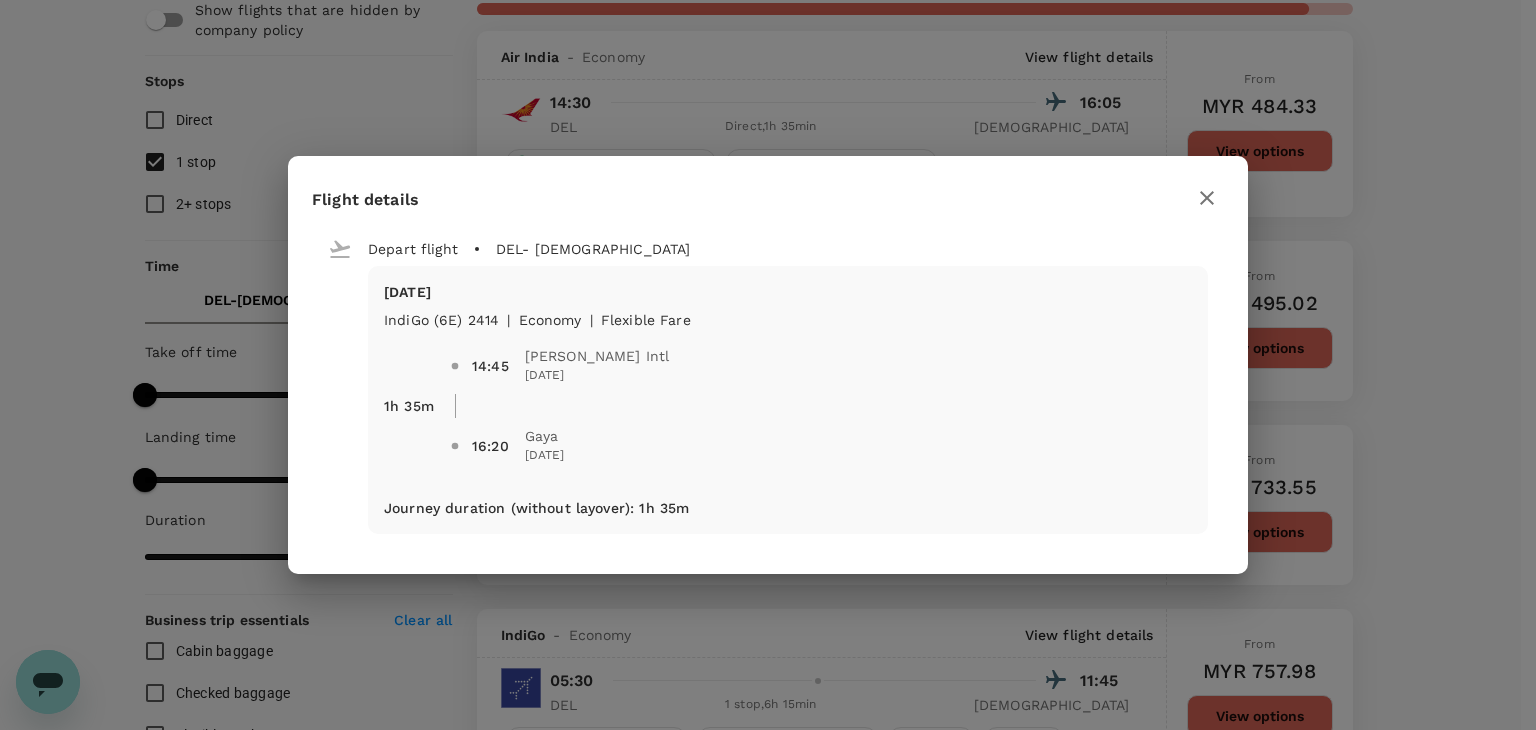 click 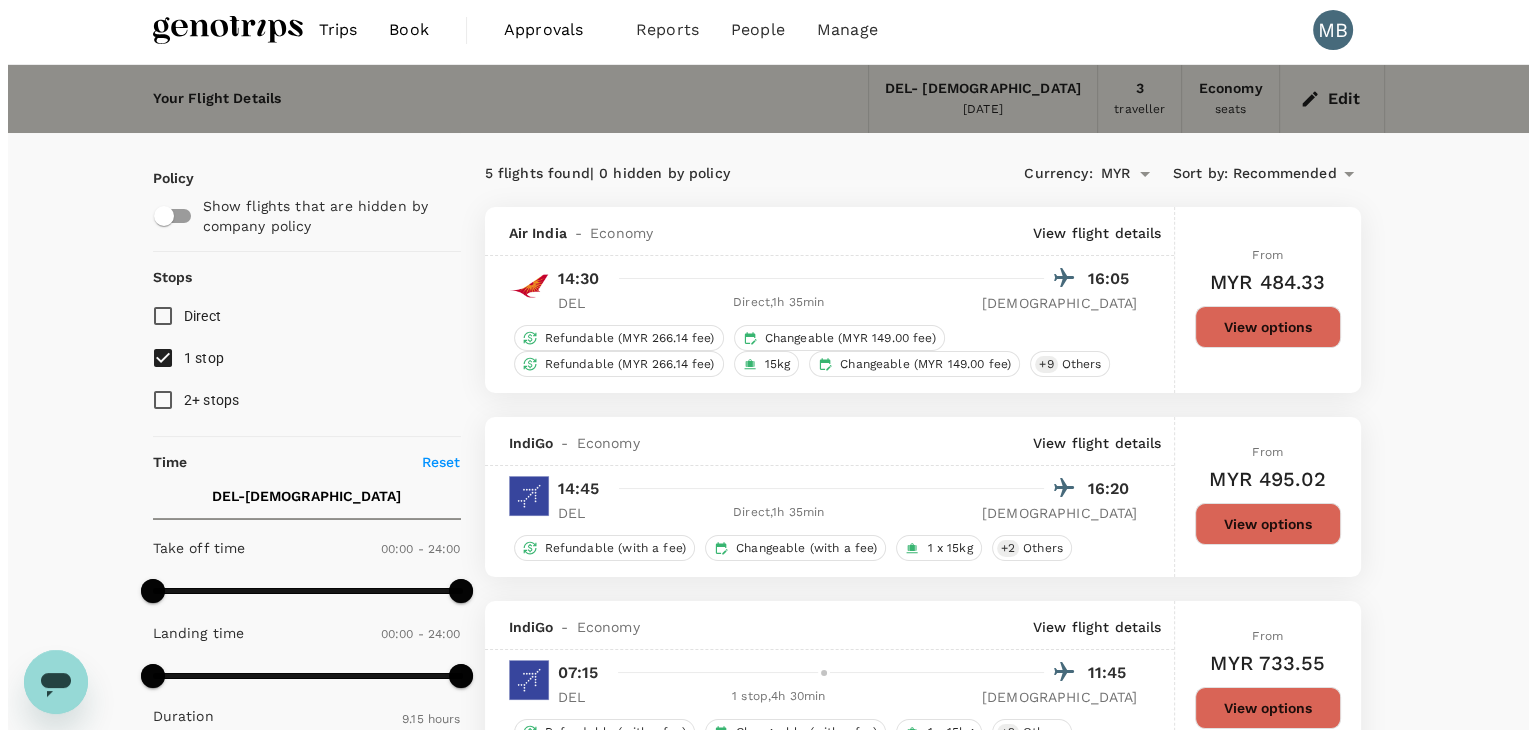 scroll, scrollTop: 0, scrollLeft: 0, axis: both 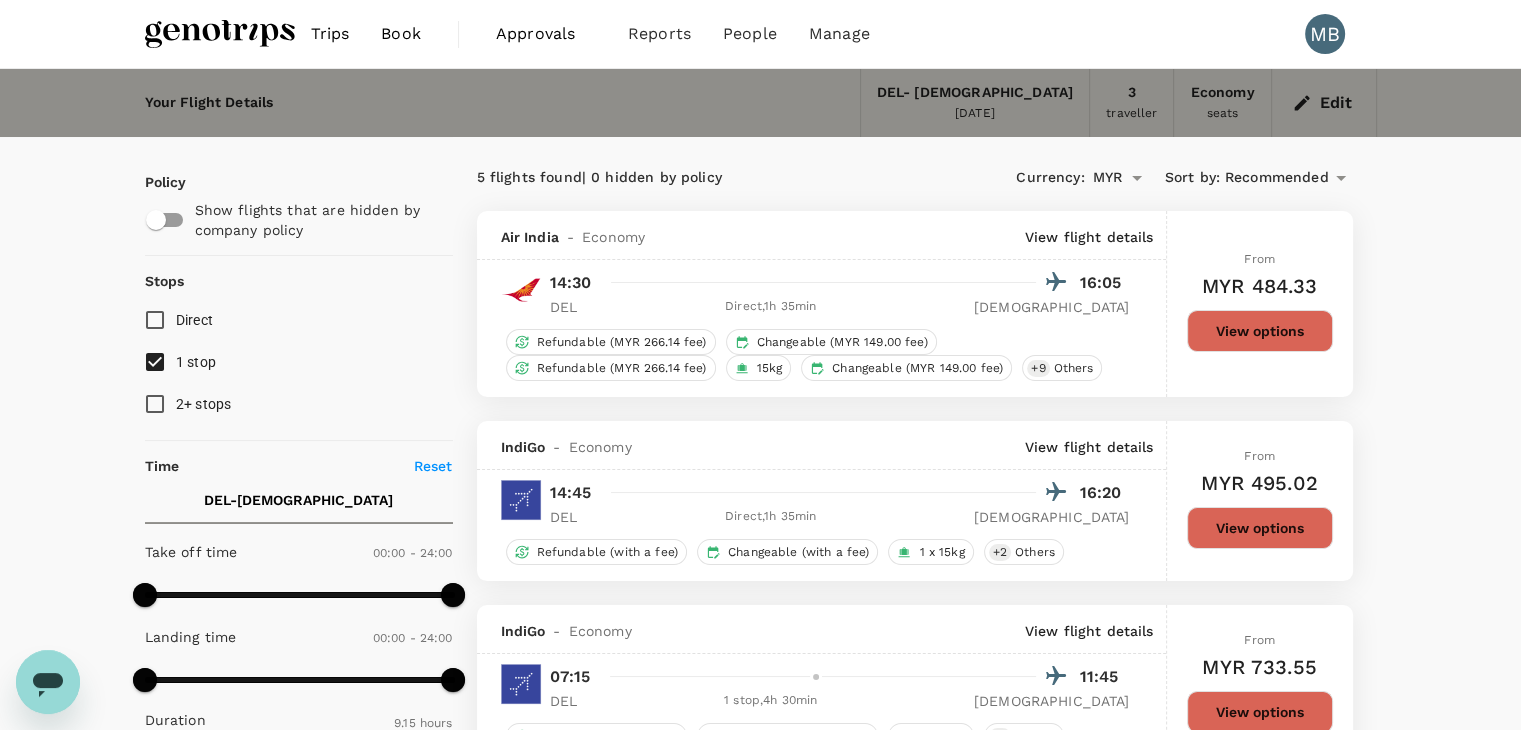click on "Edit" at bounding box center [1324, 103] 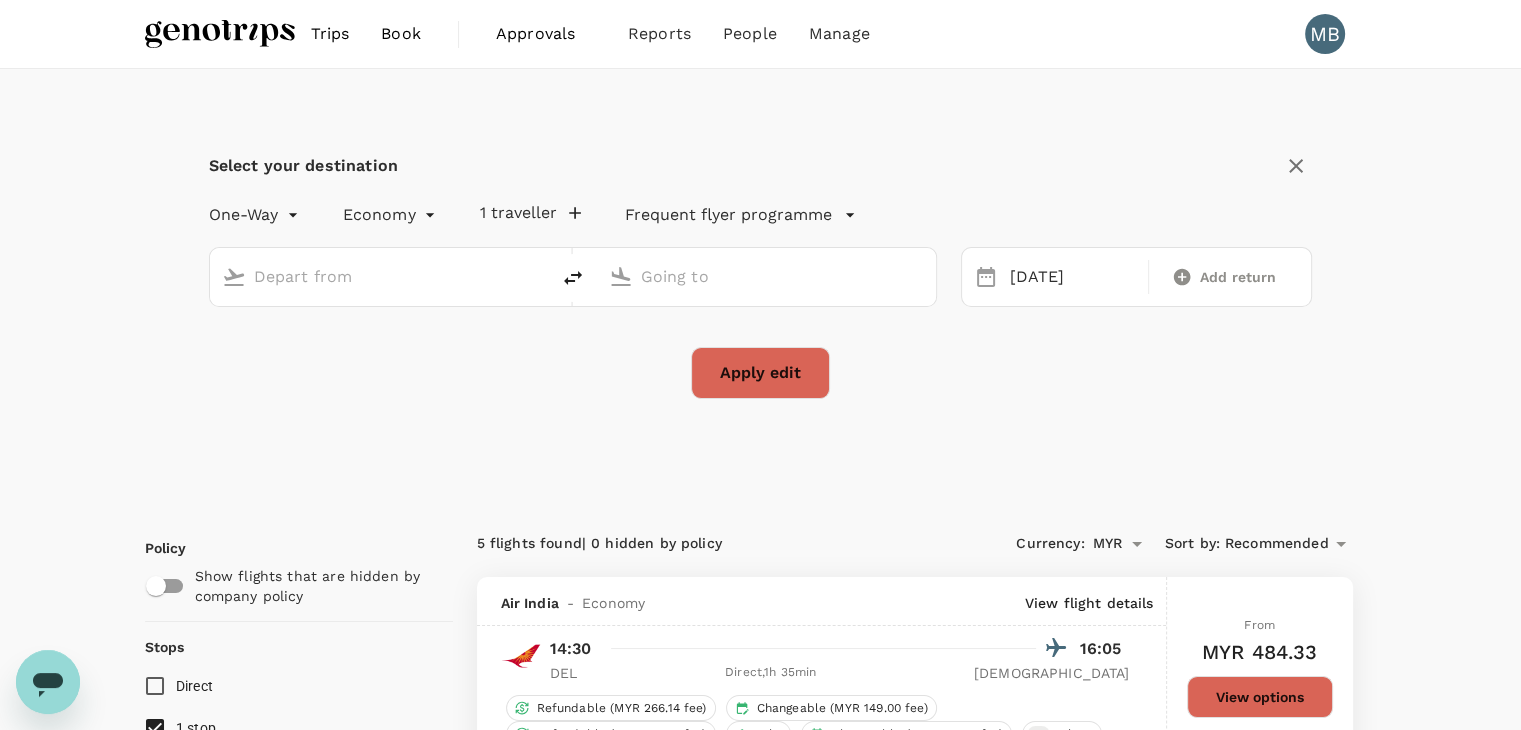 type on "[PERSON_NAME] Intl (DEL)" 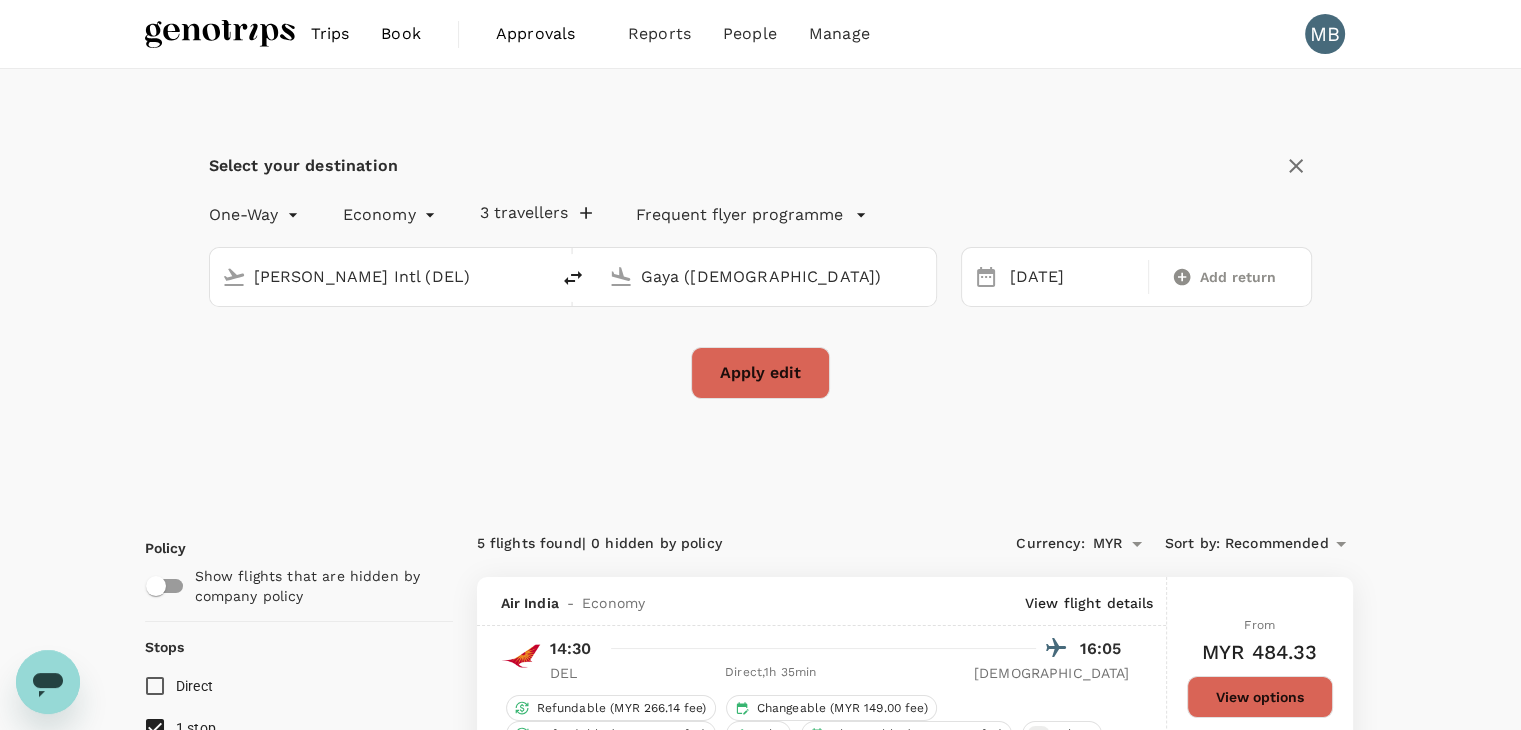 click on "[PERSON_NAME] Intl (DEL)" at bounding box center [380, 276] 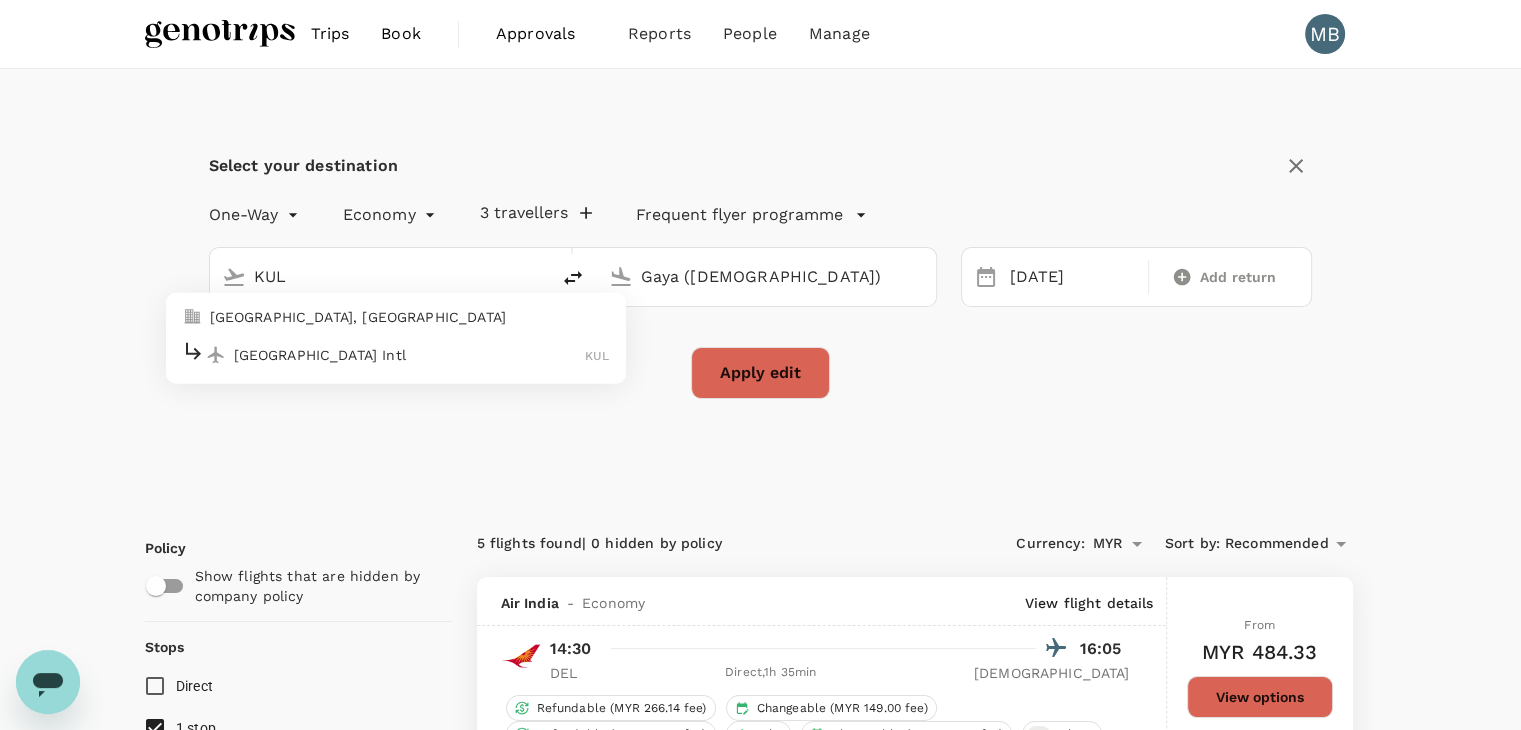 click on "[GEOGRAPHIC_DATA] Intl" at bounding box center [410, 354] 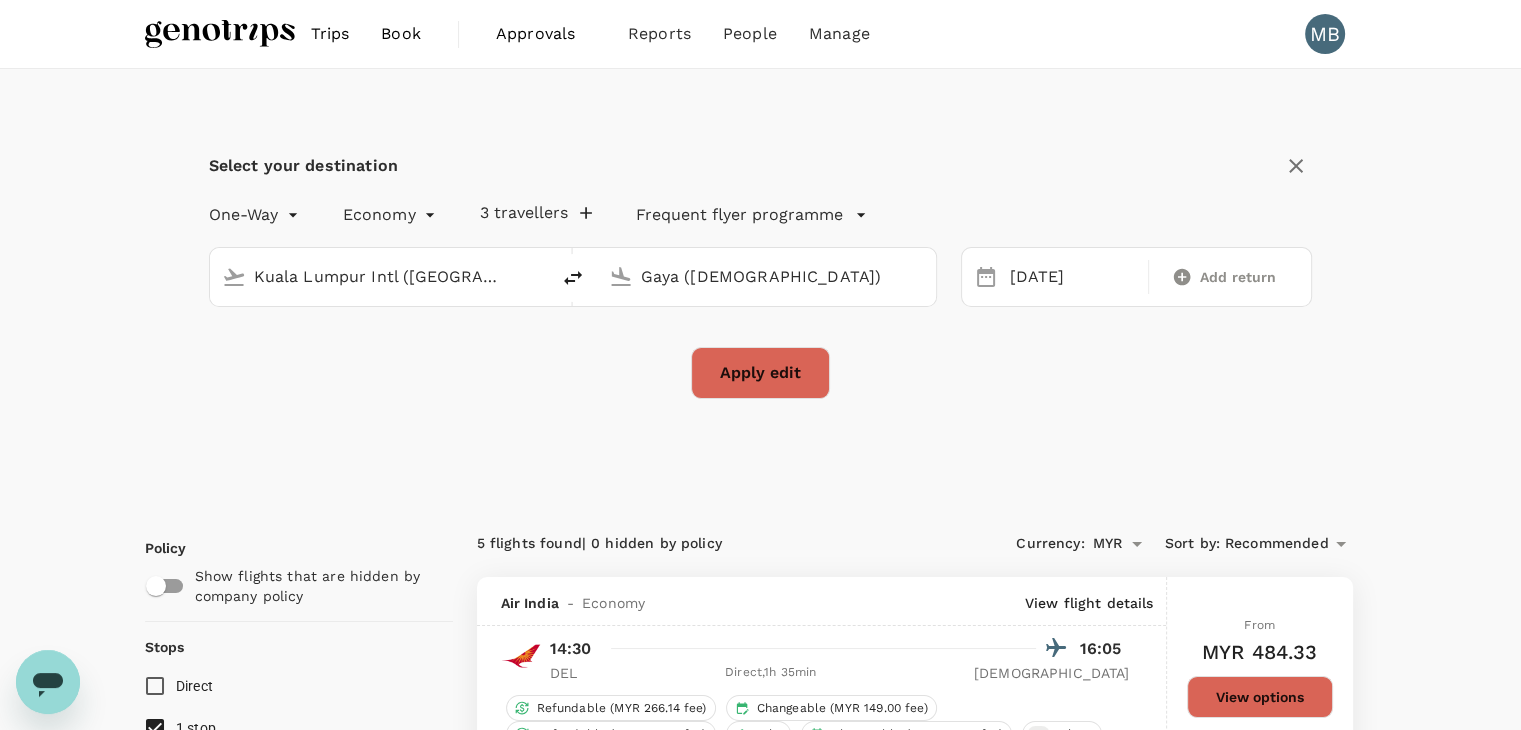 click on "Apply edit" at bounding box center [760, 373] 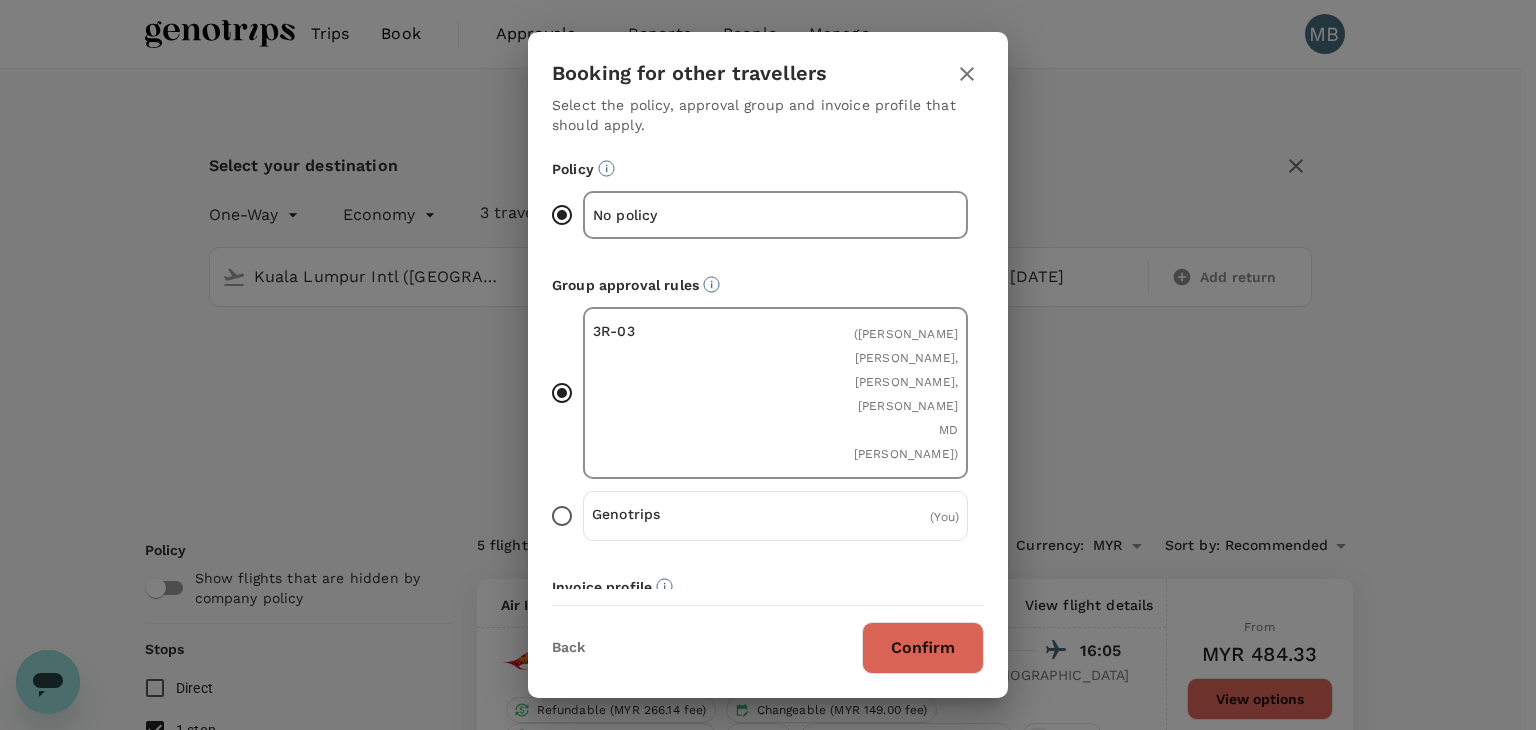 click on "Genotrips ( You )" at bounding box center [562, 516] 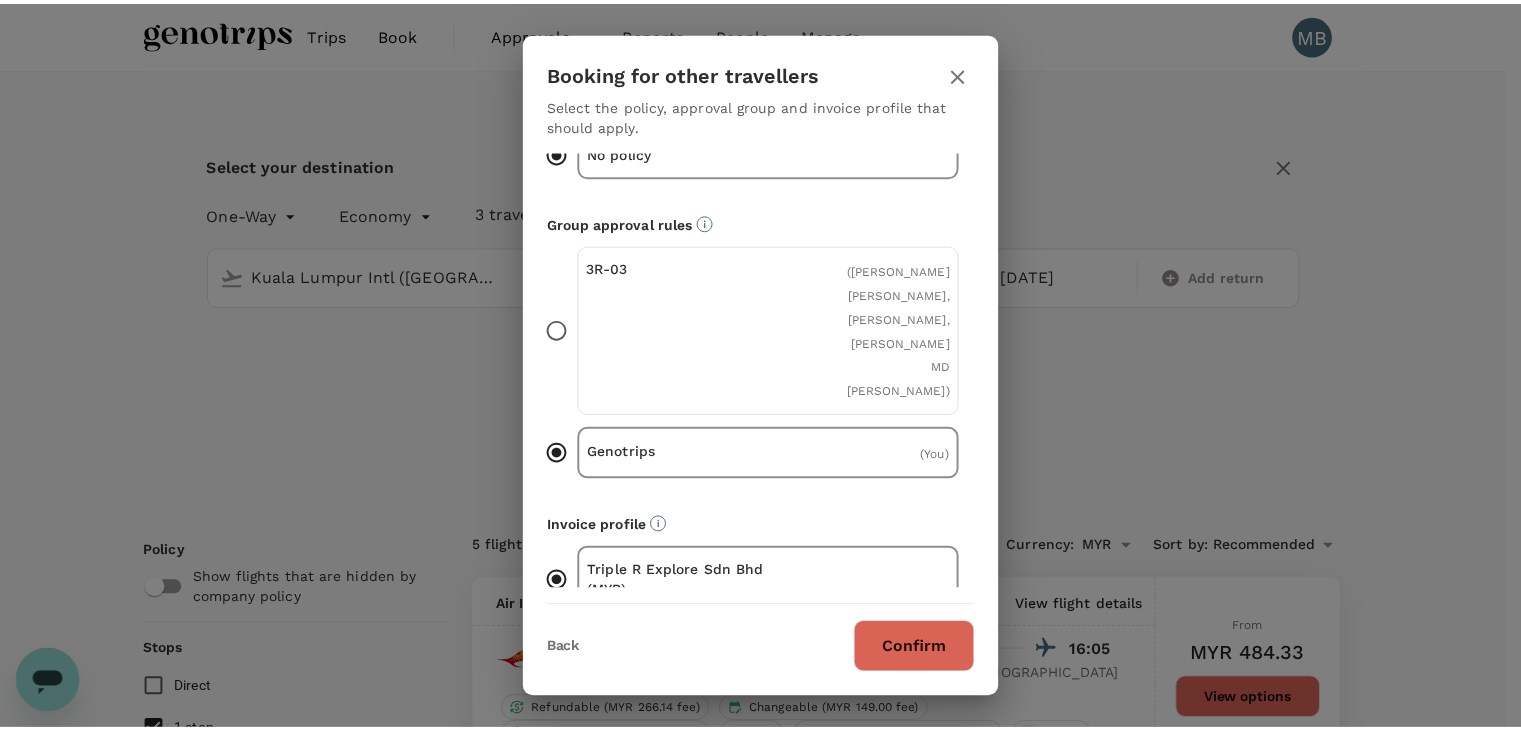 scroll, scrollTop: 125, scrollLeft: 0, axis: vertical 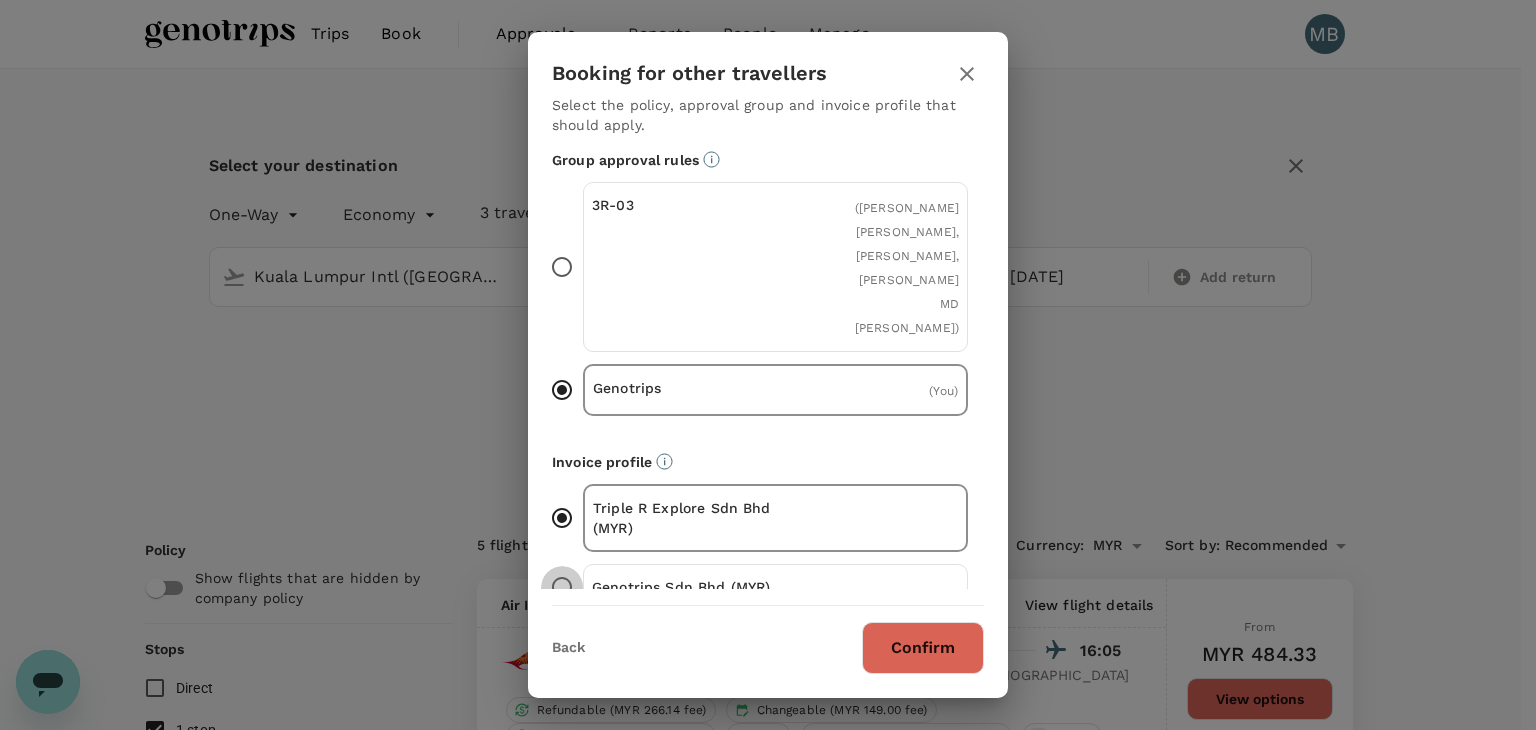 click on "Genotrips Sdn Bhd (MYR)" at bounding box center [562, 587] 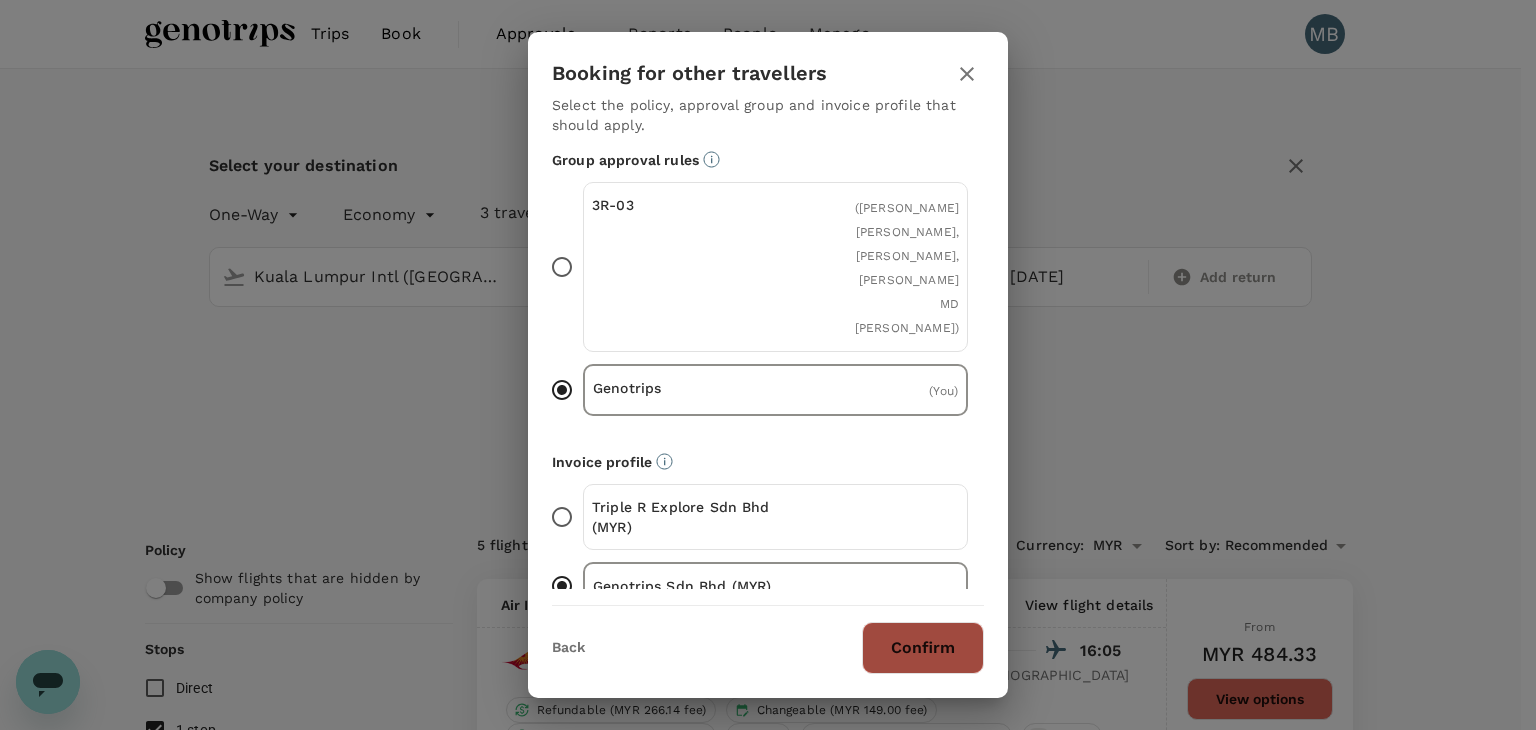 click on "Confirm" at bounding box center [923, 648] 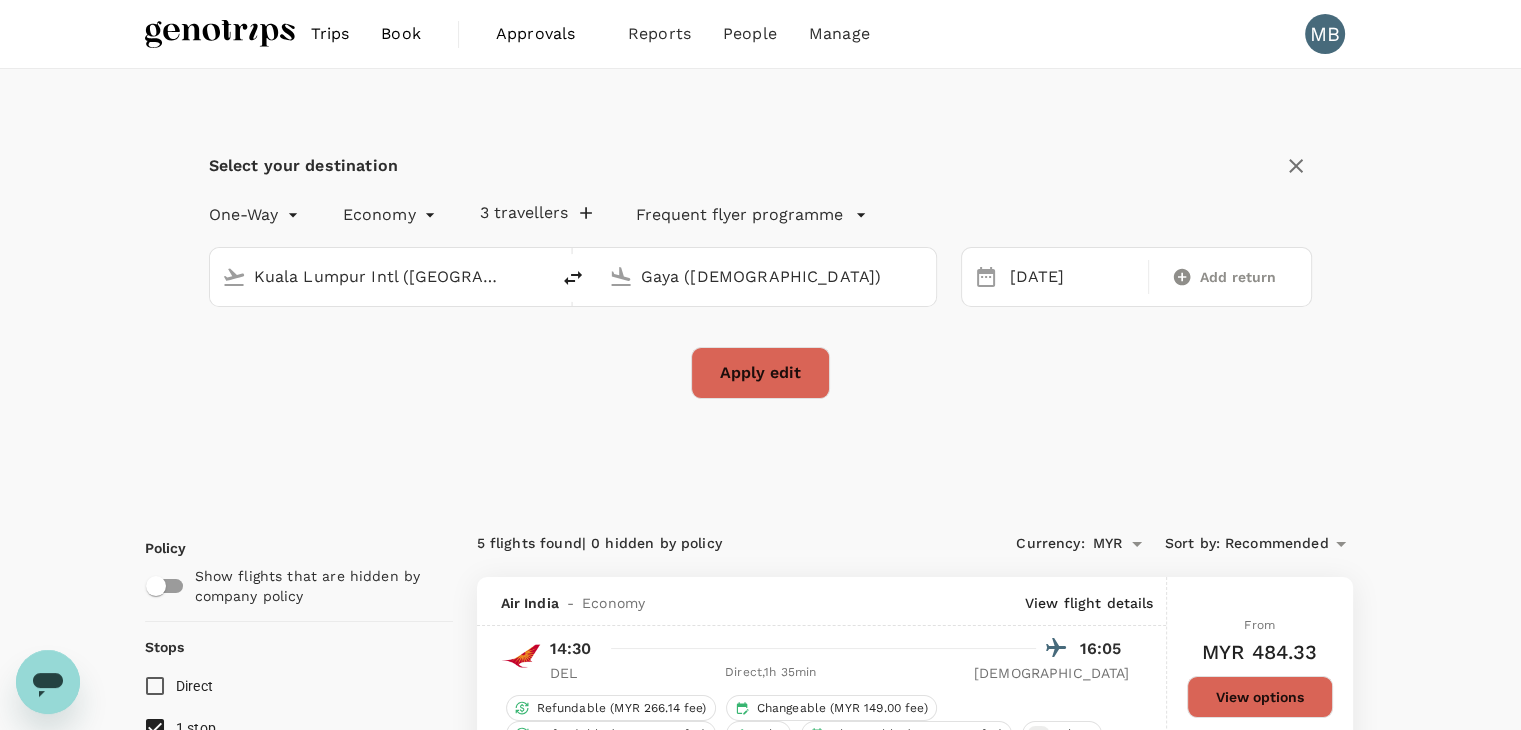checkbox on "false" 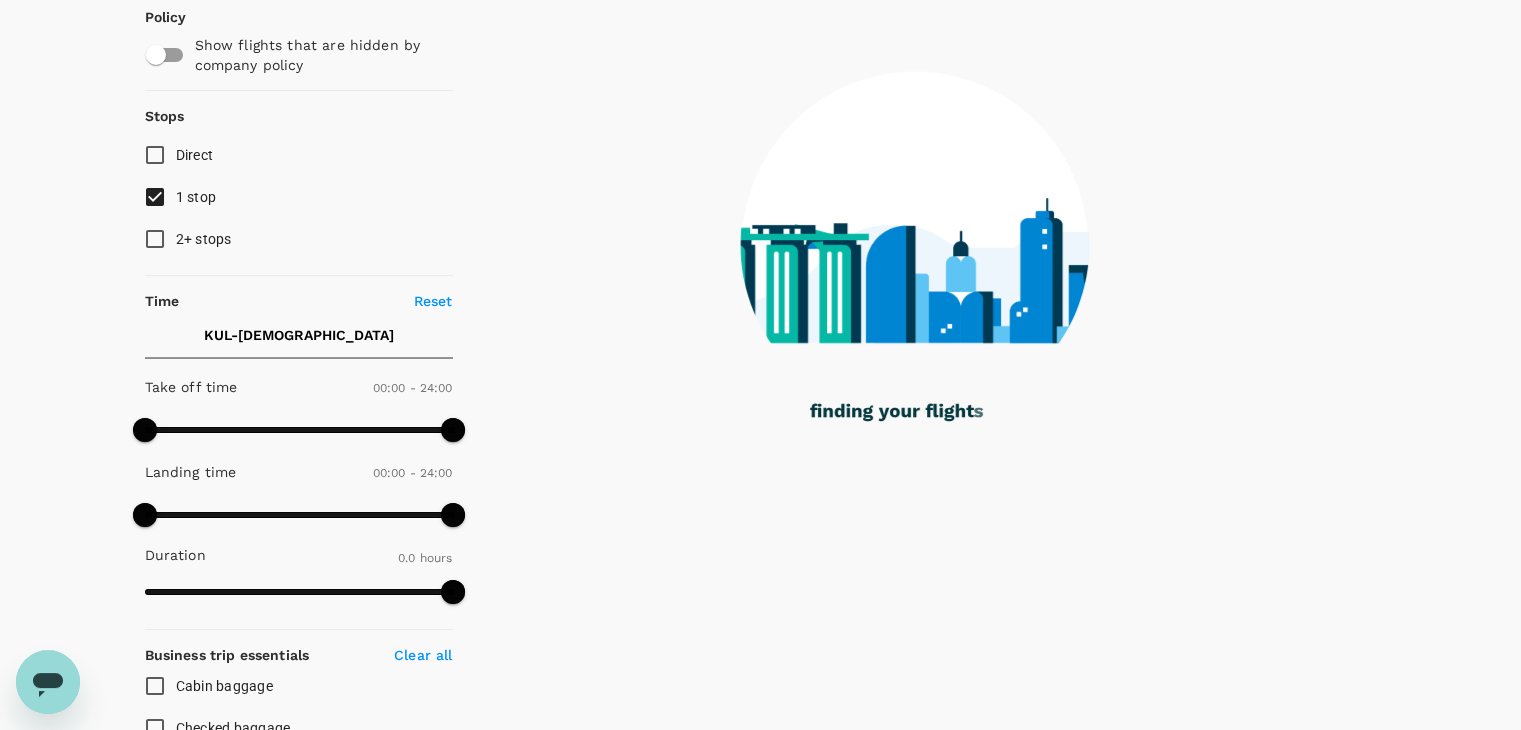 scroll, scrollTop: 200, scrollLeft: 0, axis: vertical 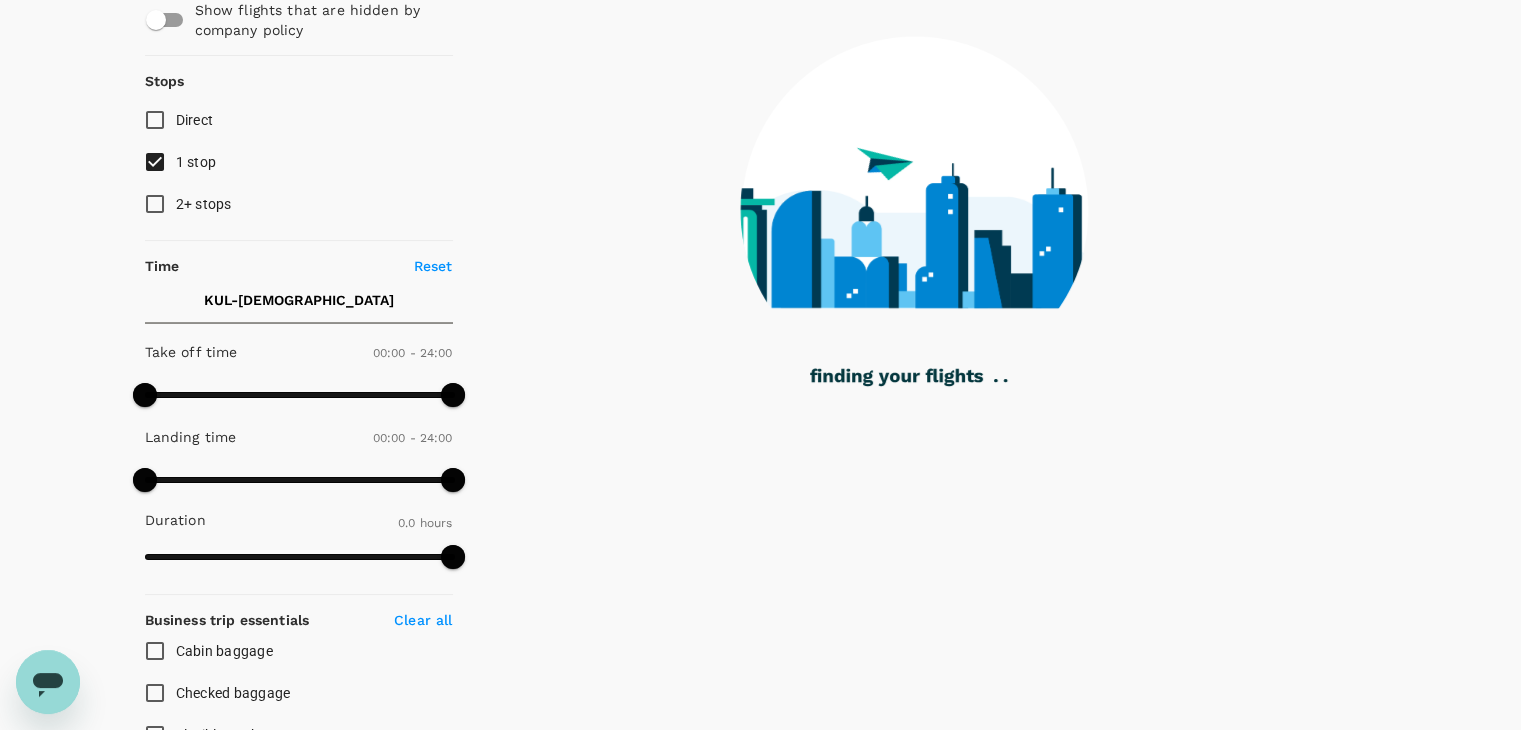 click on "1 stop" at bounding box center (155, 162) 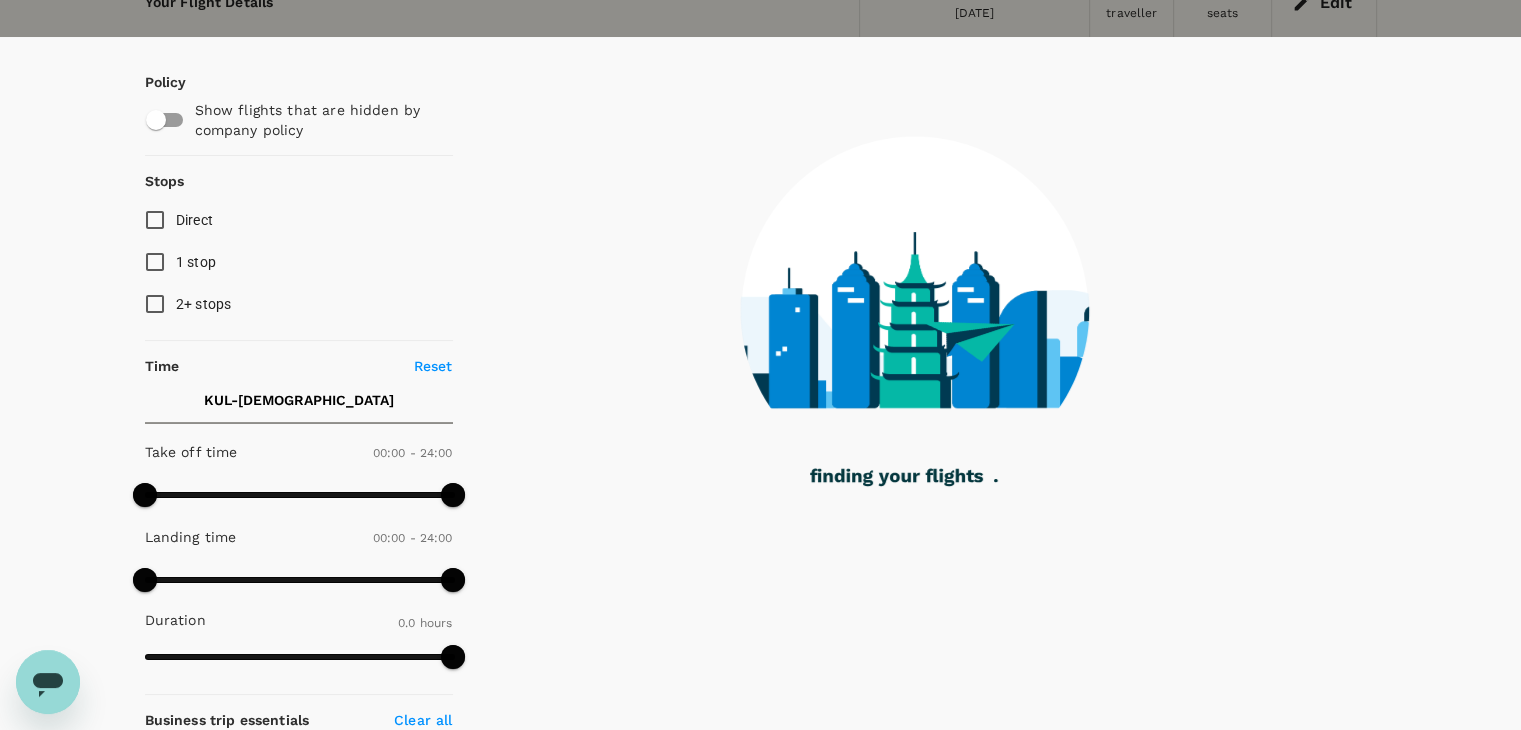 scroll, scrollTop: 0, scrollLeft: 0, axis: both 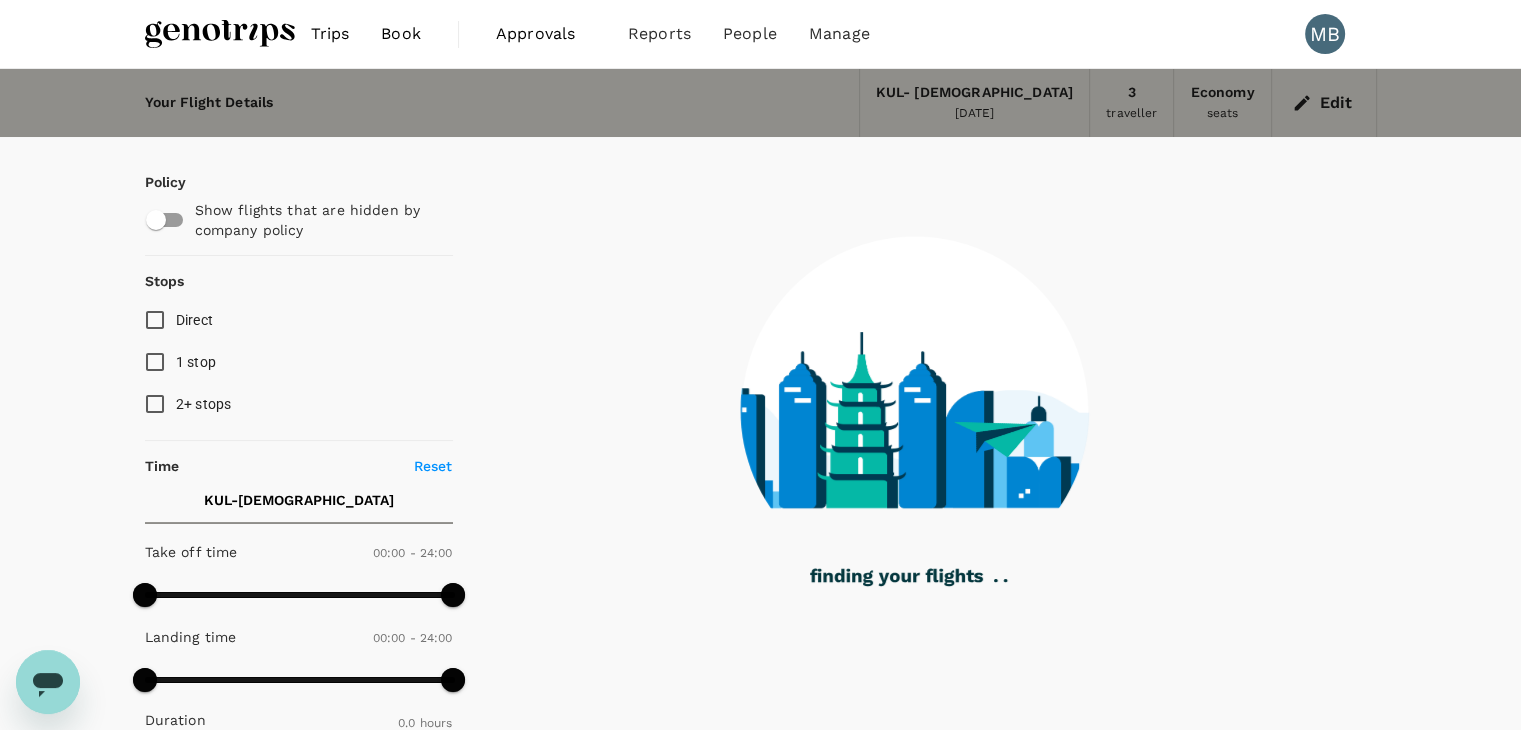 type on "1055" 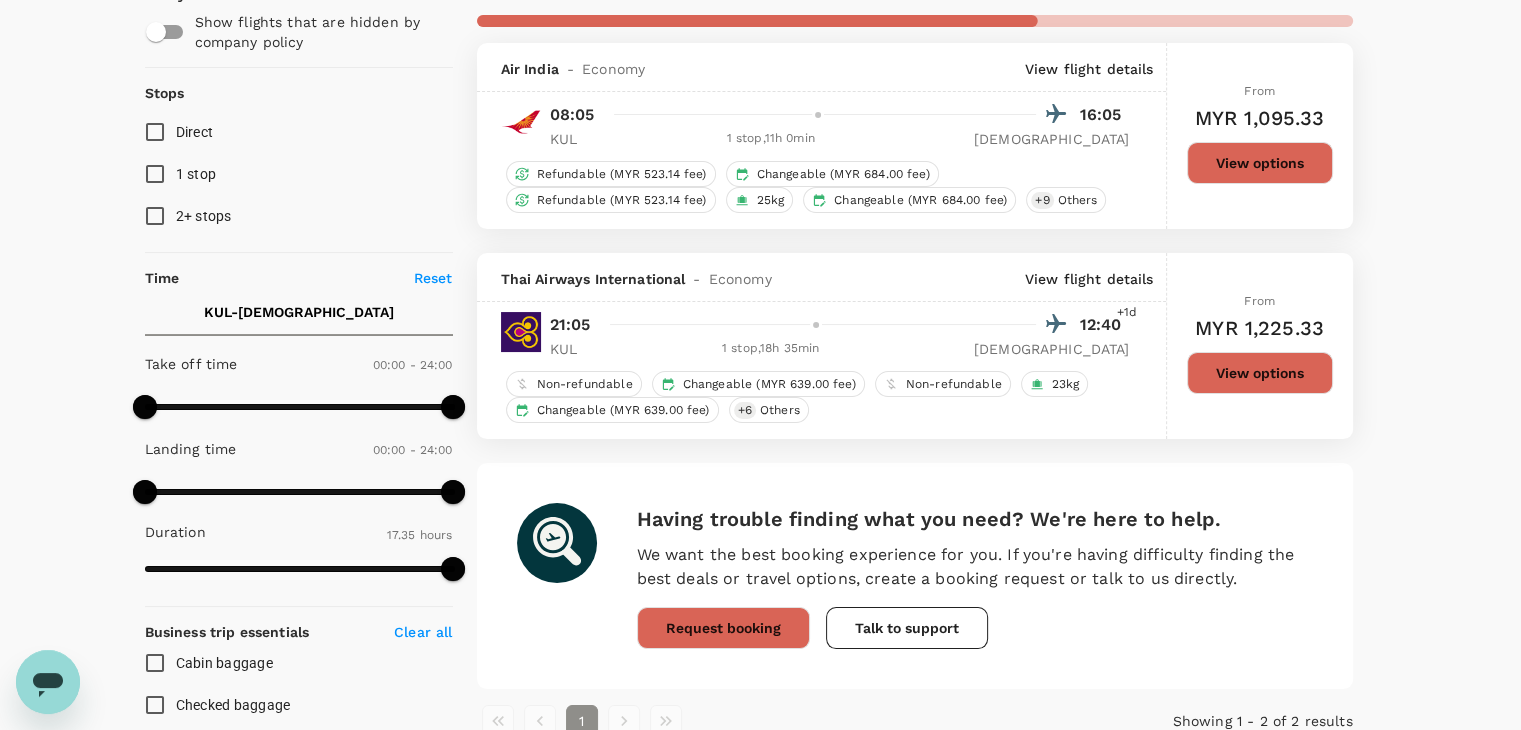 scroll, scrollTop: 90, scrollLeft: 0, axis: vertical 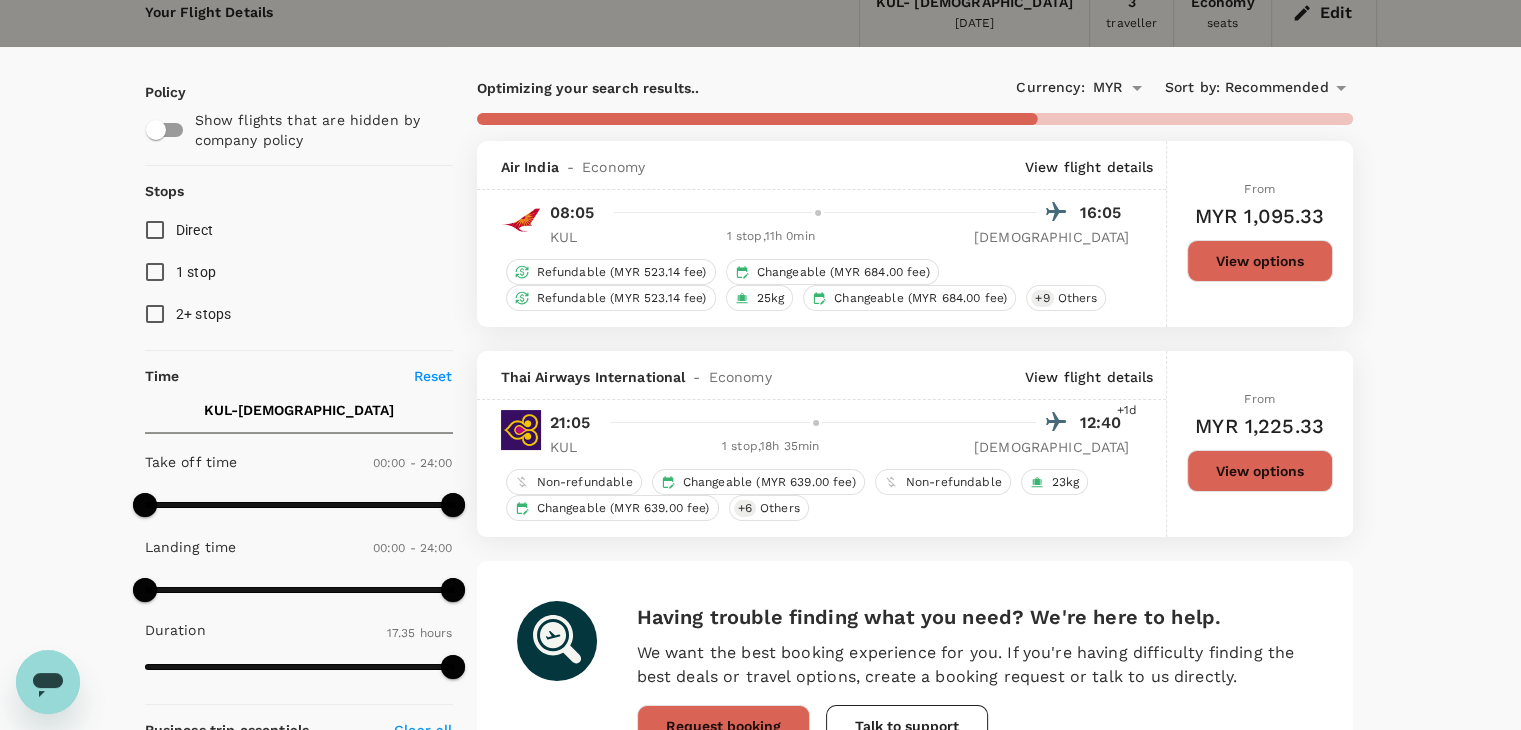 type on "2195" 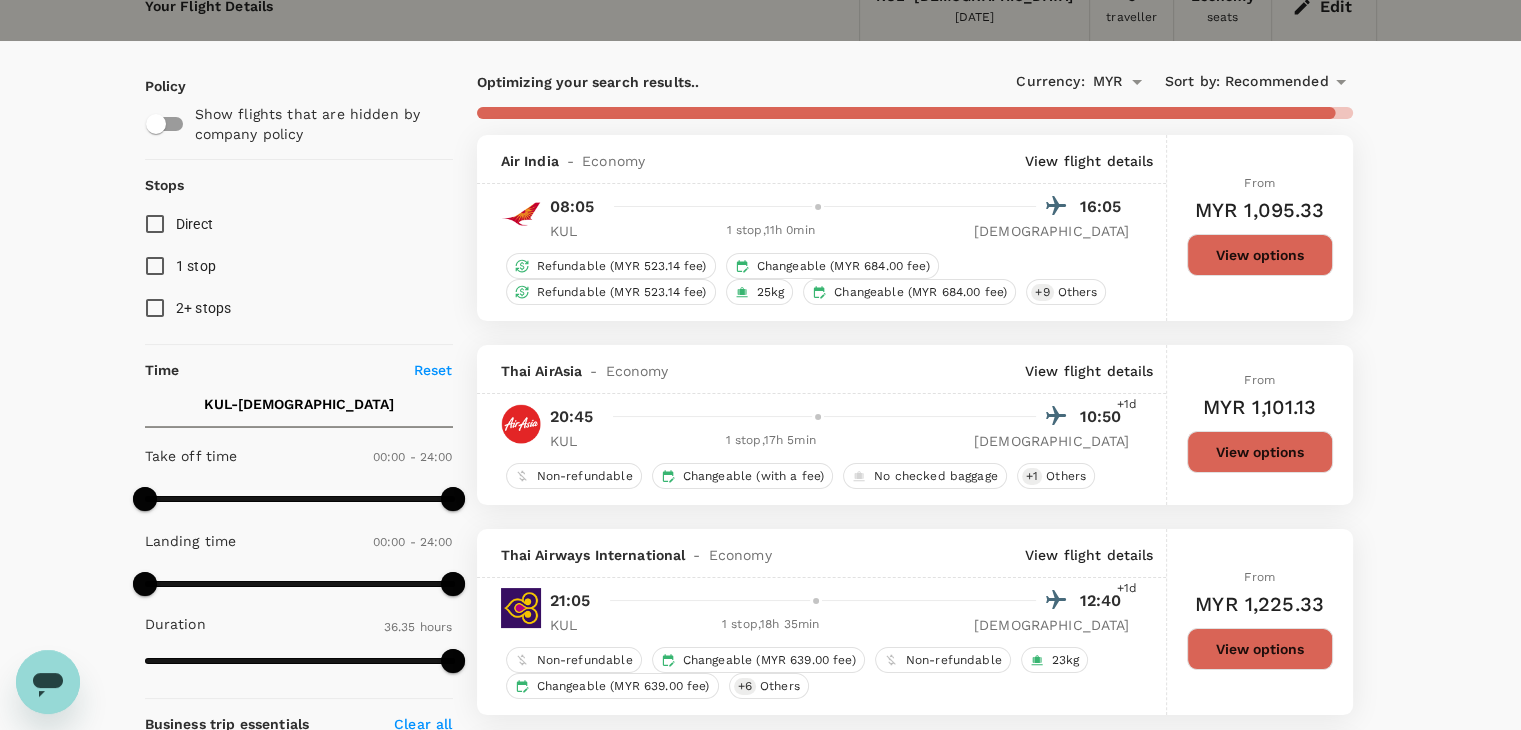 scroll, scrollTop: 90, scrollLeft: 0, axis: vertical 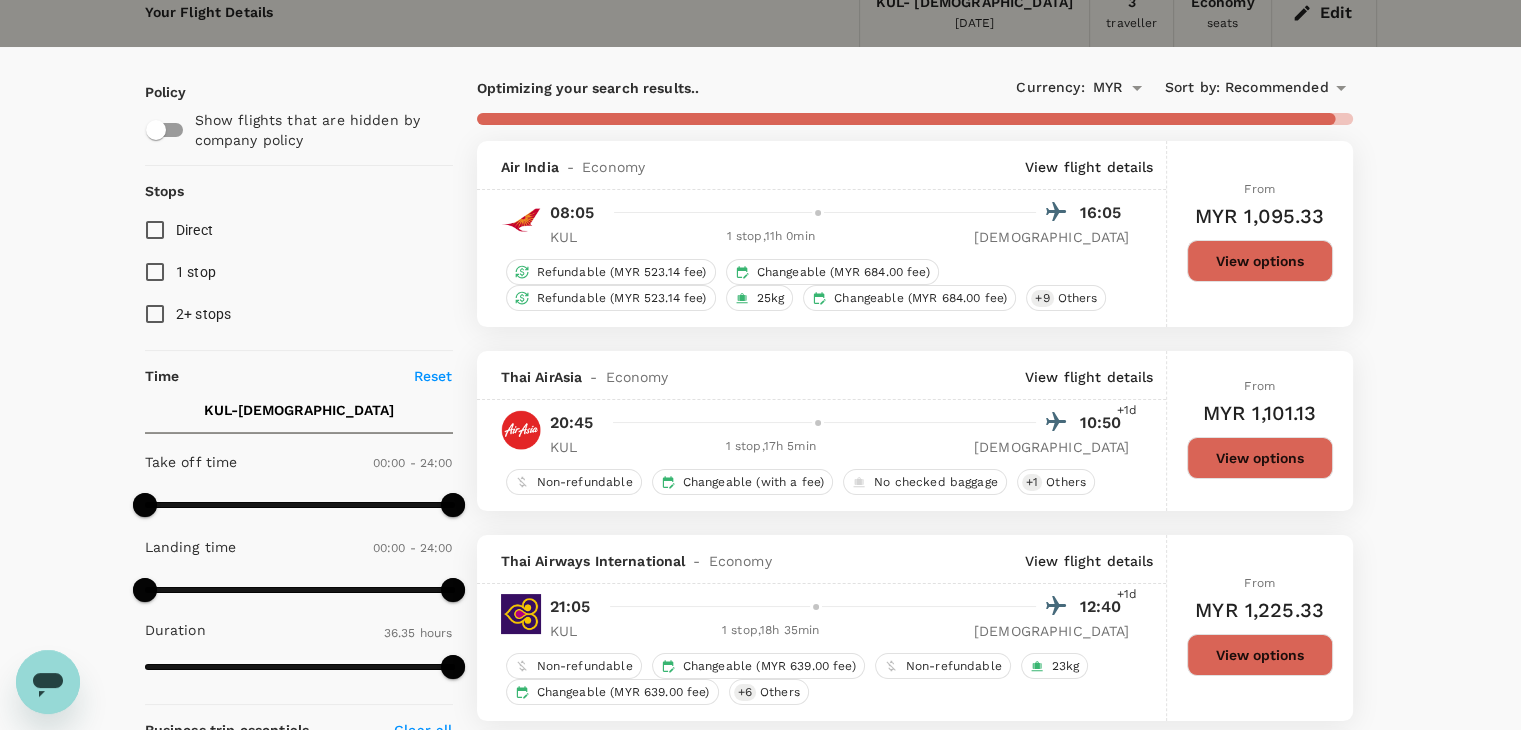click on "1 stop" at bounding box center (155, 272) 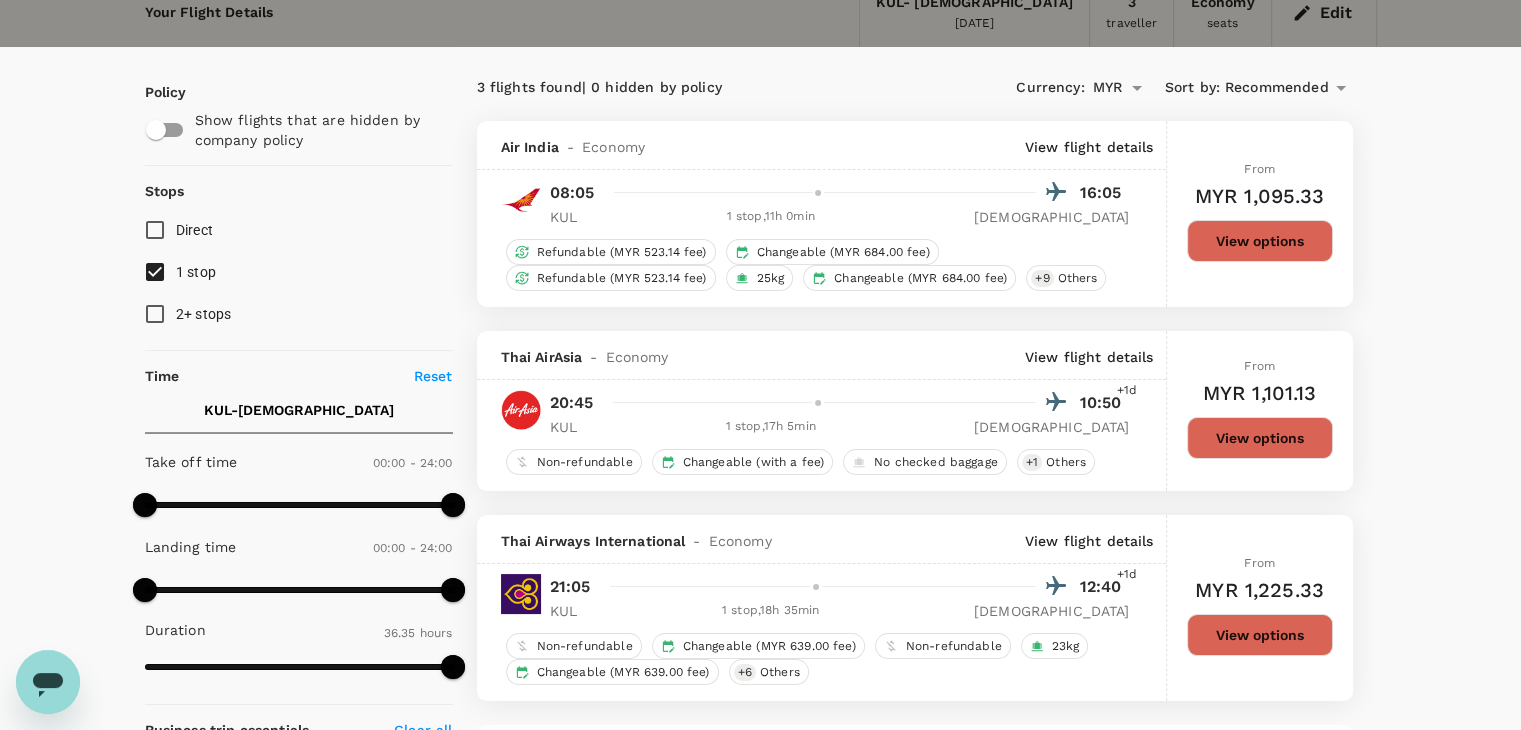 click on "View flight details" at bounding box center [1089, 357] 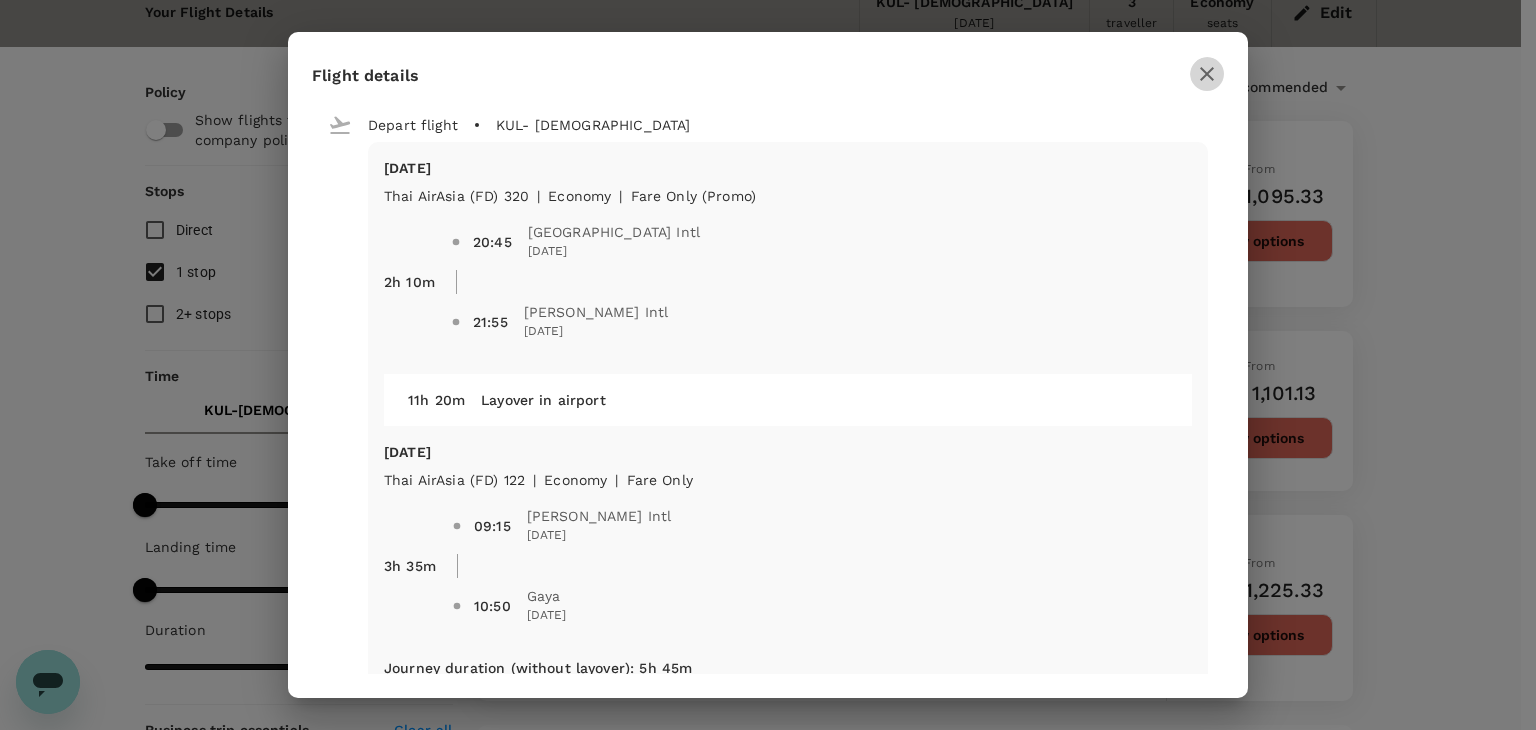 click 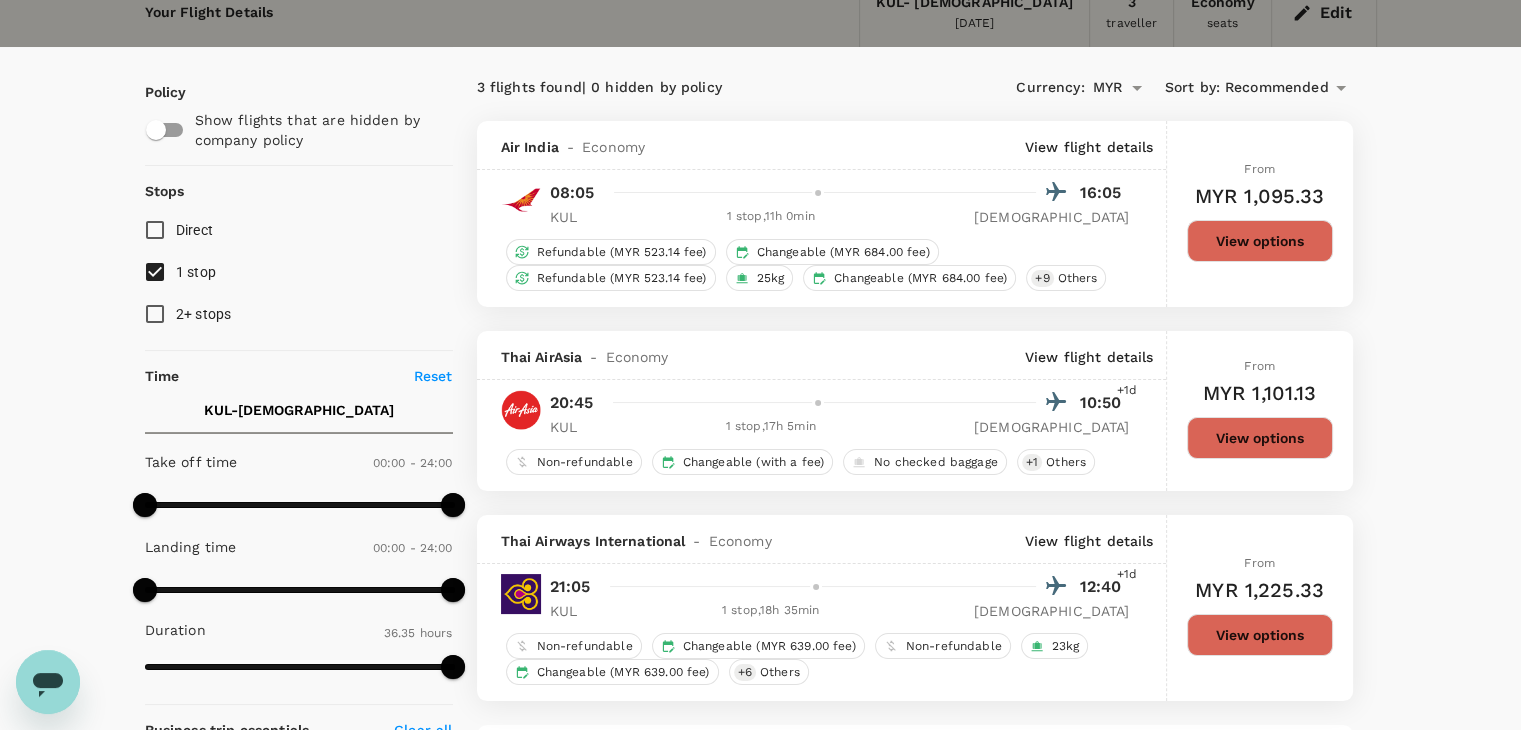 click on "View flight details" at bounding box center [1089, 147] 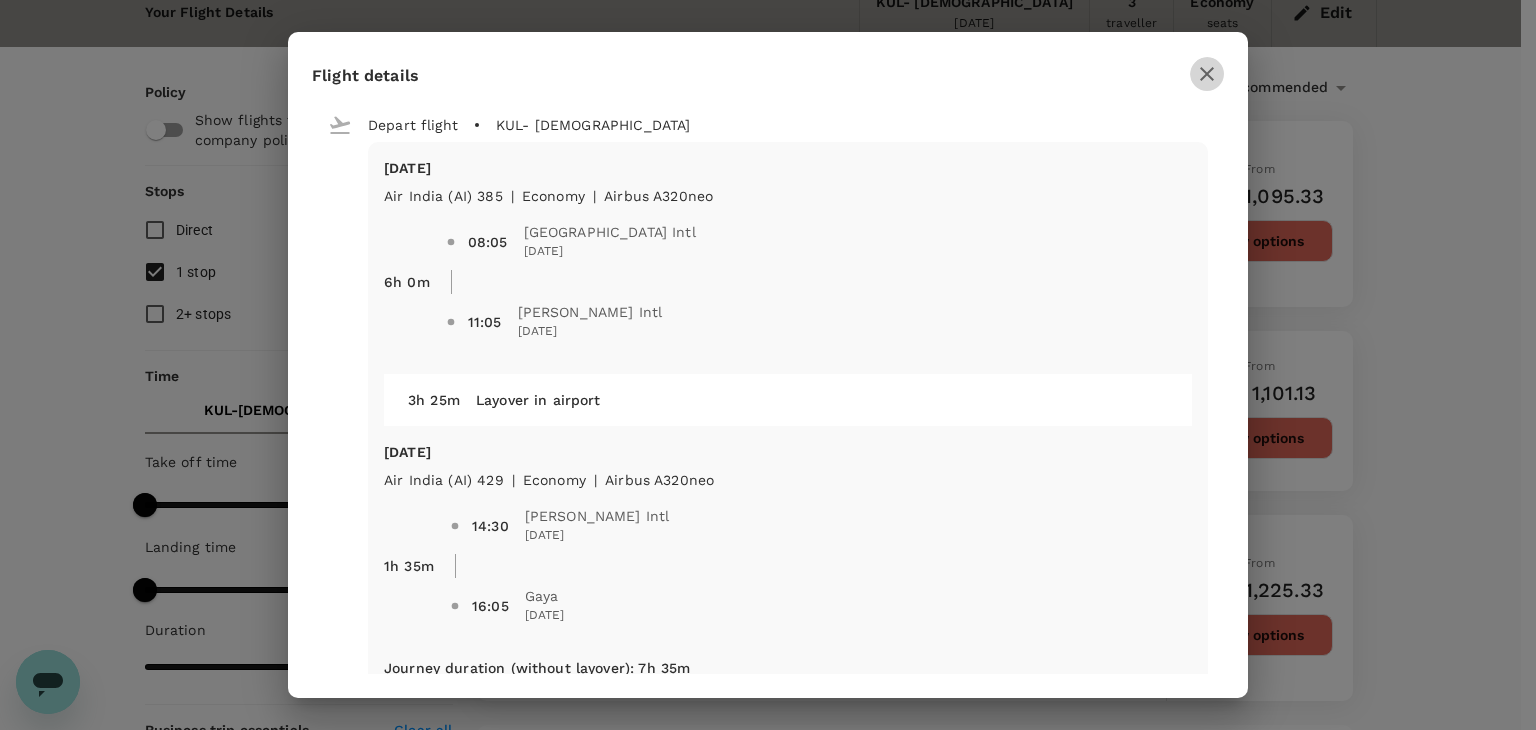 click 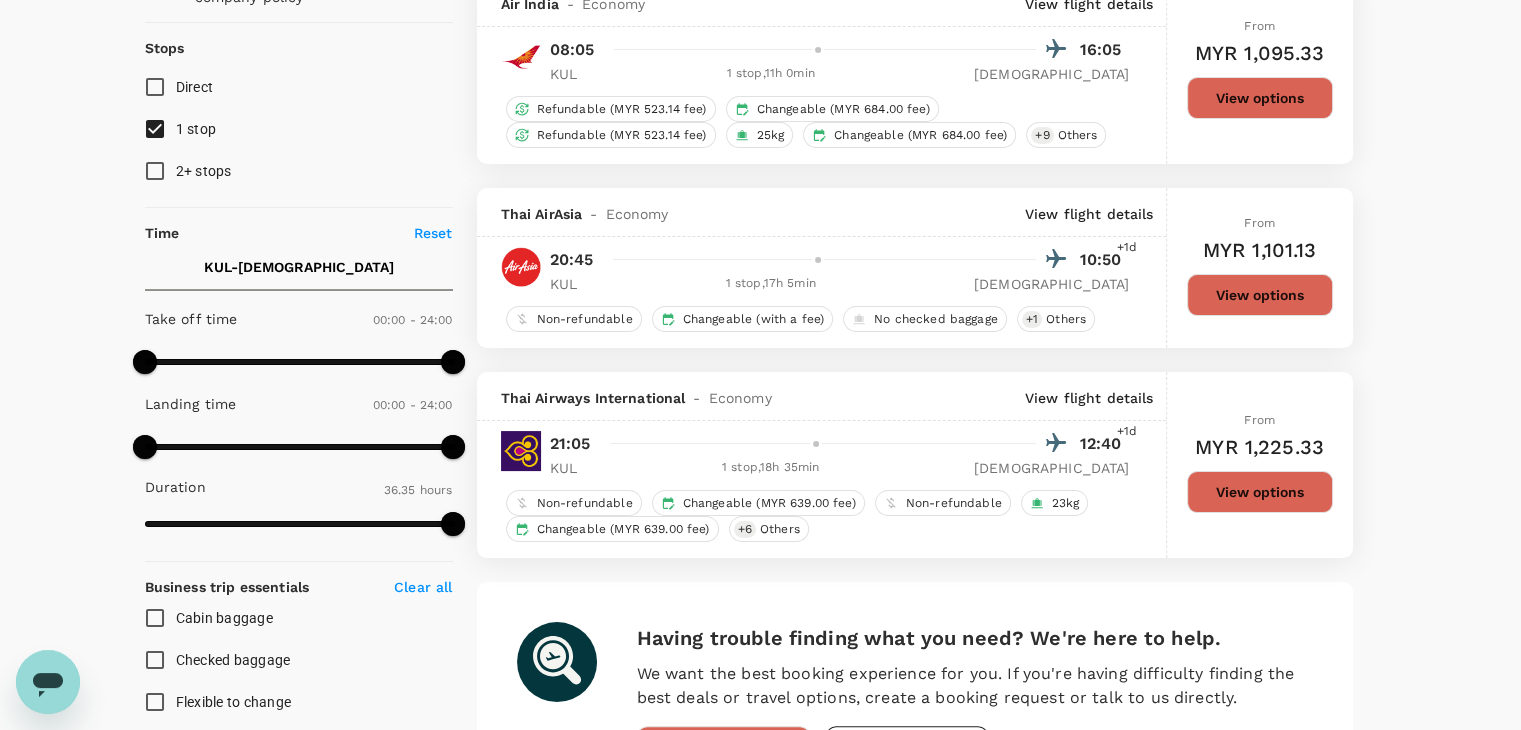 scroll, scrollTop: 290, scrollLeft: 0, axis: vertical 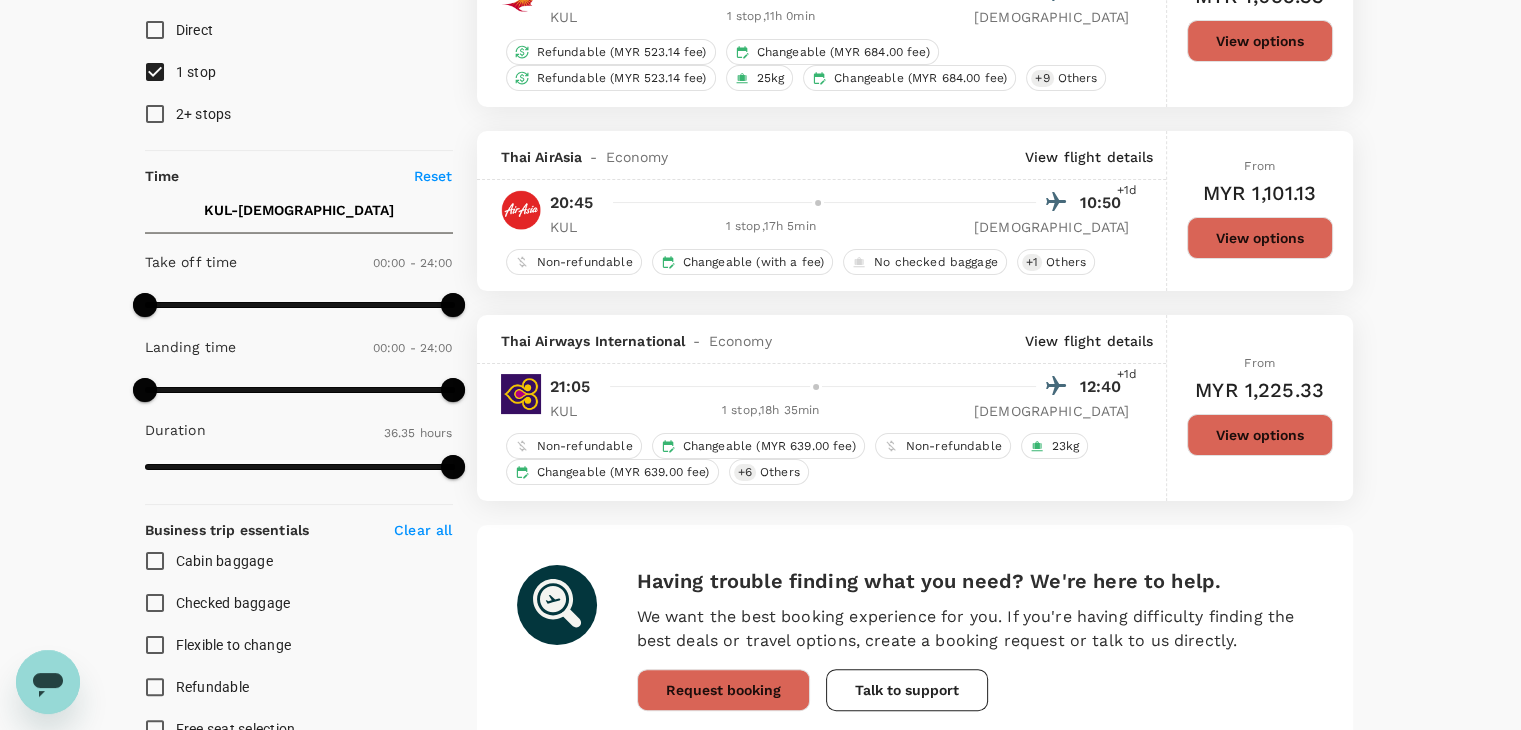 click on "View flight details" at bounding box center [1089, 341] 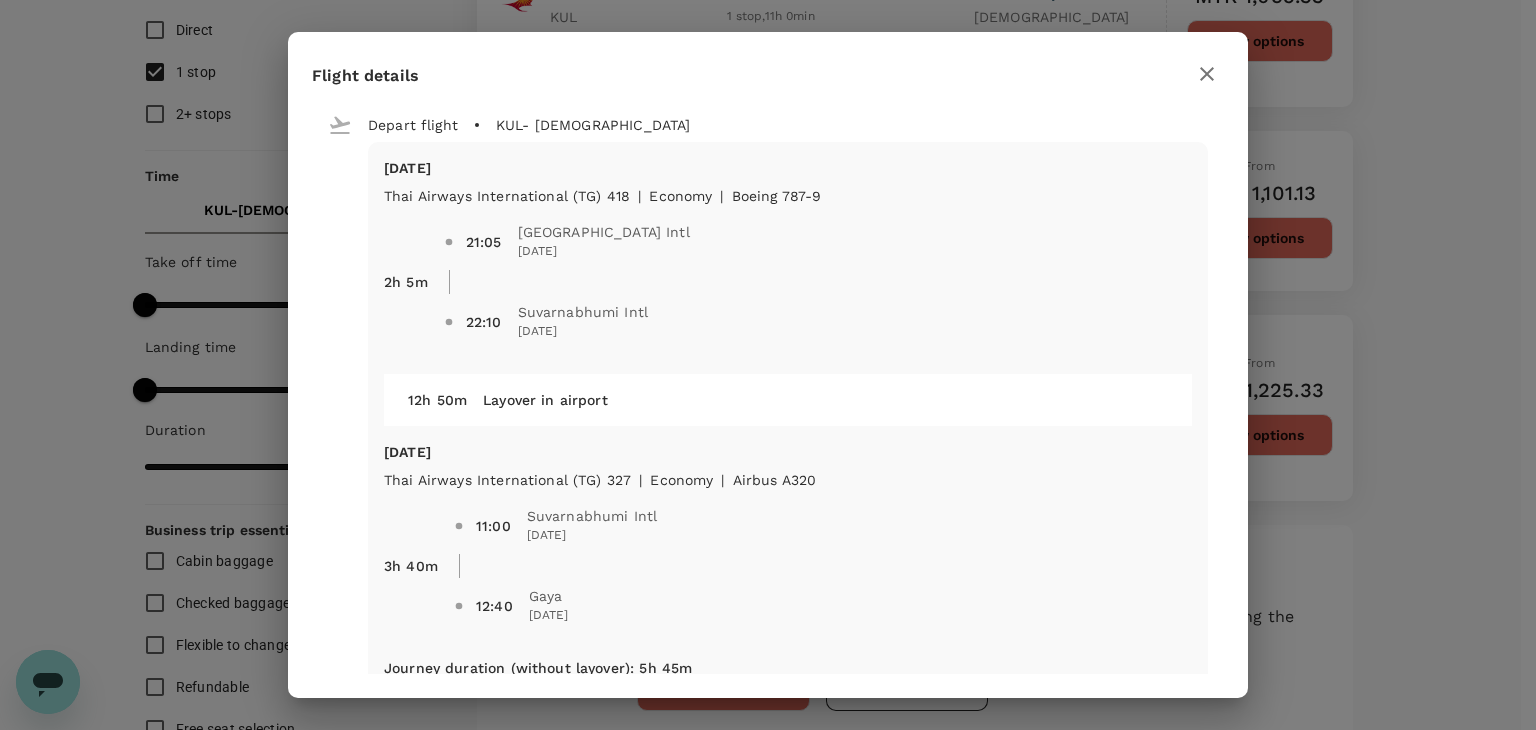 click 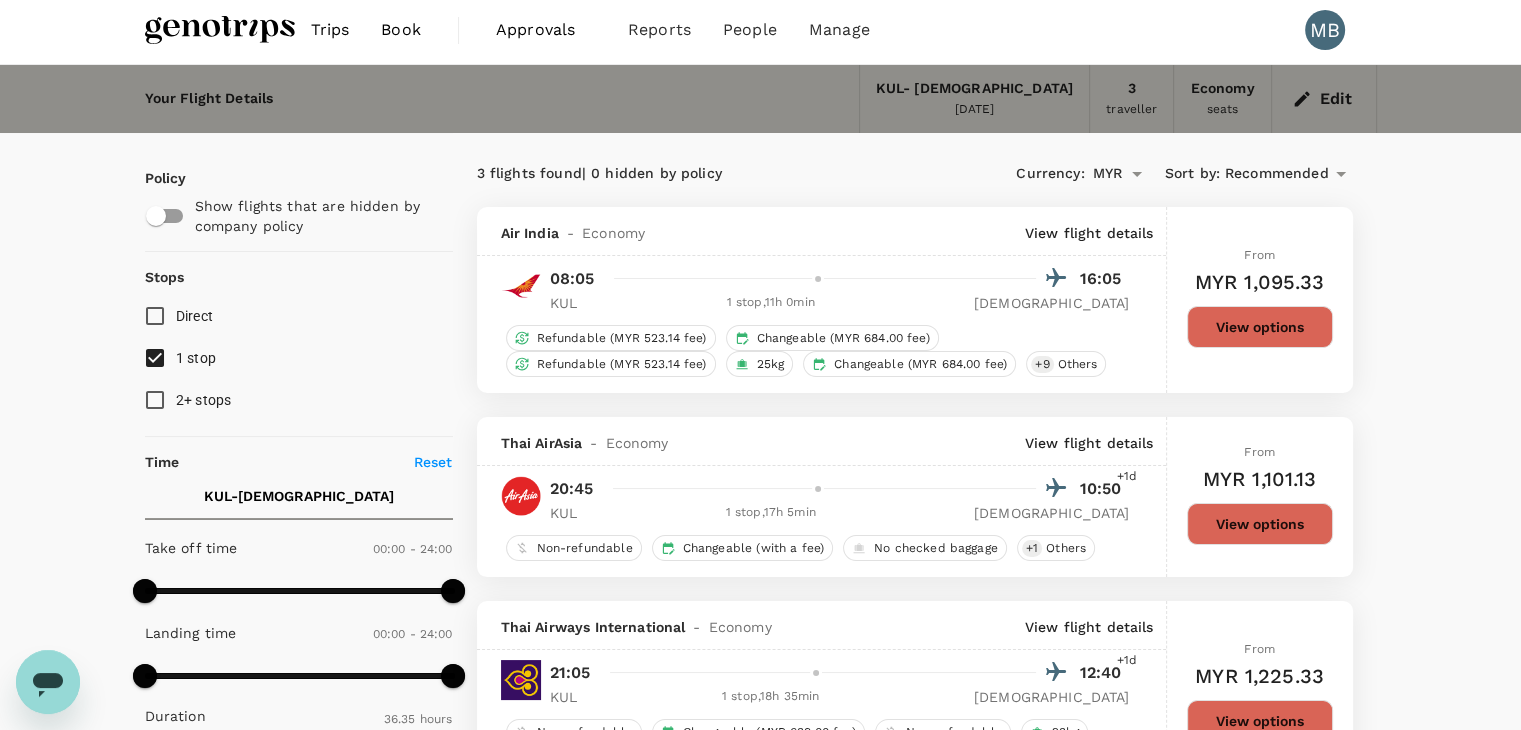scroll, scrollTop: 0, scrollLeft: 0, axis: both 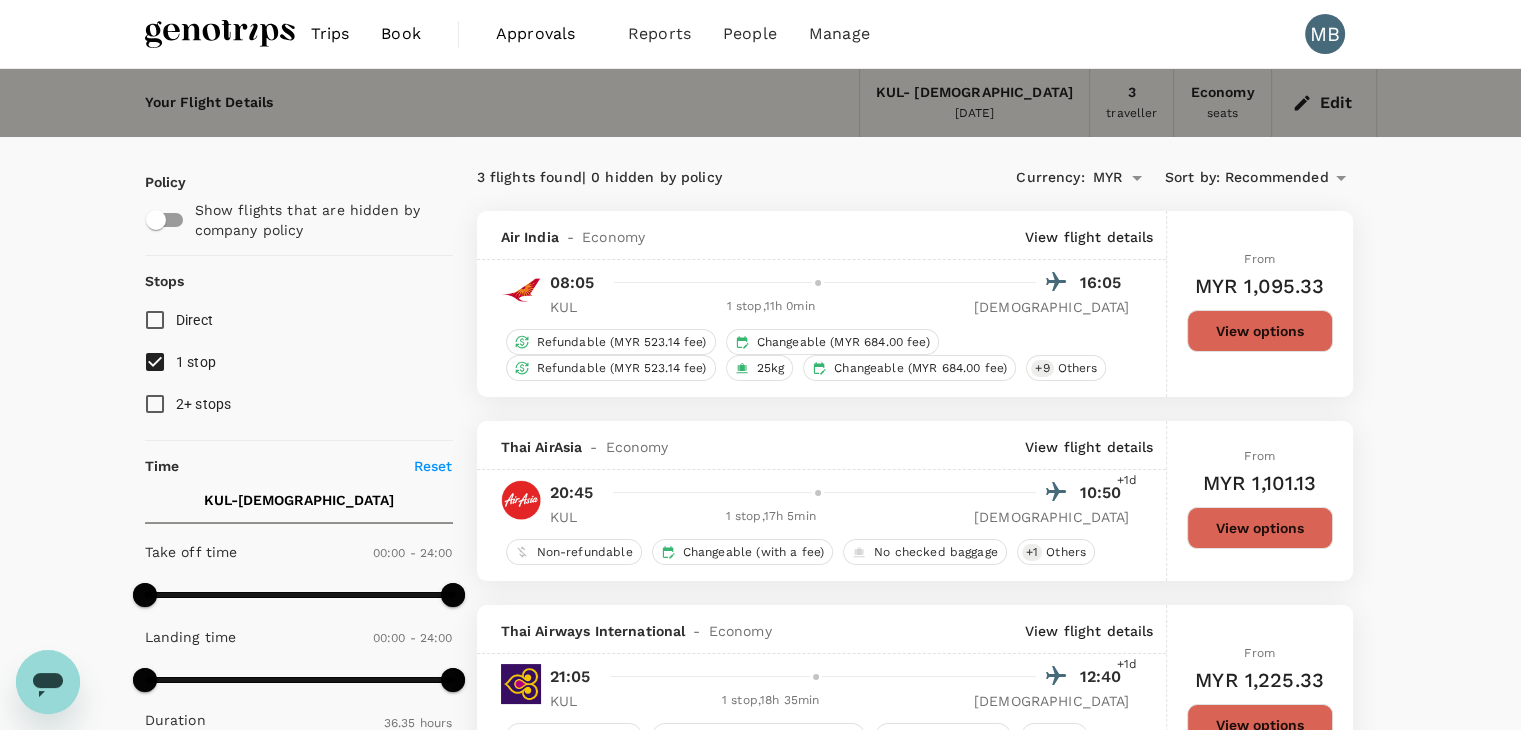 click on "View flight details" at bounding box center [1089, 237] 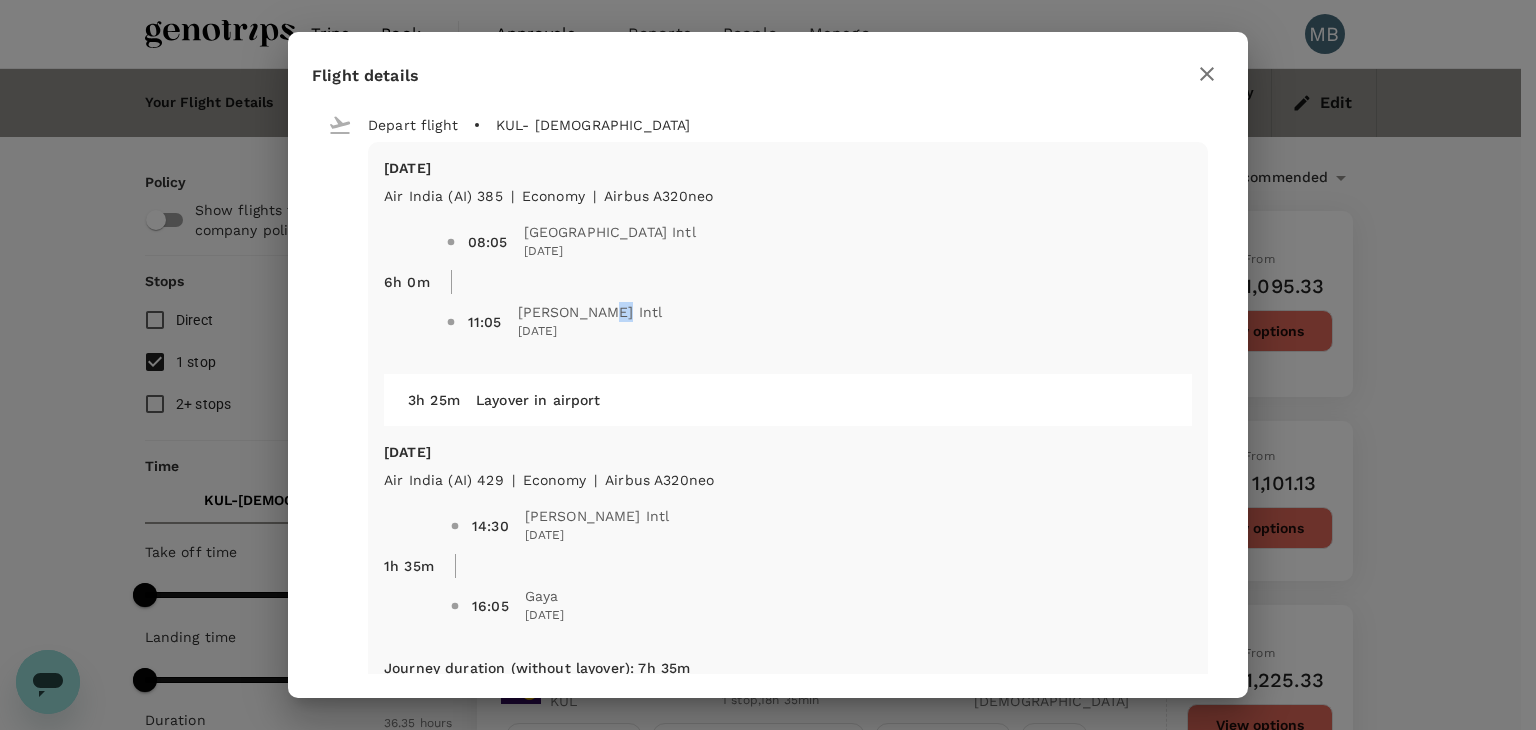 drag, startPoint x: 607, startPoint y: 312, endPoint x: 592, endPoint y: 310, distance: 15.132746 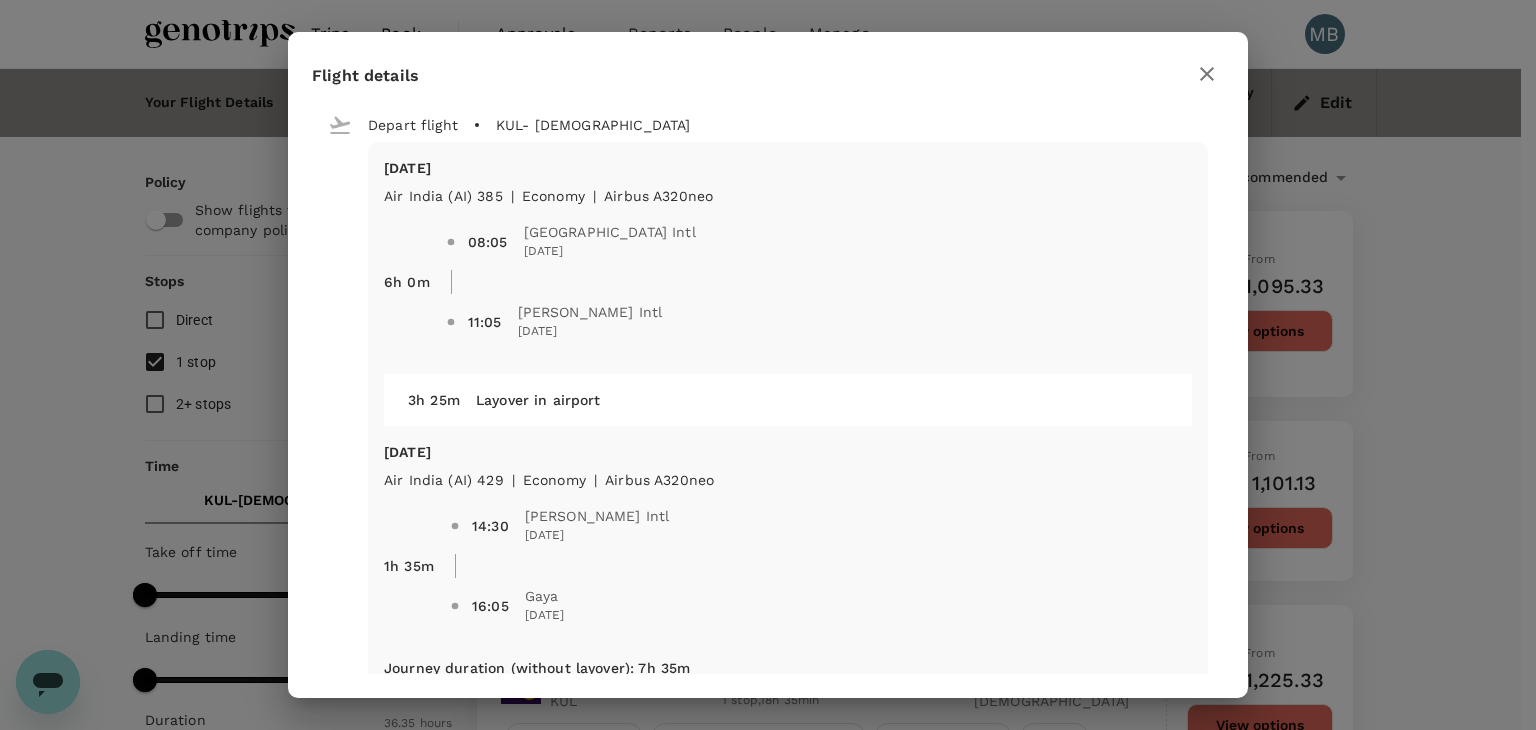 click on "11:05 [PERSON_NAME] Intl [DATE]" at bounding box center [830, 322] 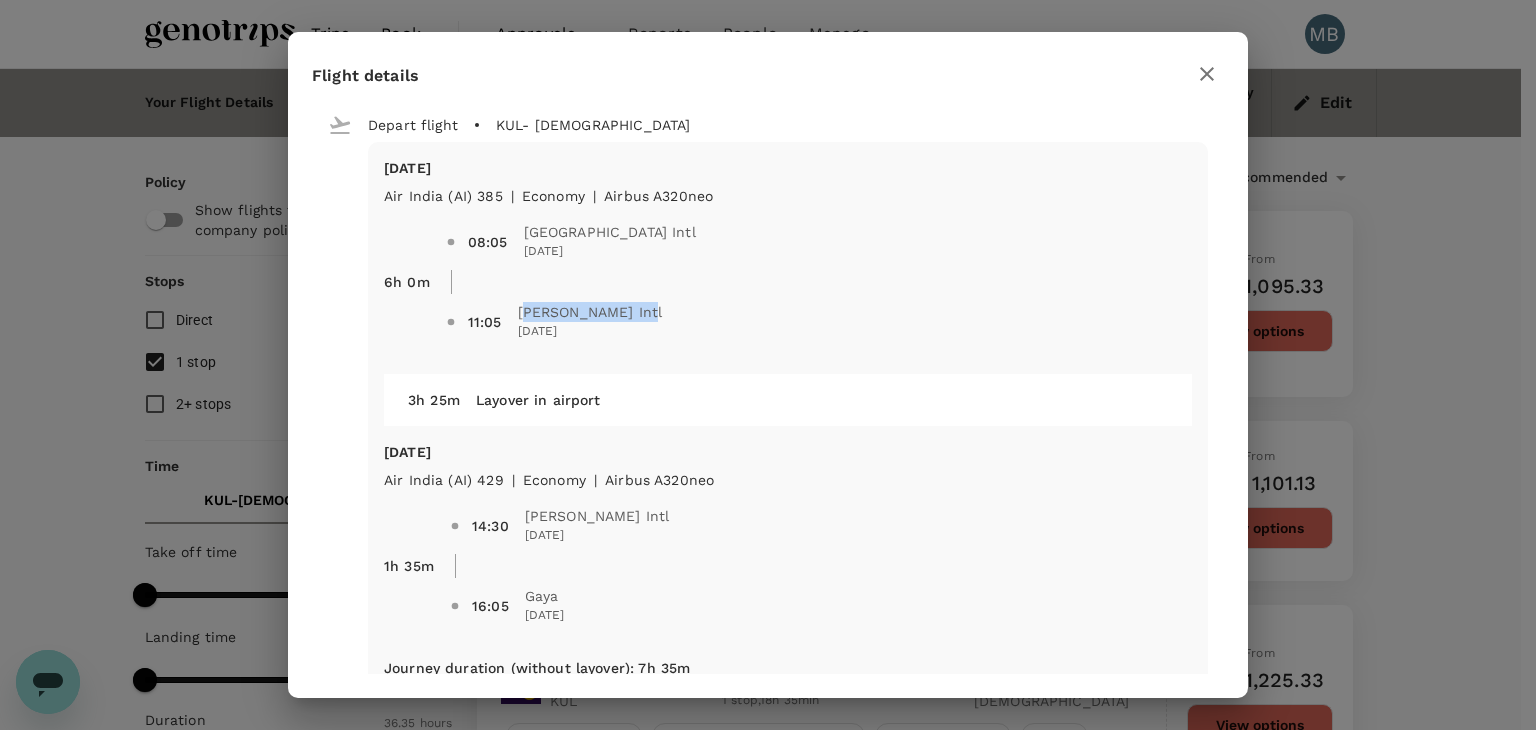 drag, startPoint x: 634, startPoint y: 307, endPoint x: 524, endPoint y: 310, distance: 110.0409 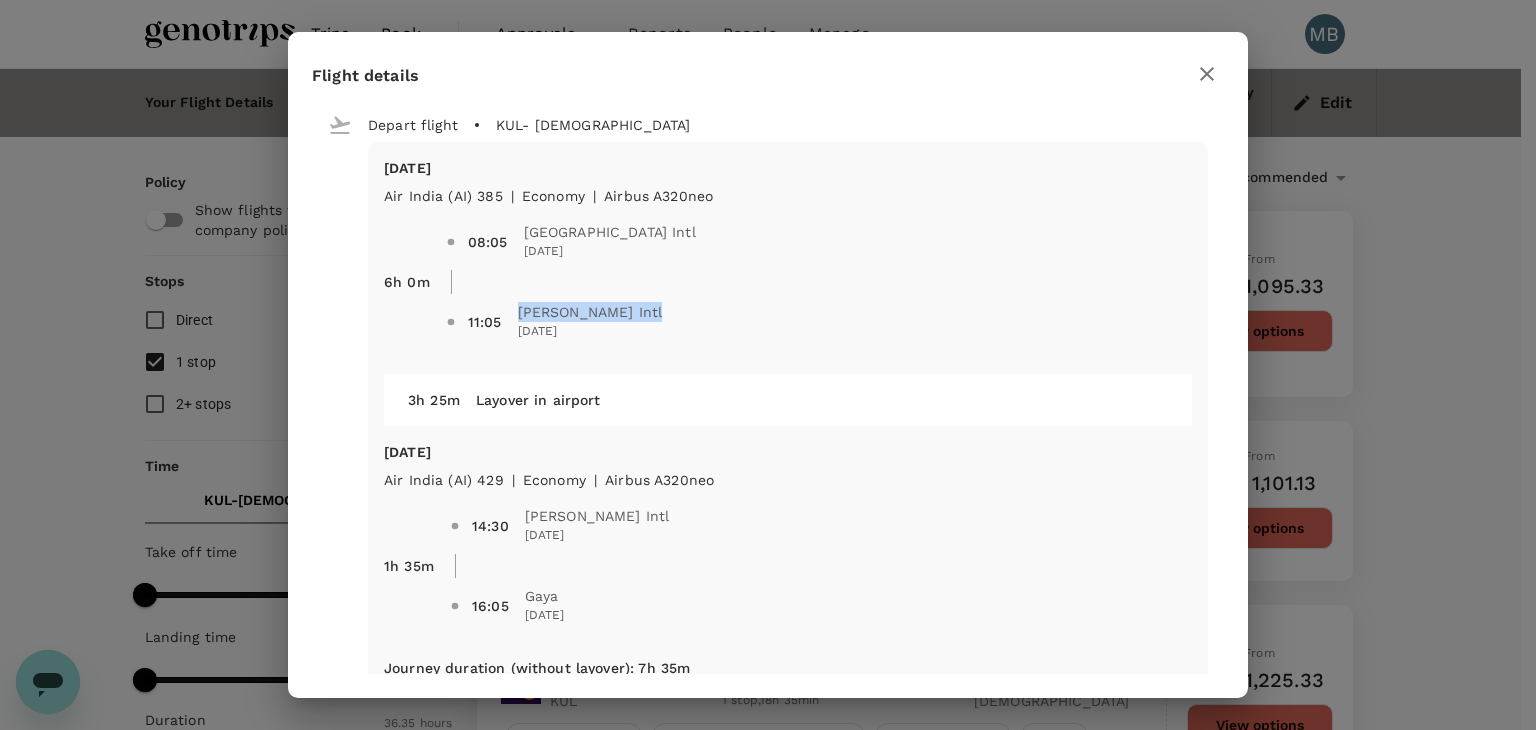 drag, startPoint x: 516, startPoint y: 311, endPoint x: 636, endPoint y: 305, distance: 120.14991 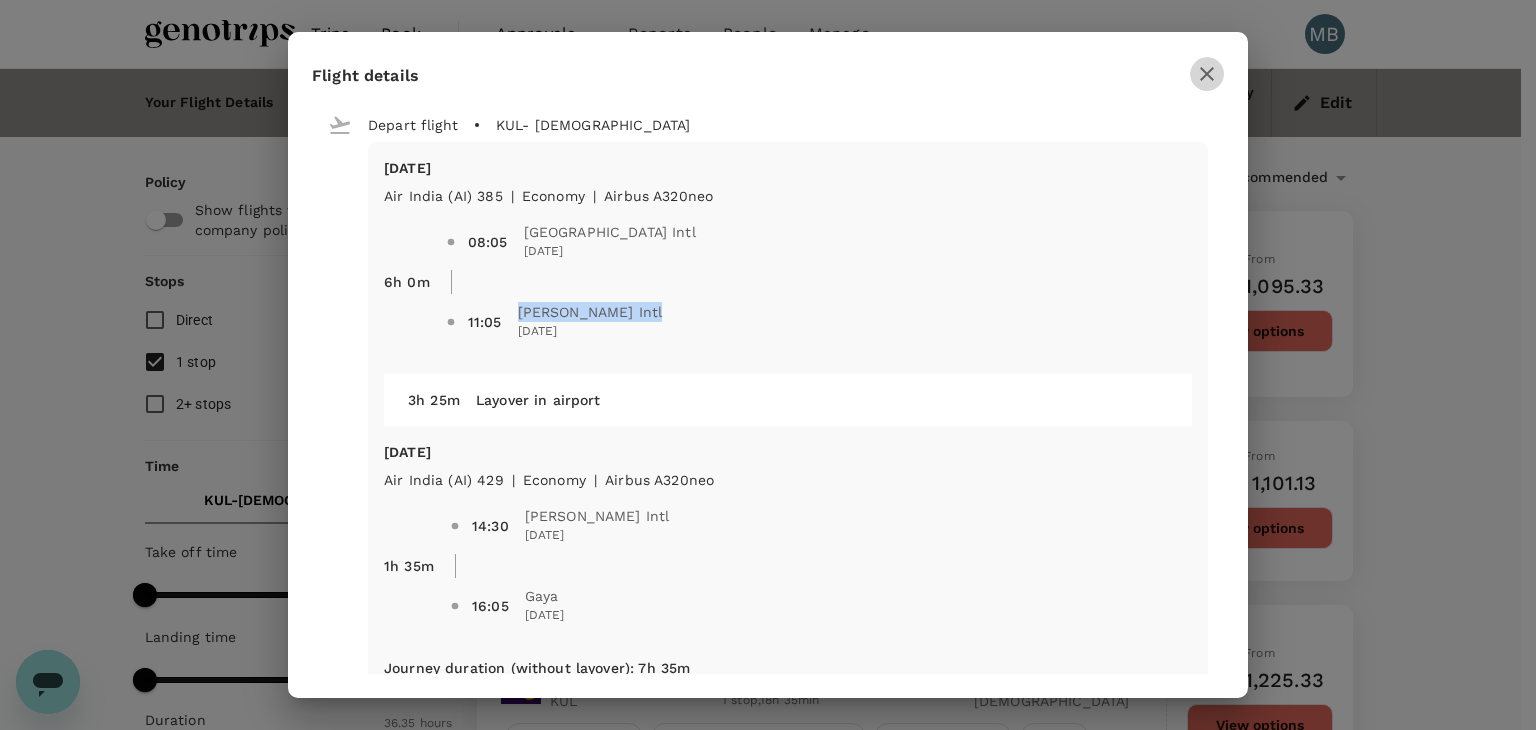 click 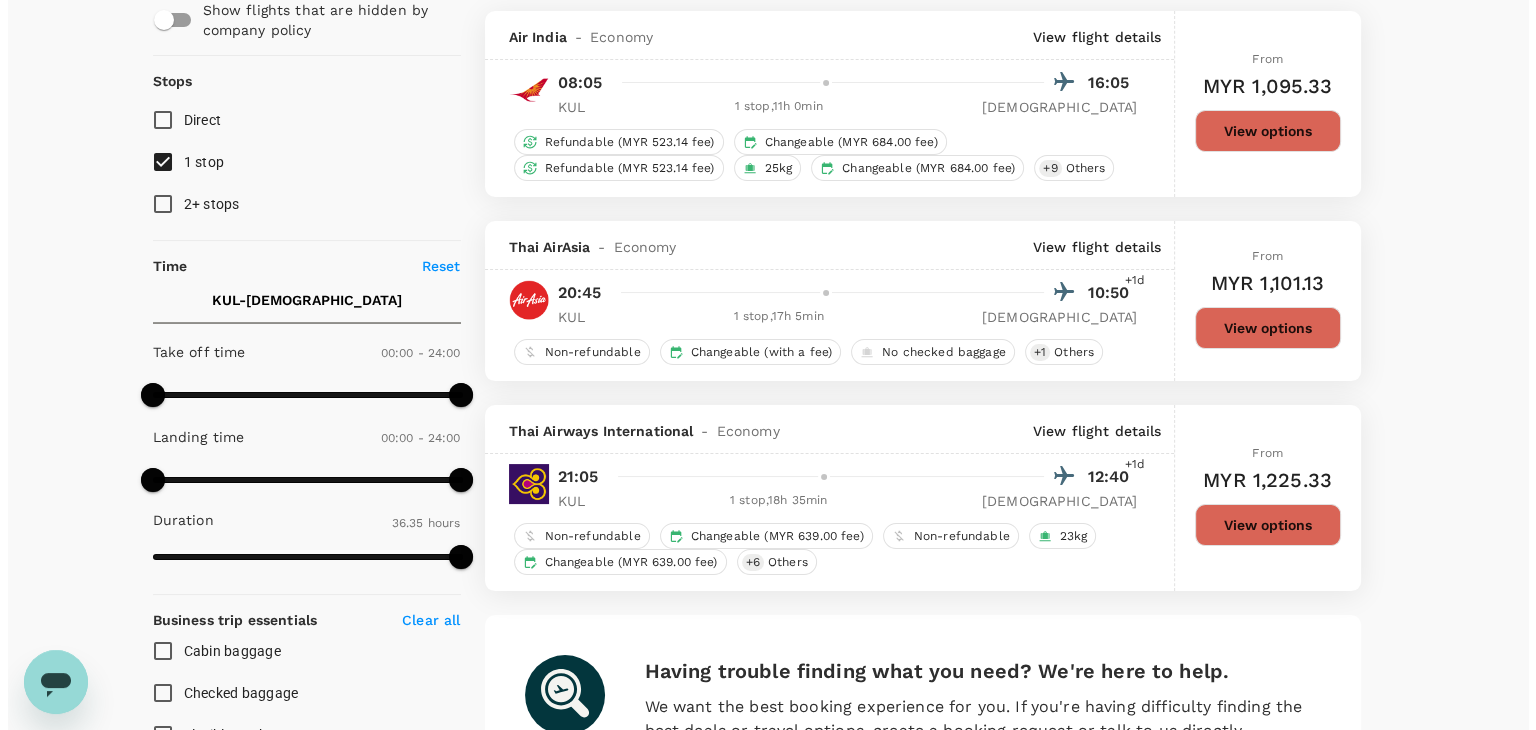 scroll, scrollTop: 200, scrollLeft: 0, axis: vertical 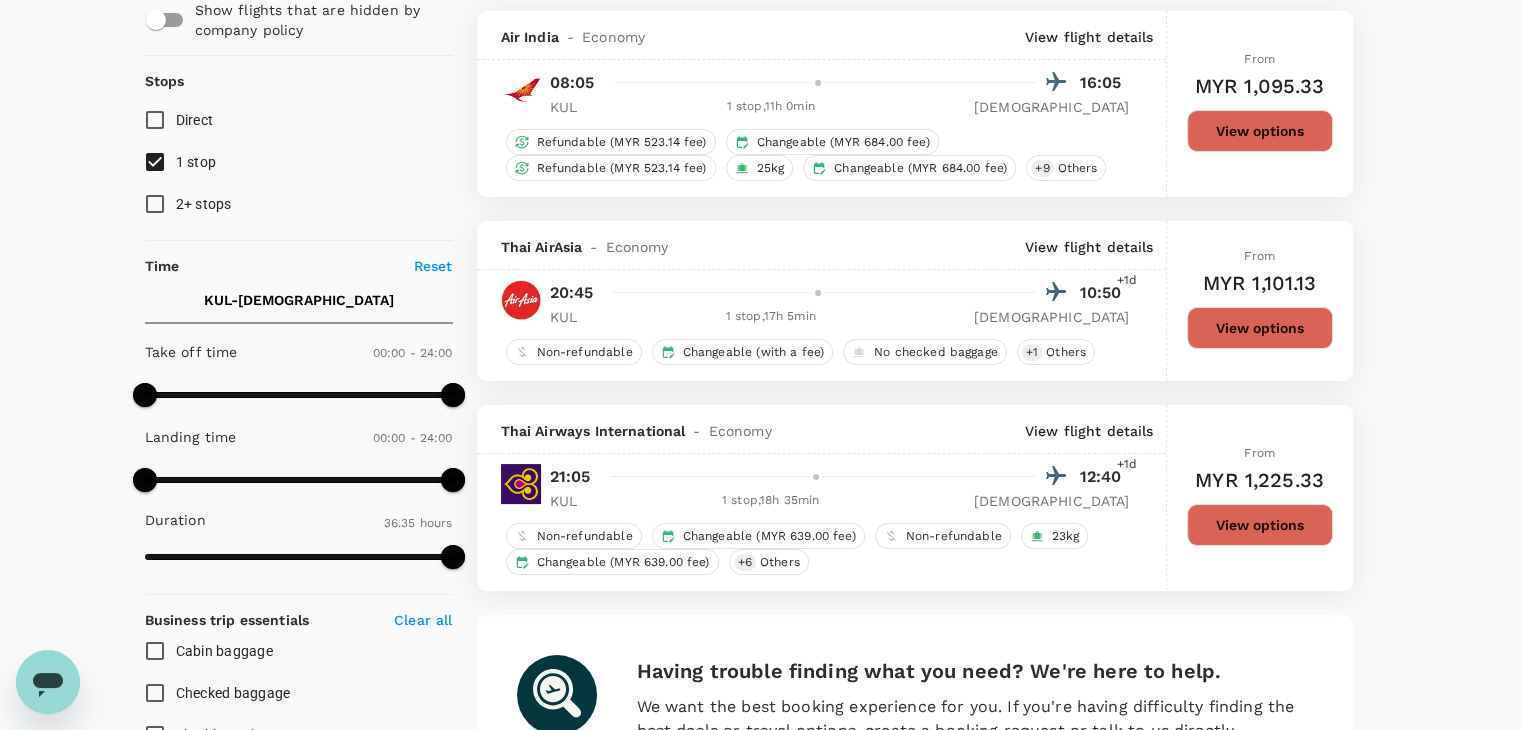 click on "View flight details" at bounding box center [1089, 37] 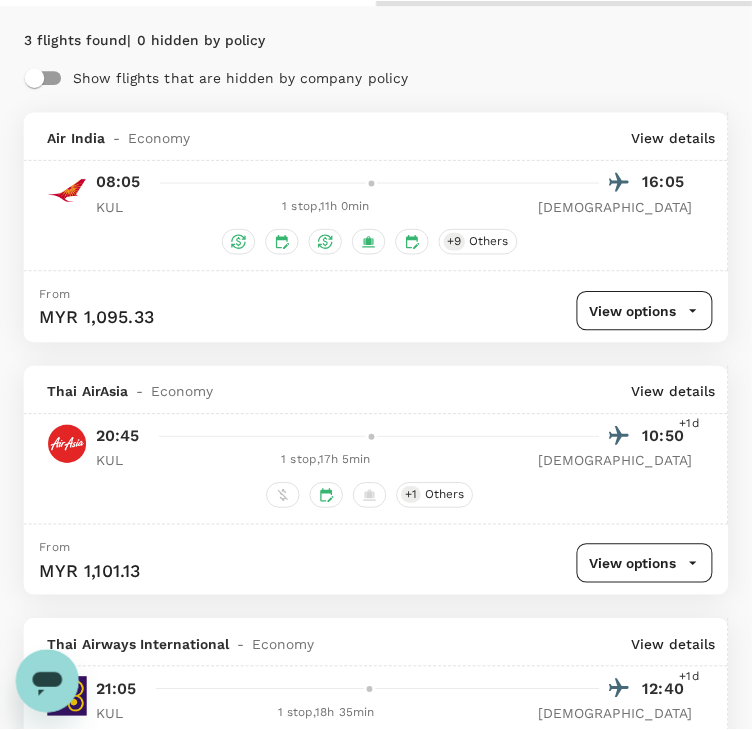 scroll, scrollTop: 132, scrollLeft: 0, axis: vertical 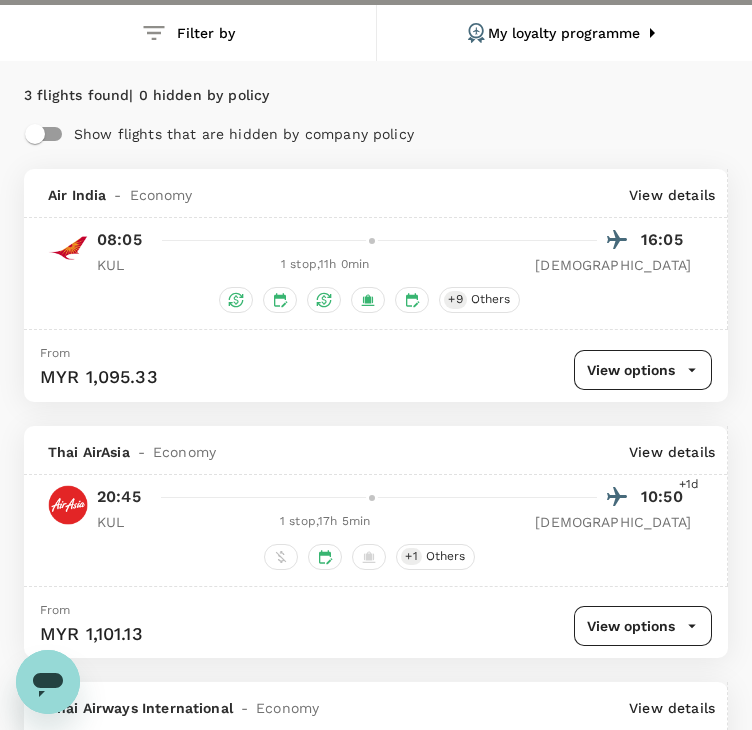 click on "View details" at bounding box center [672, 195] 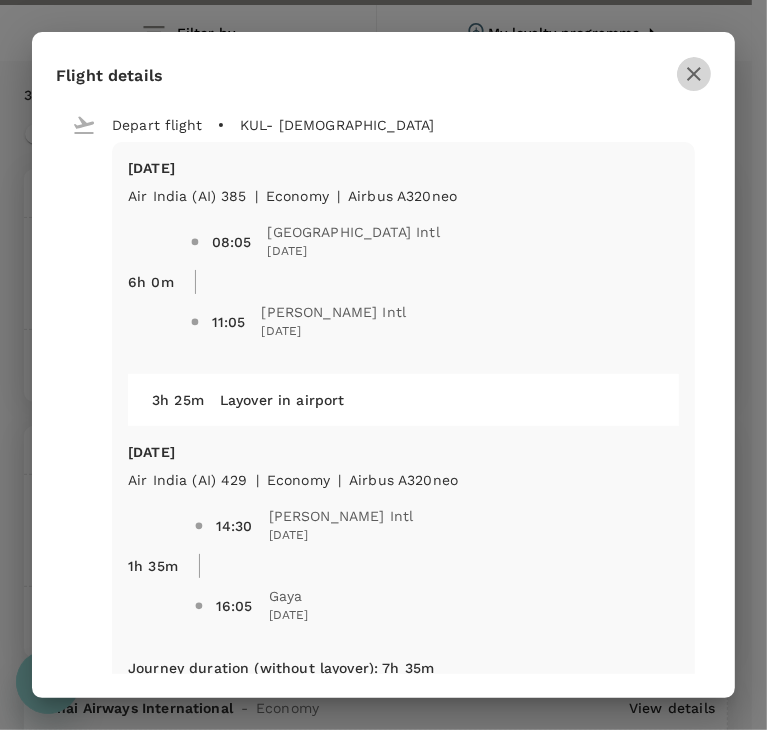 click 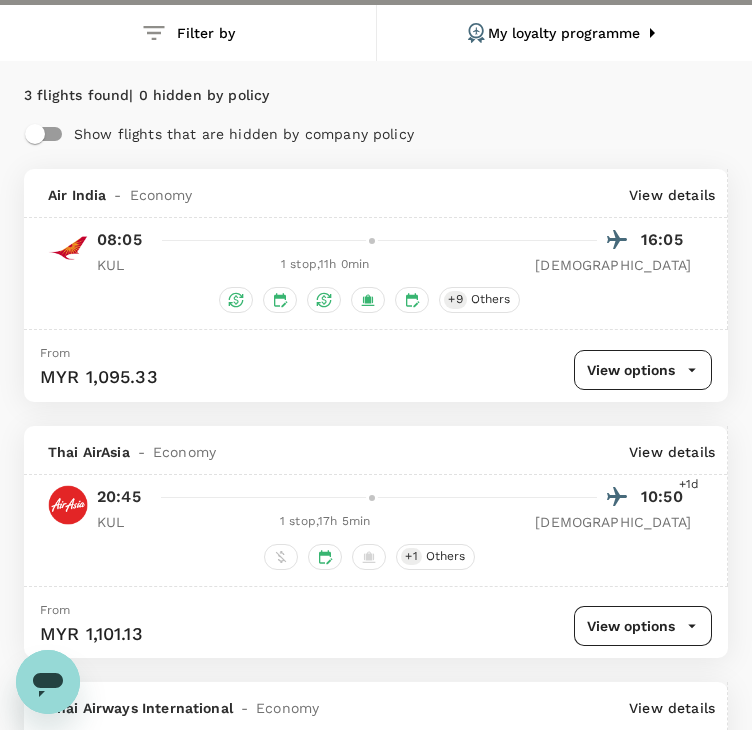 click on "View options" at bounding box center (643, 370) 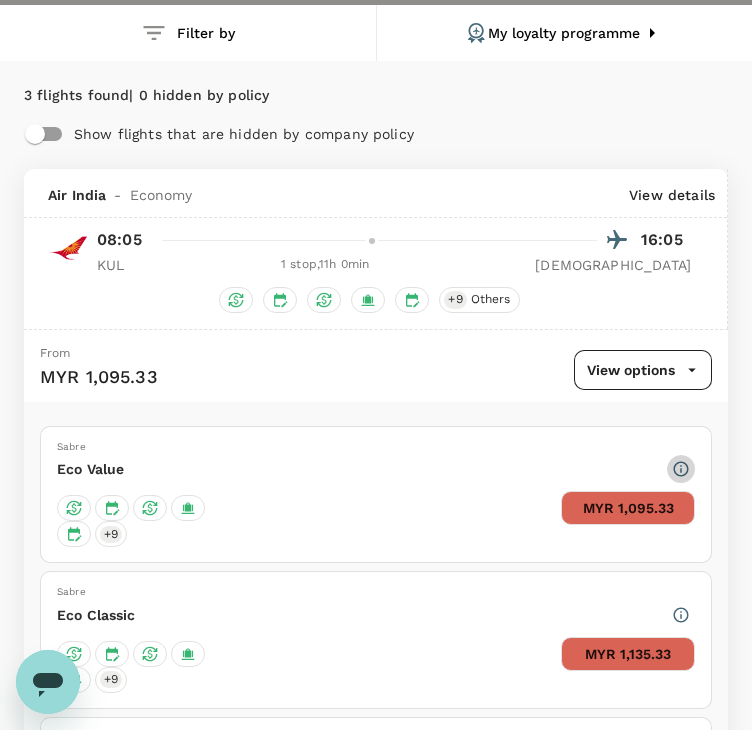 click 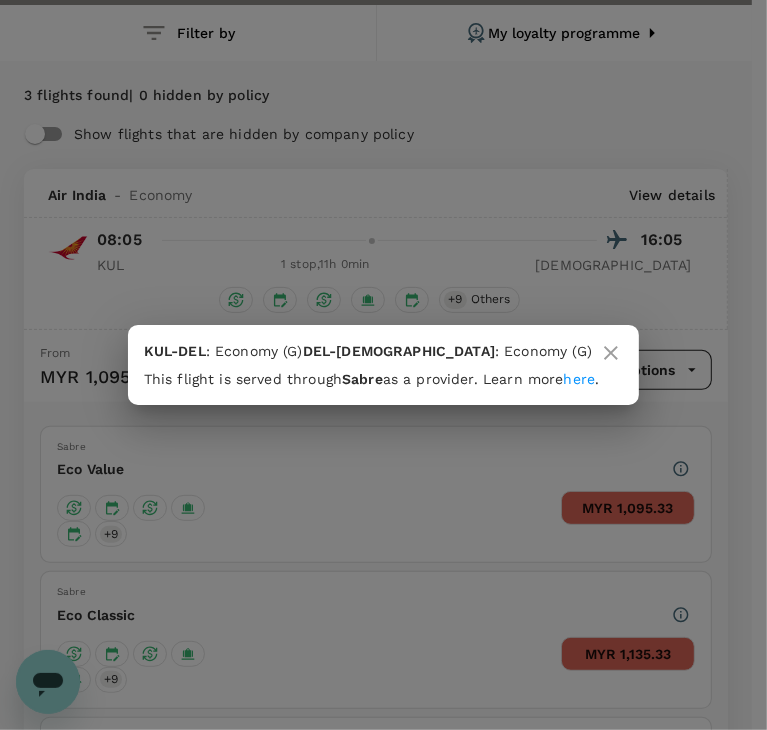click 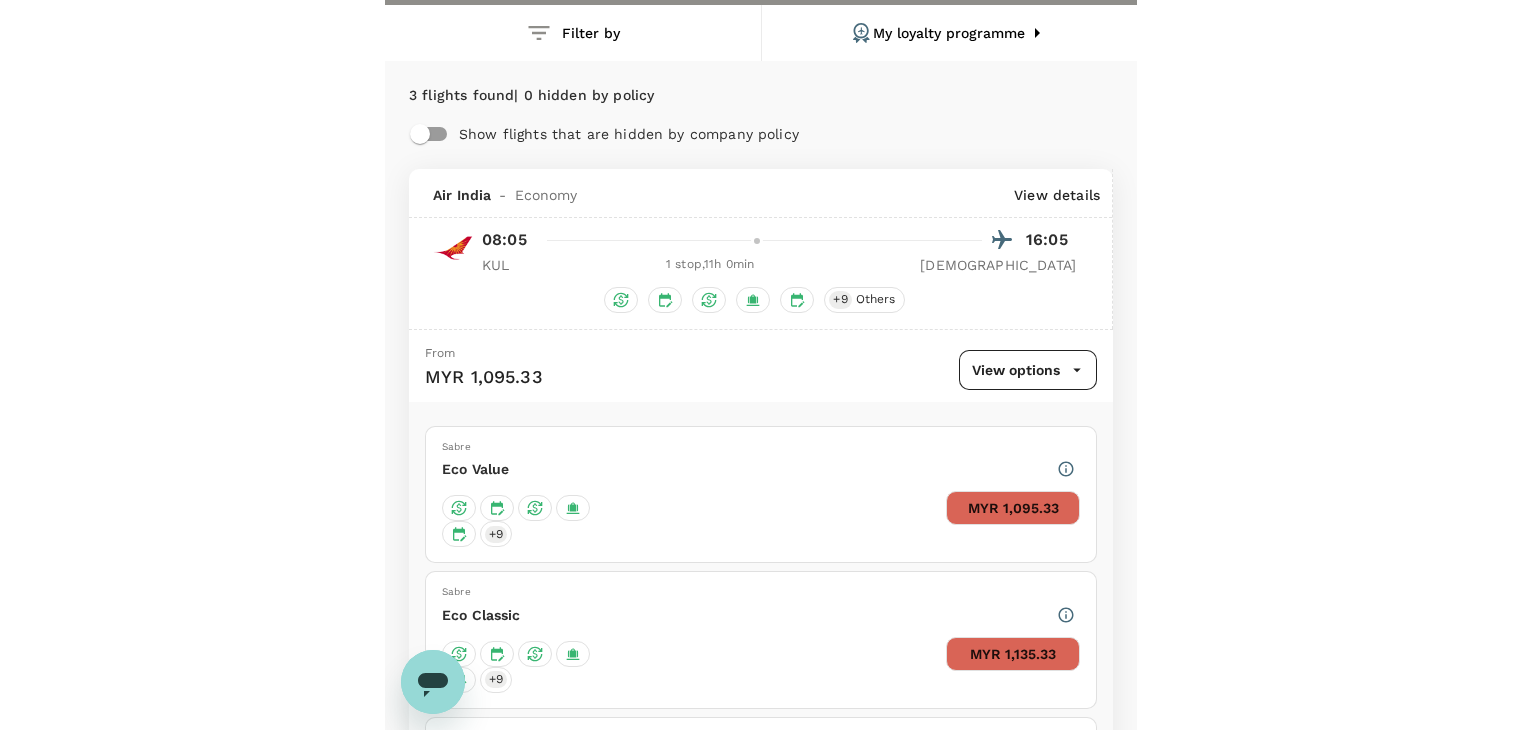 scroll, scrollTop: 76, scrollLeft: 0, axis: vertical 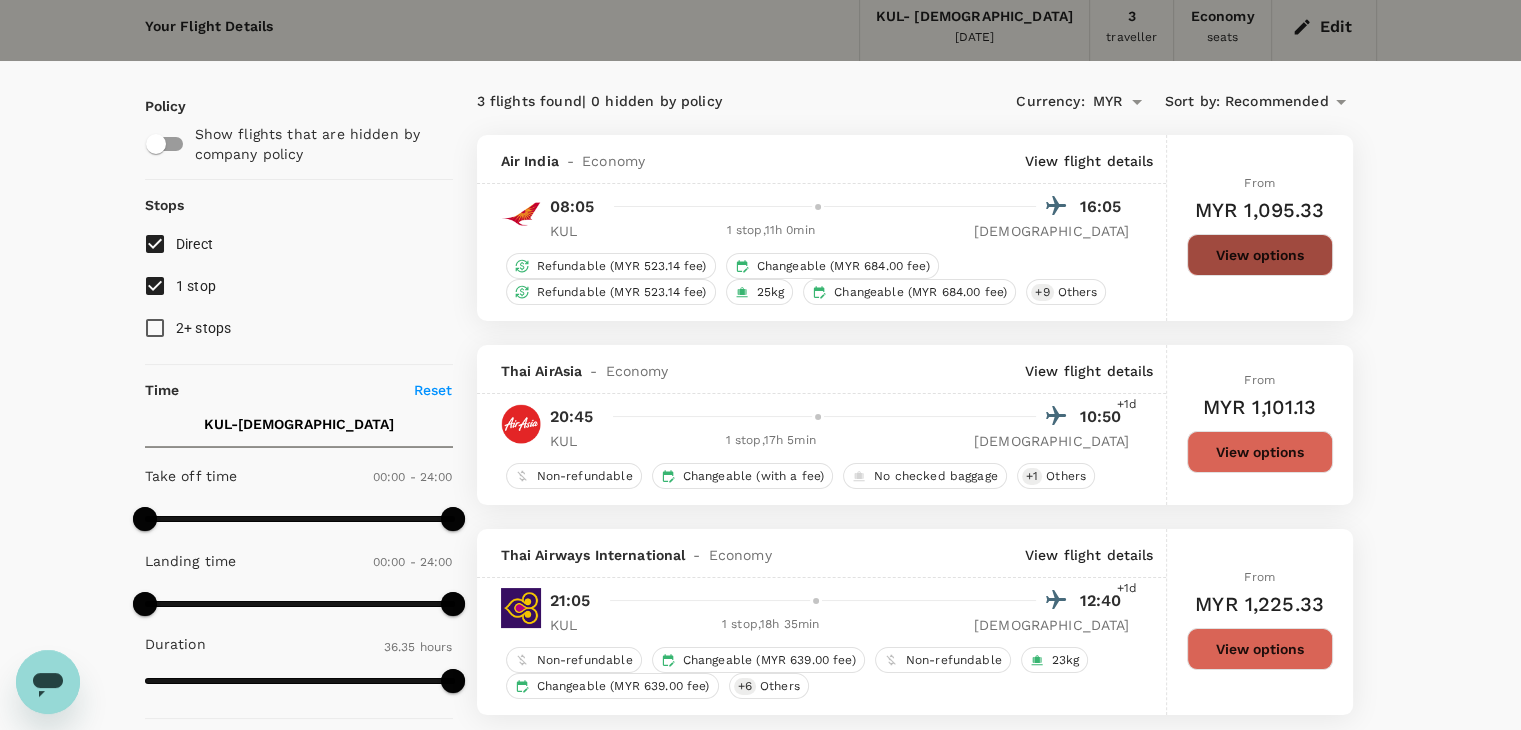 click on "View options" at bounding box center [1260, 255] 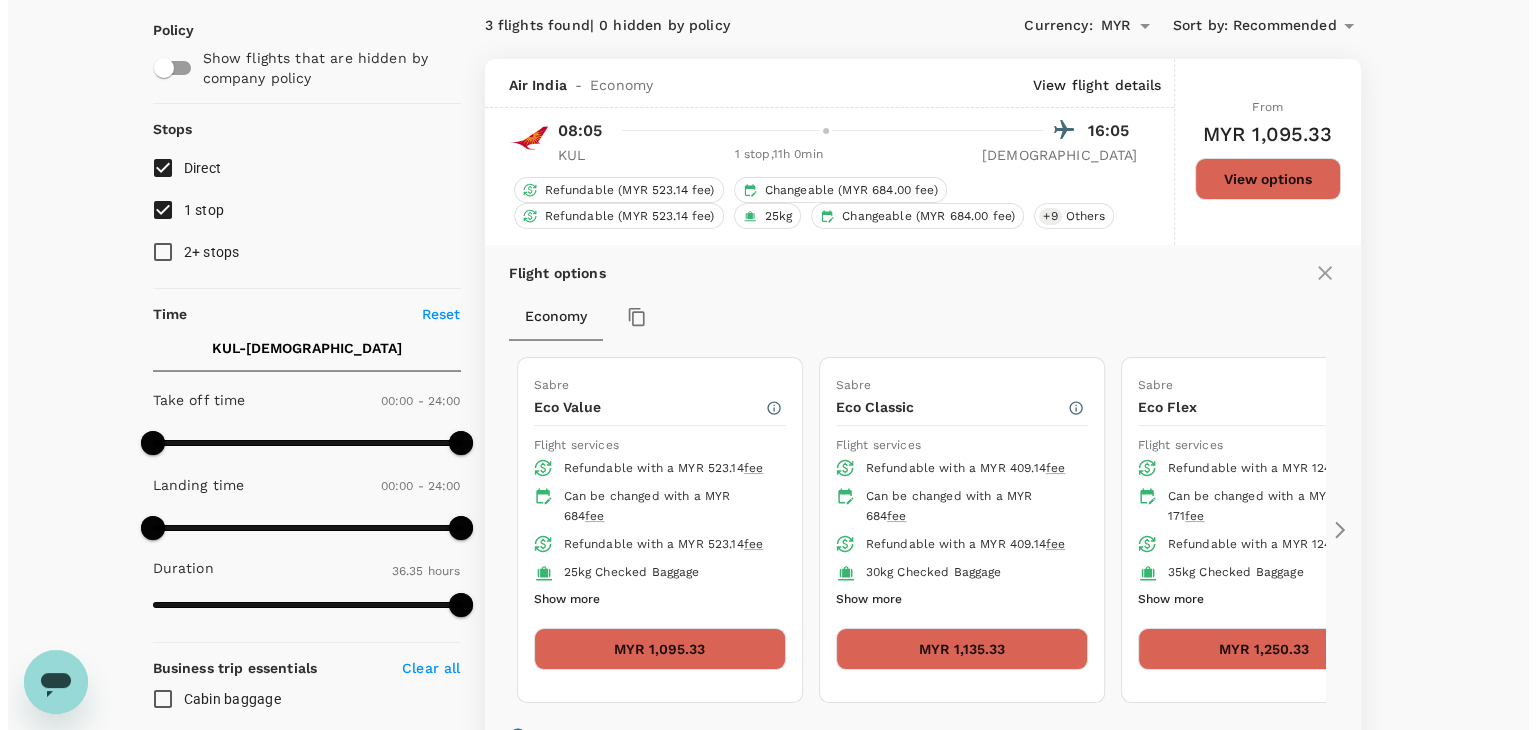 scroll, scrollTop: 211, scrollLeft: 0, axis: vertical 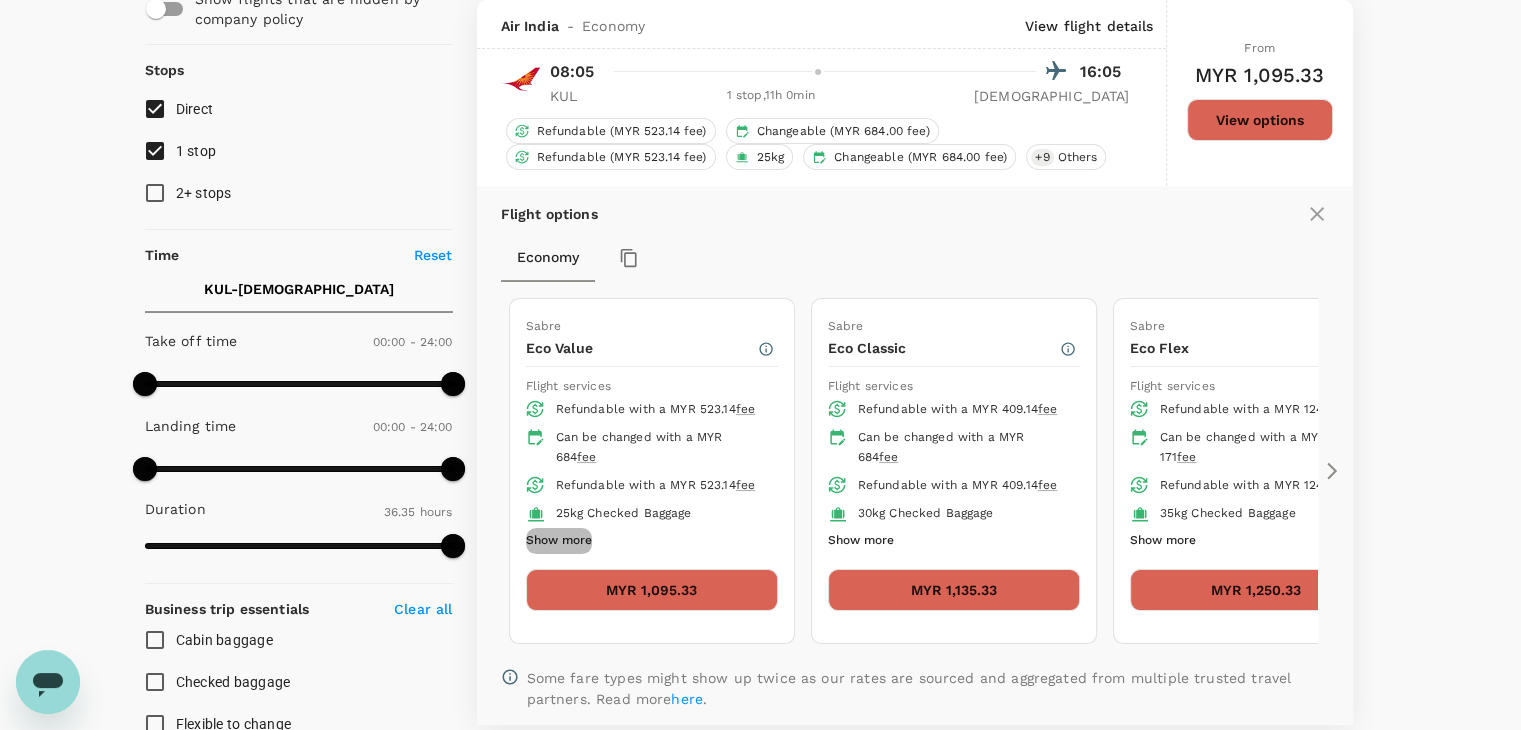 click on "Show more" at bounding box center (559, 541) 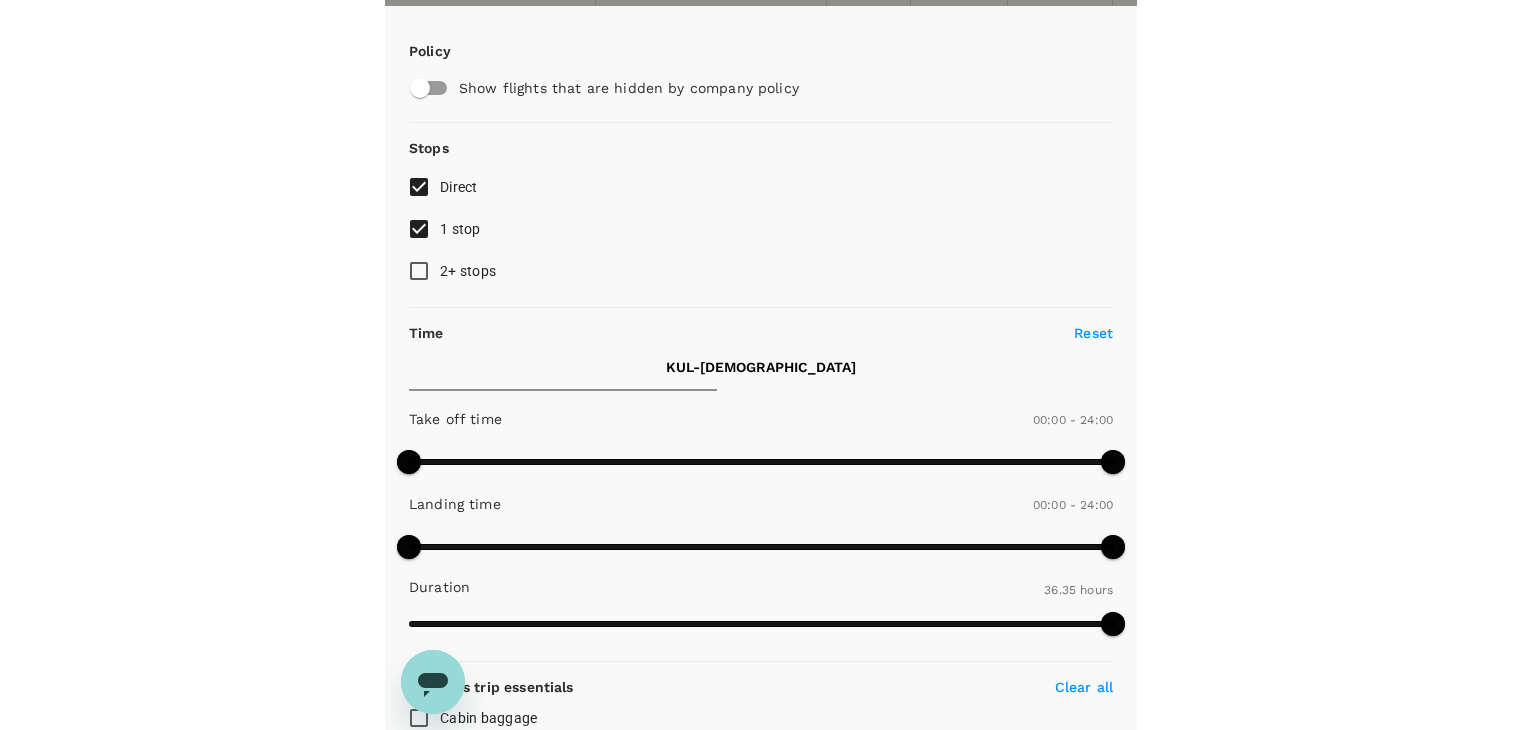 scroll, scrollTop: 143, scrollLeft: 0, axis: vertical 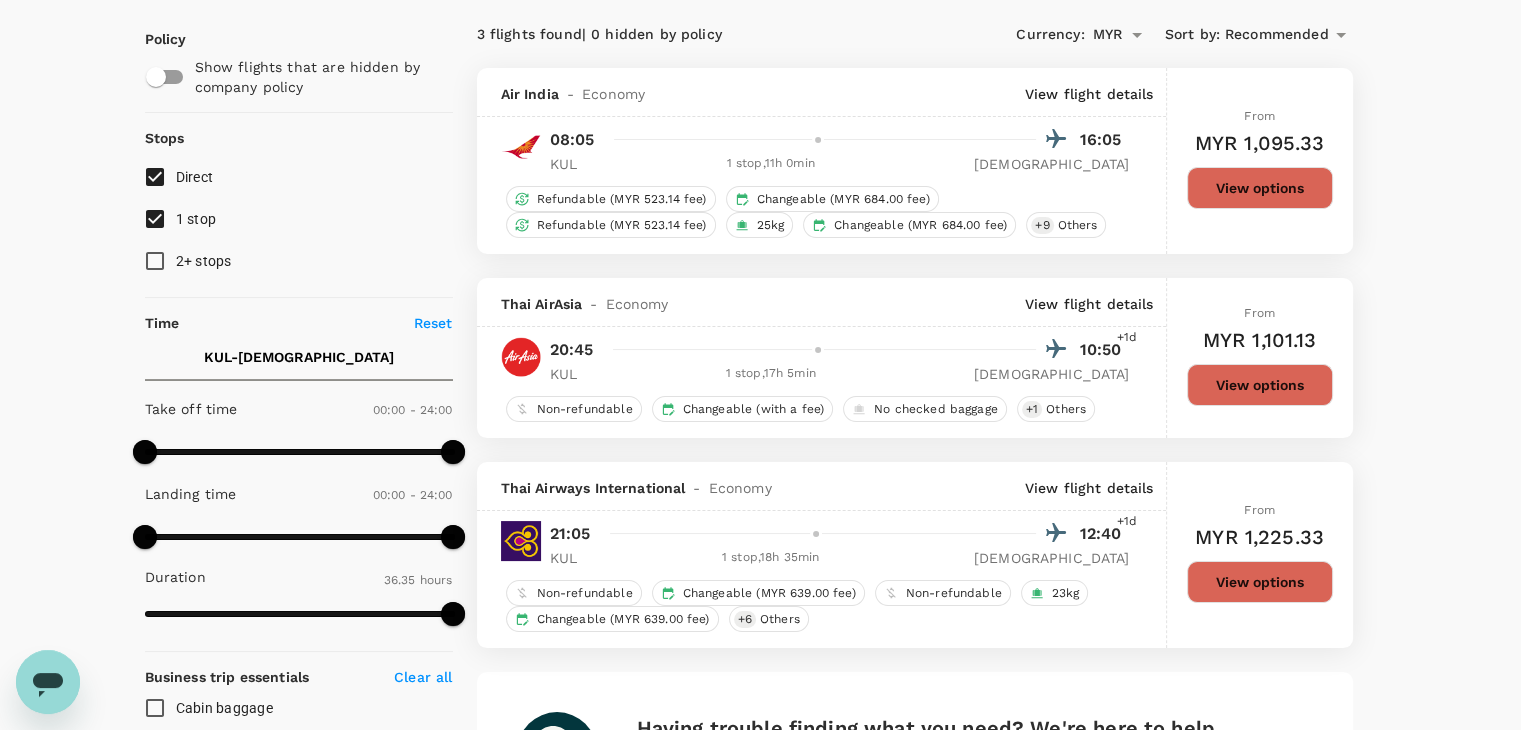 click on "View options" at bounding box center (1260, 188) 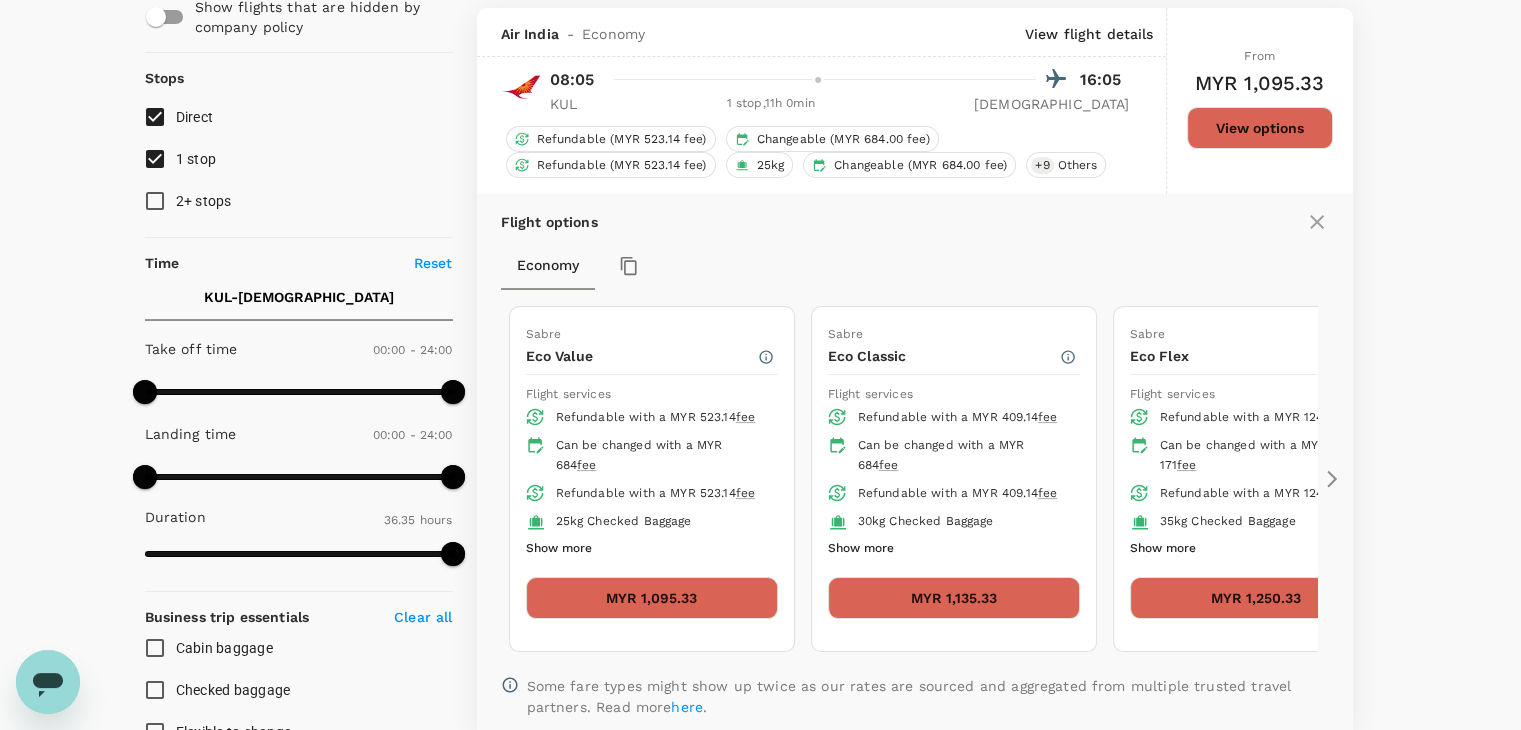 scroll, scrollTop: 211, scrollLeft: 0, axis: vertical 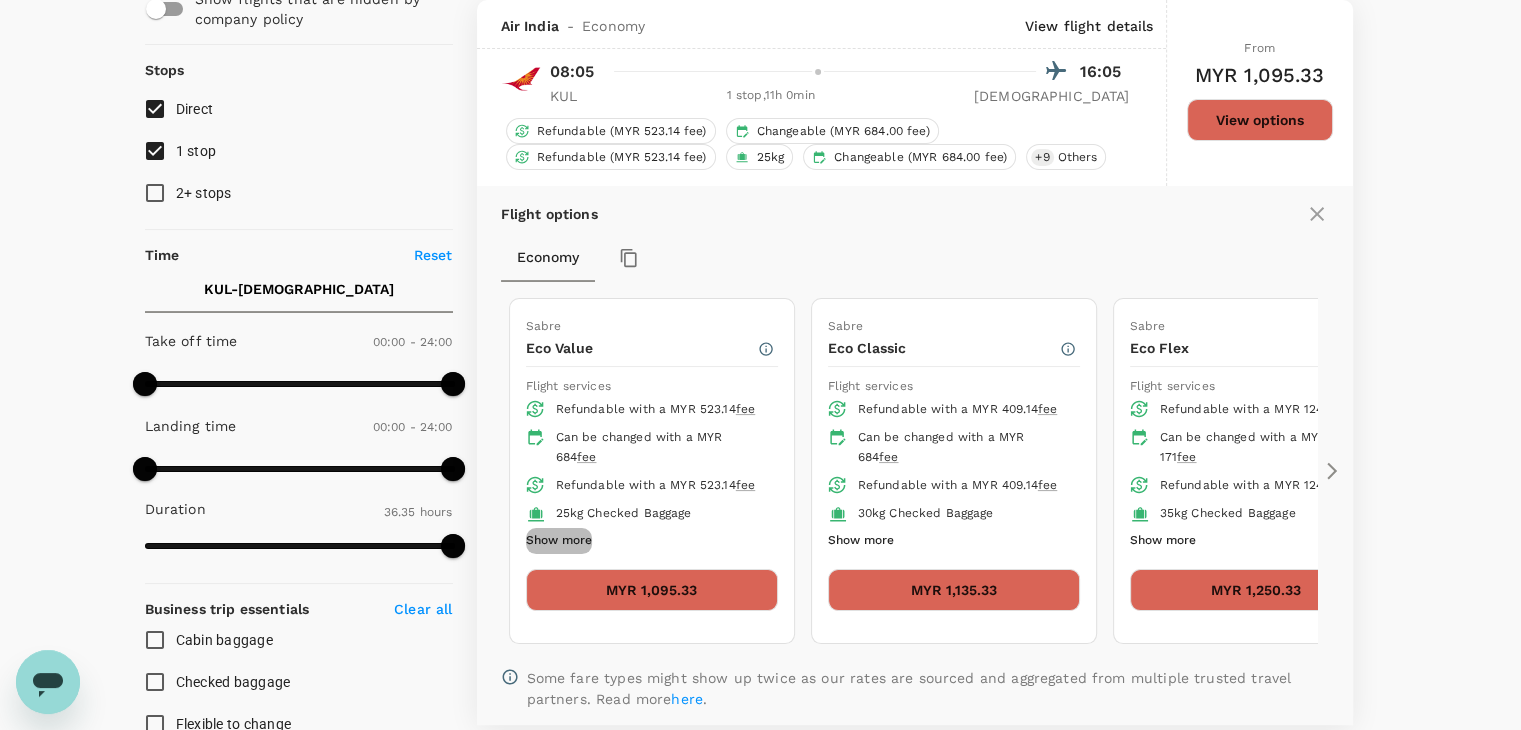 click on "Show more" at bounding box center [559, 541] 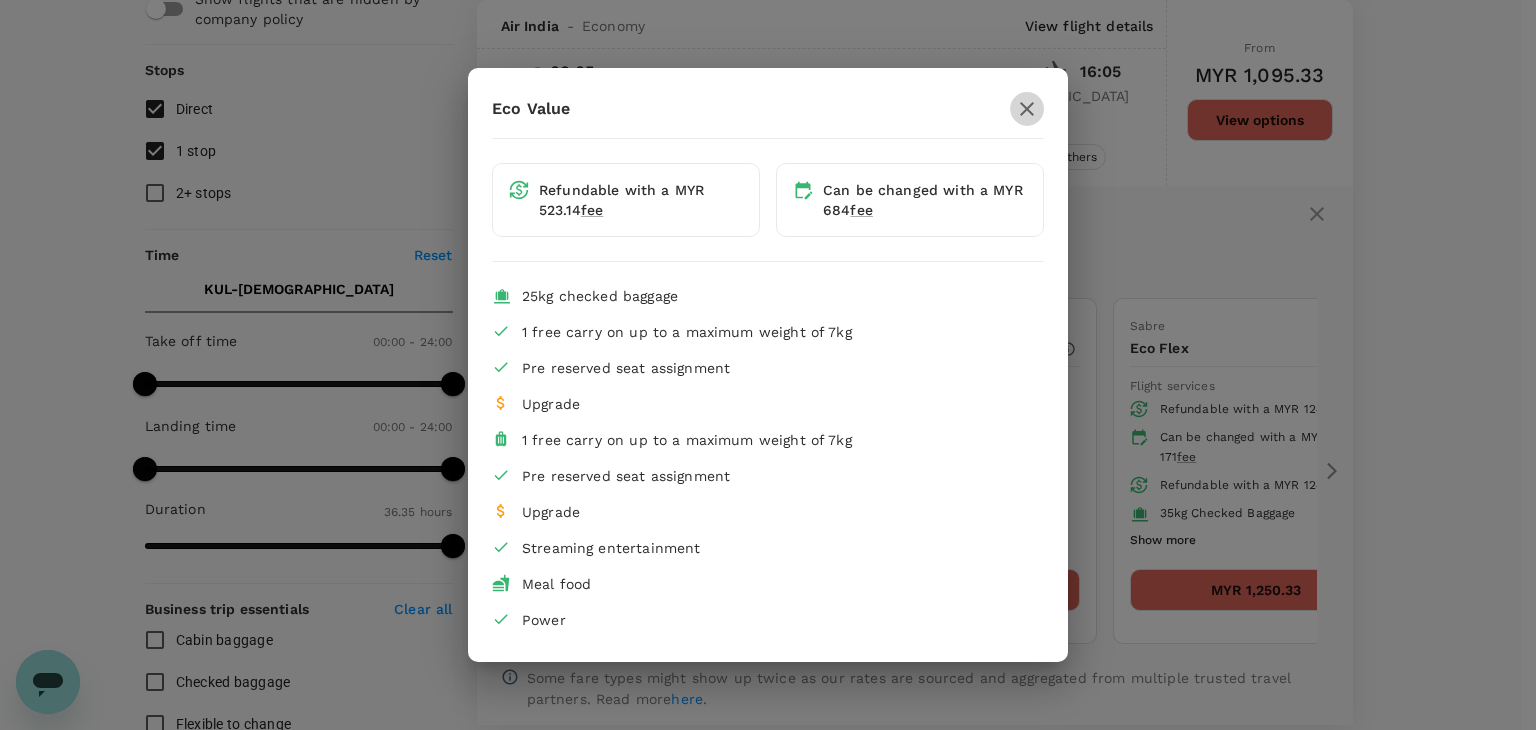 click 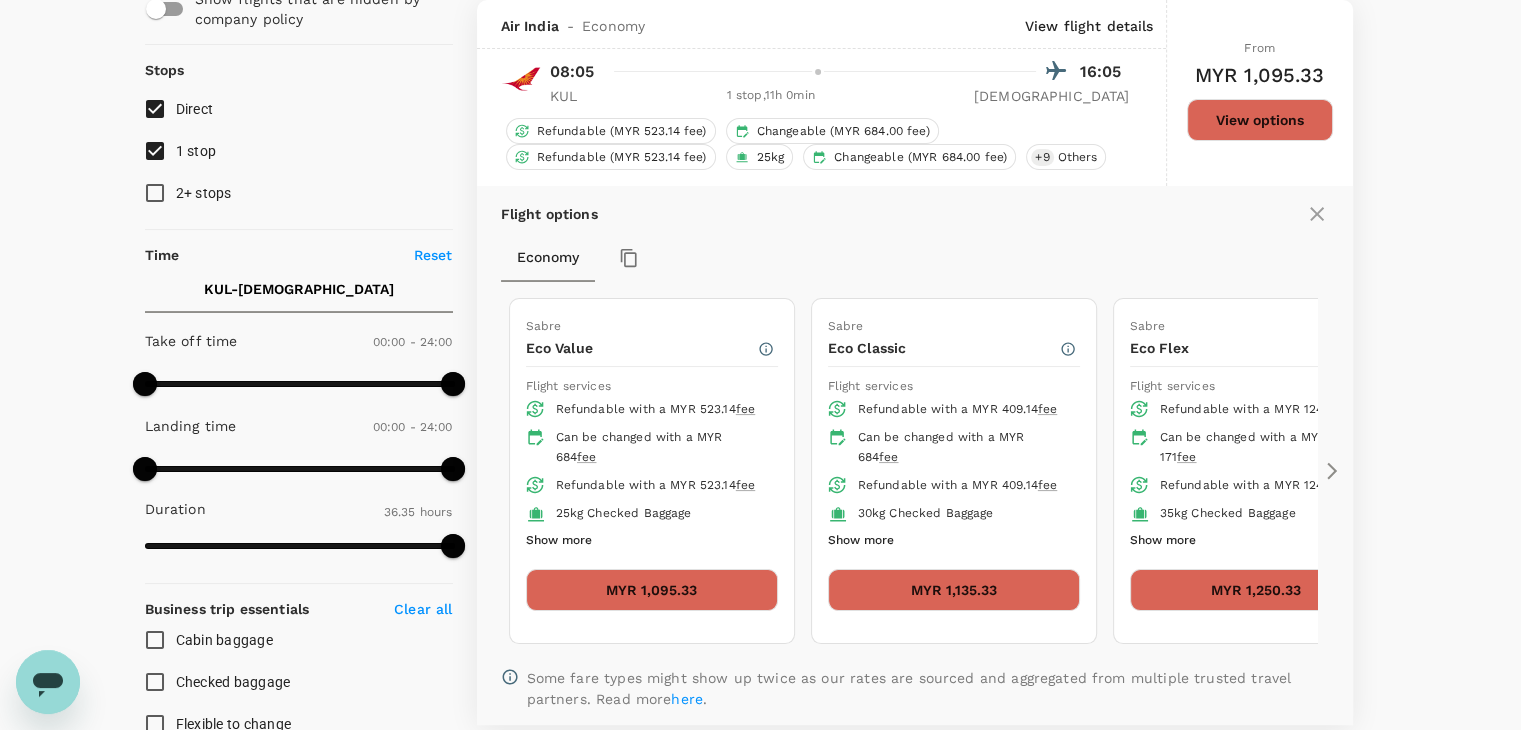 click on "Show more" at bounding box center [861, 541] 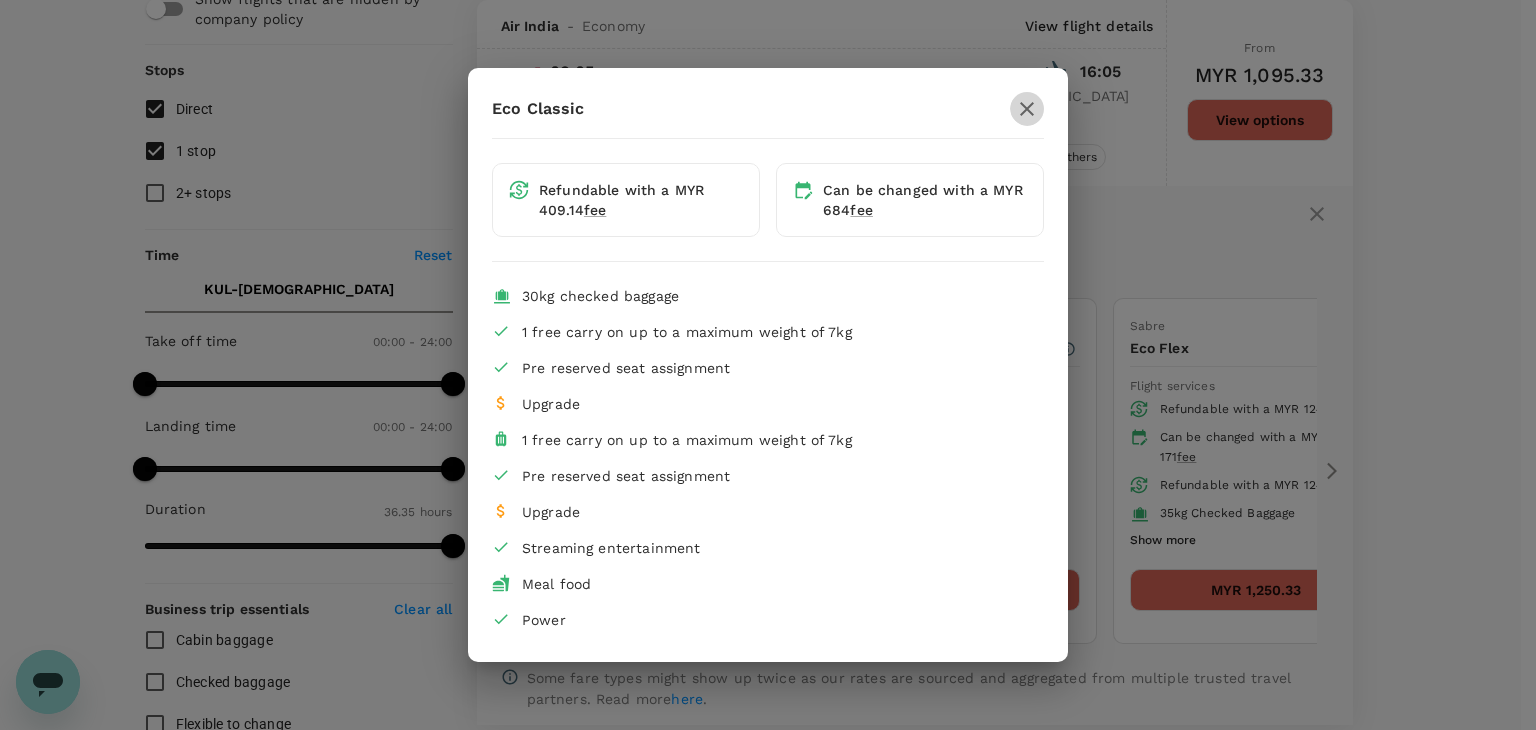 click 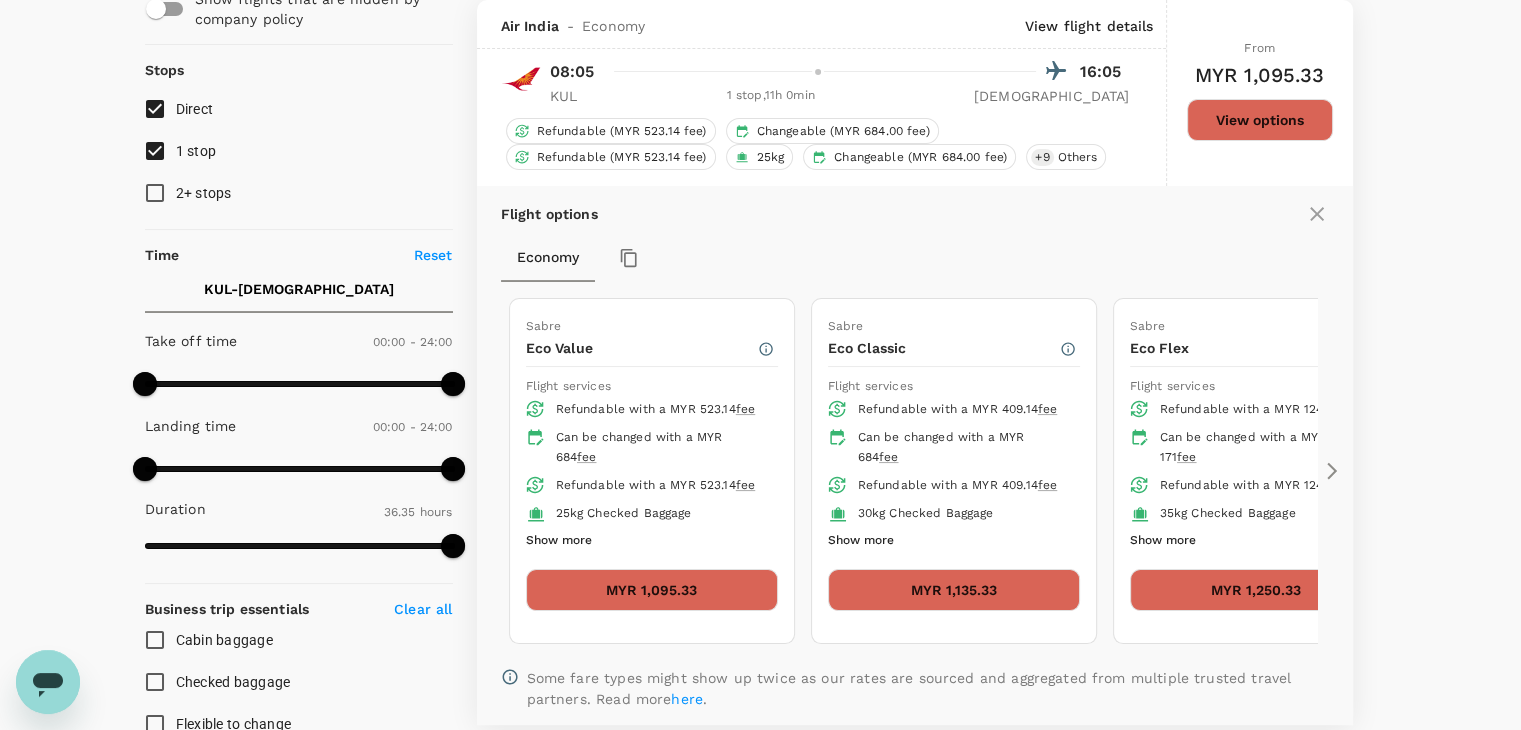 click 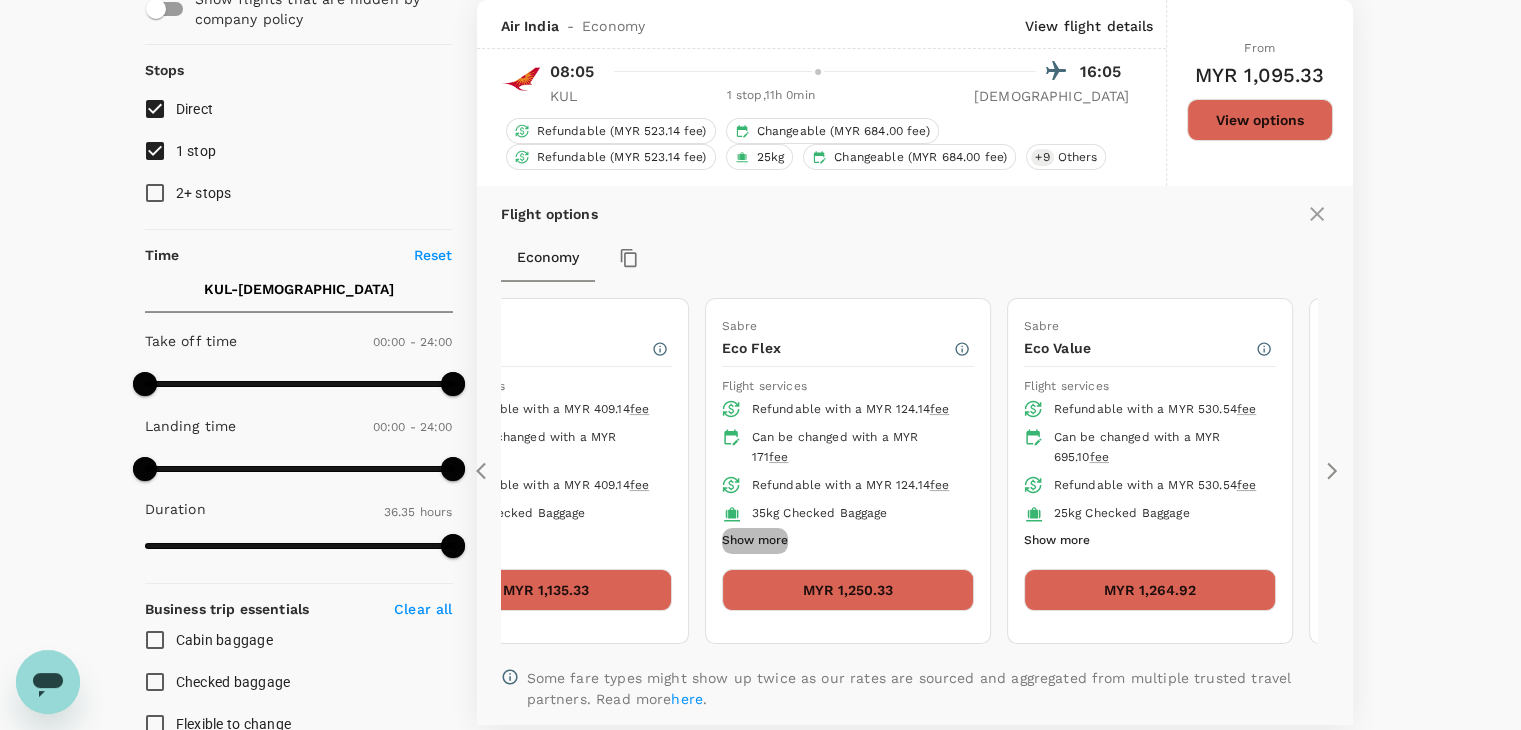click on "Show more" at bounding box center (755, 541) 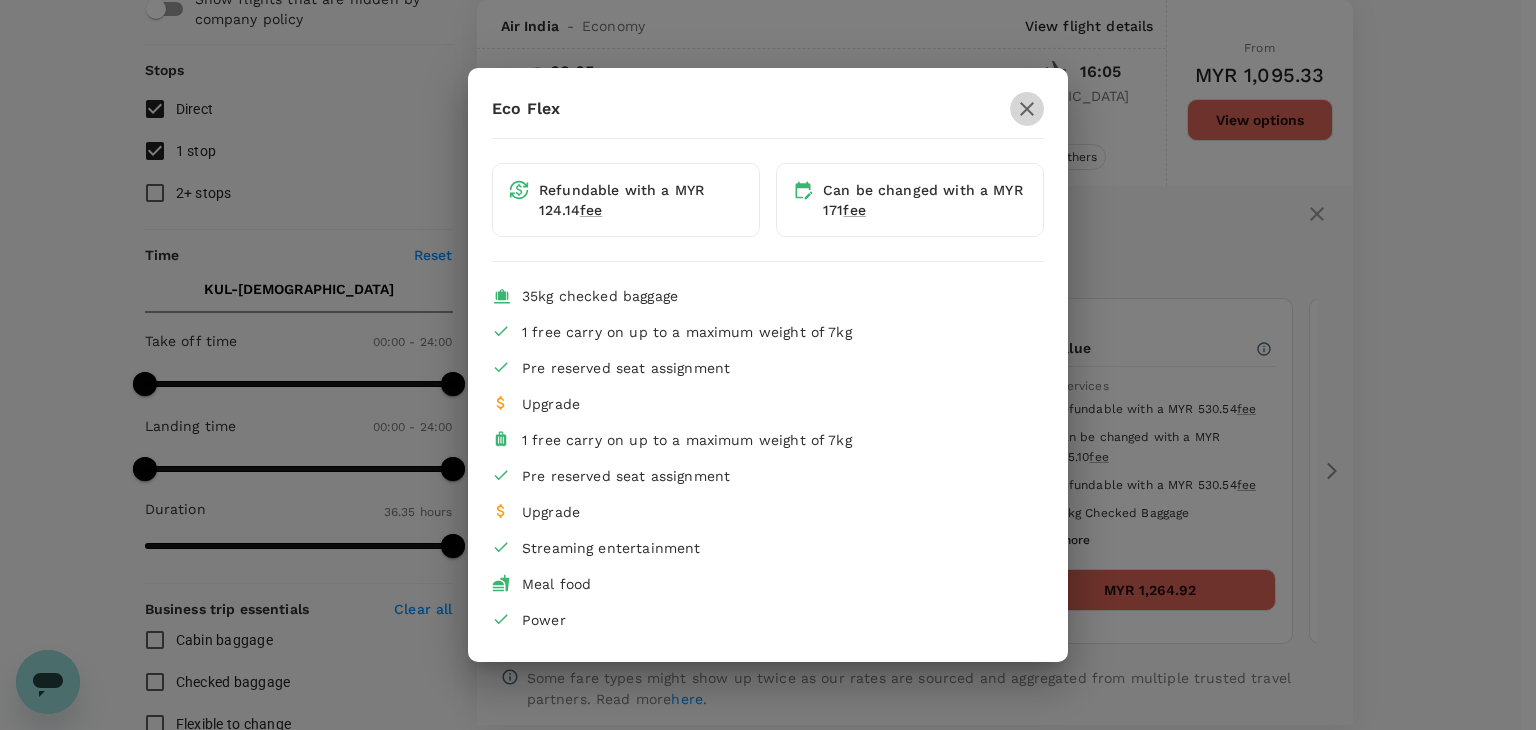 click 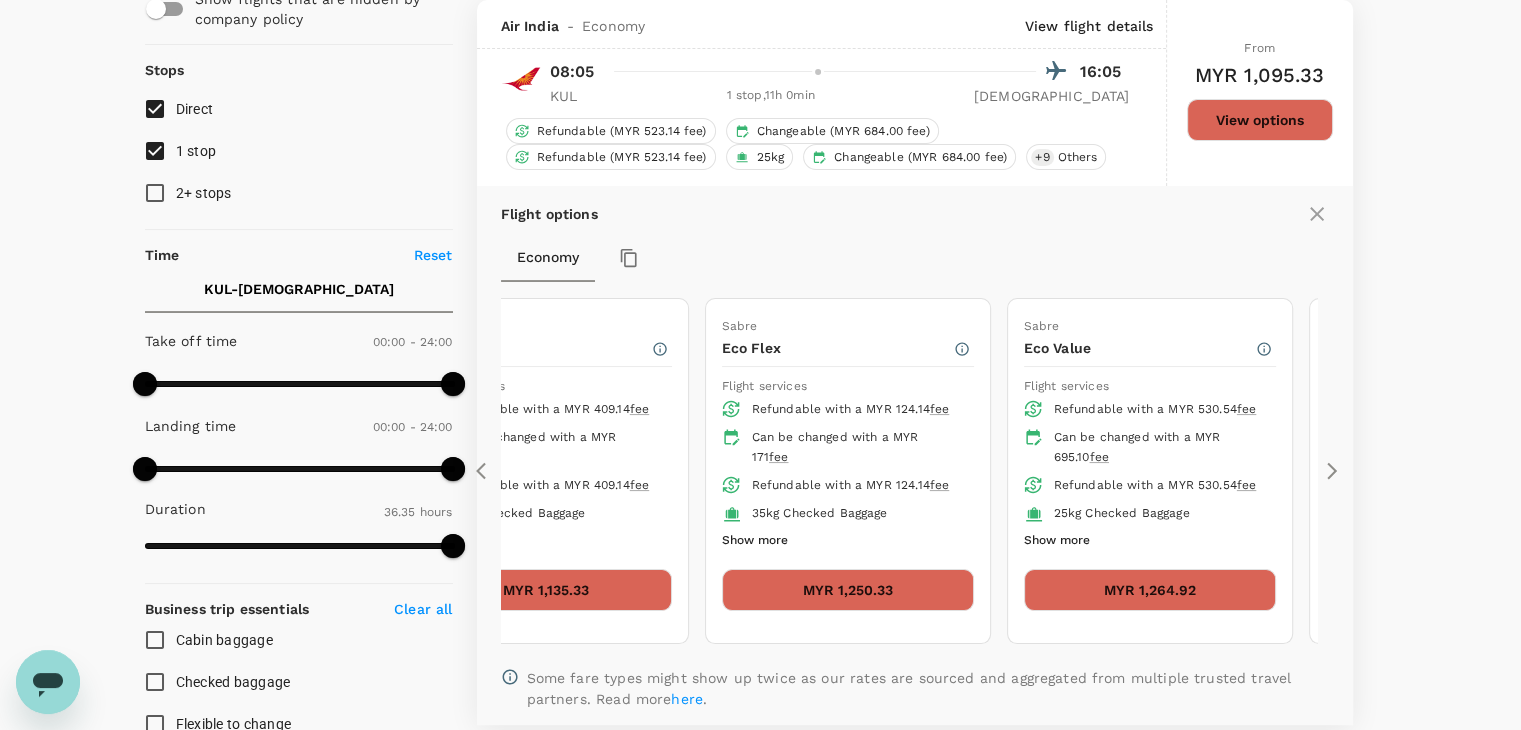 click 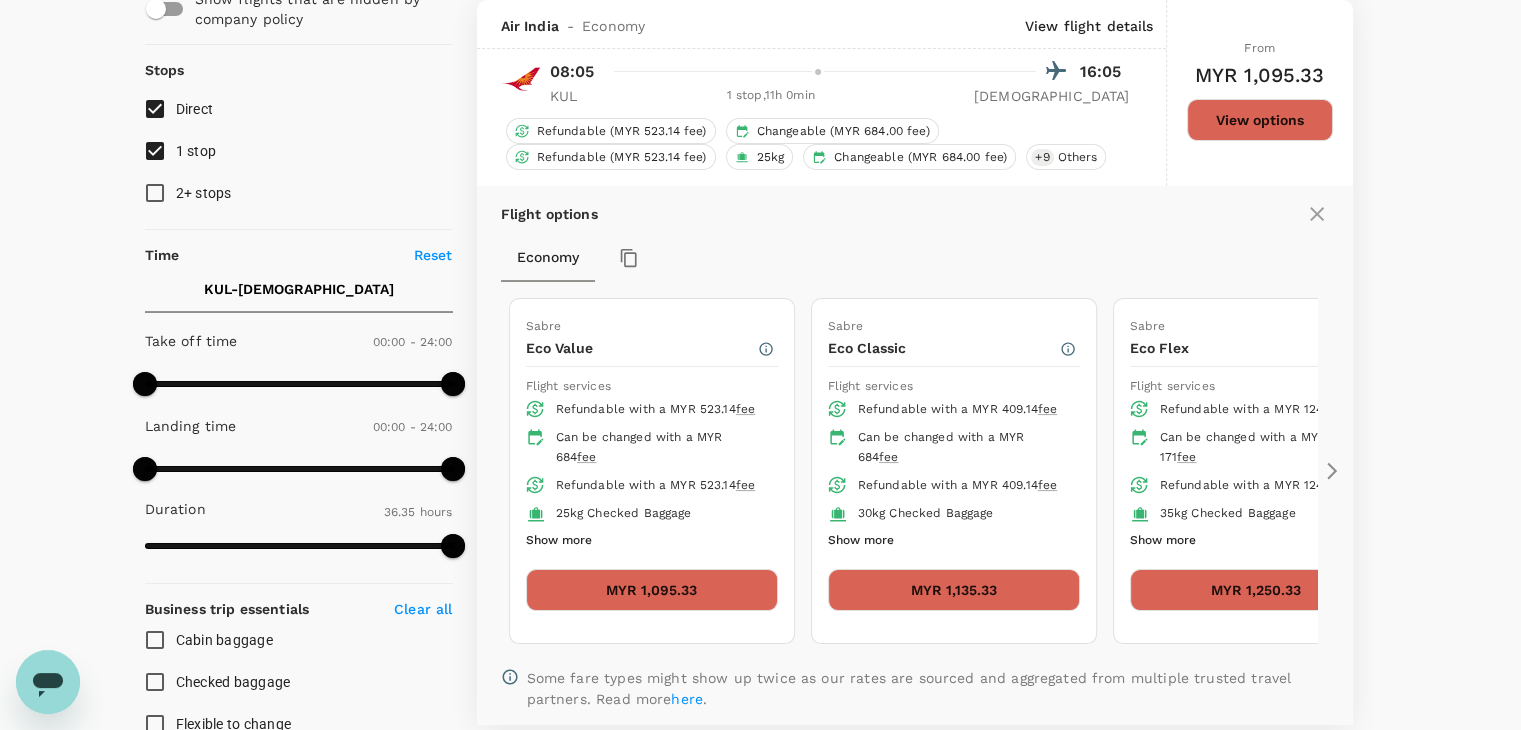 click 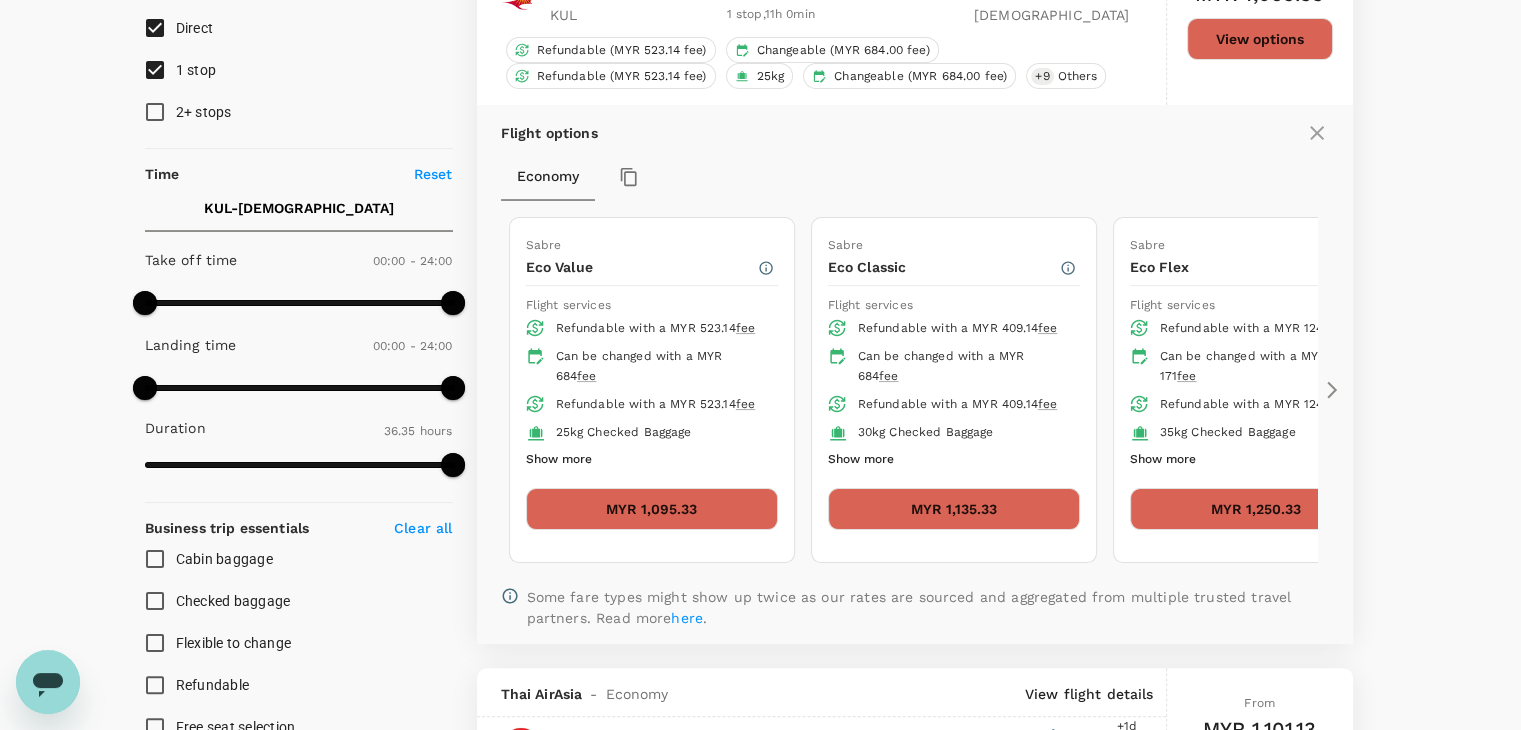 scroll, scrollTop: 300, scrollLeft: 0, axis: vertical 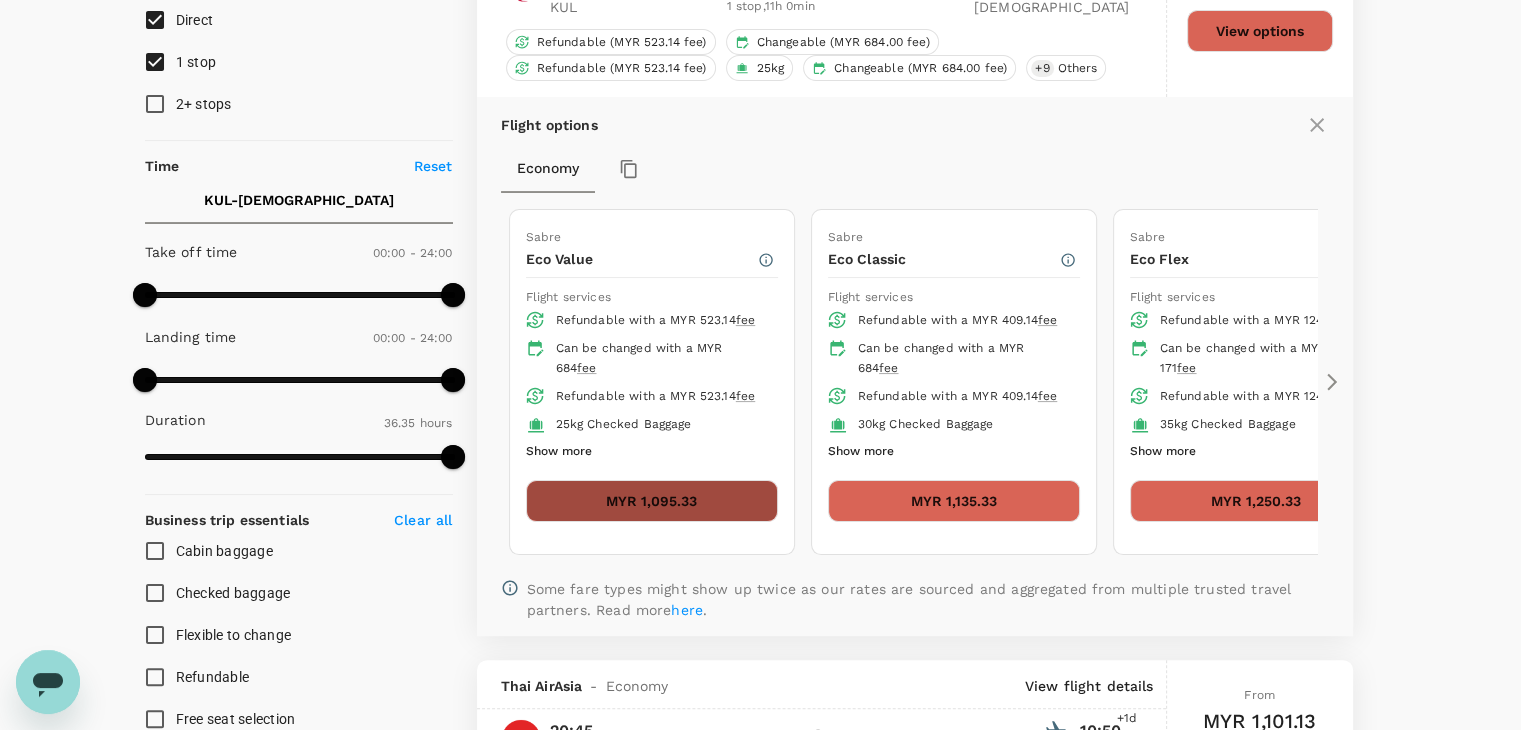 click on "MYR 1,095.33" at bounding box center [652, 501] 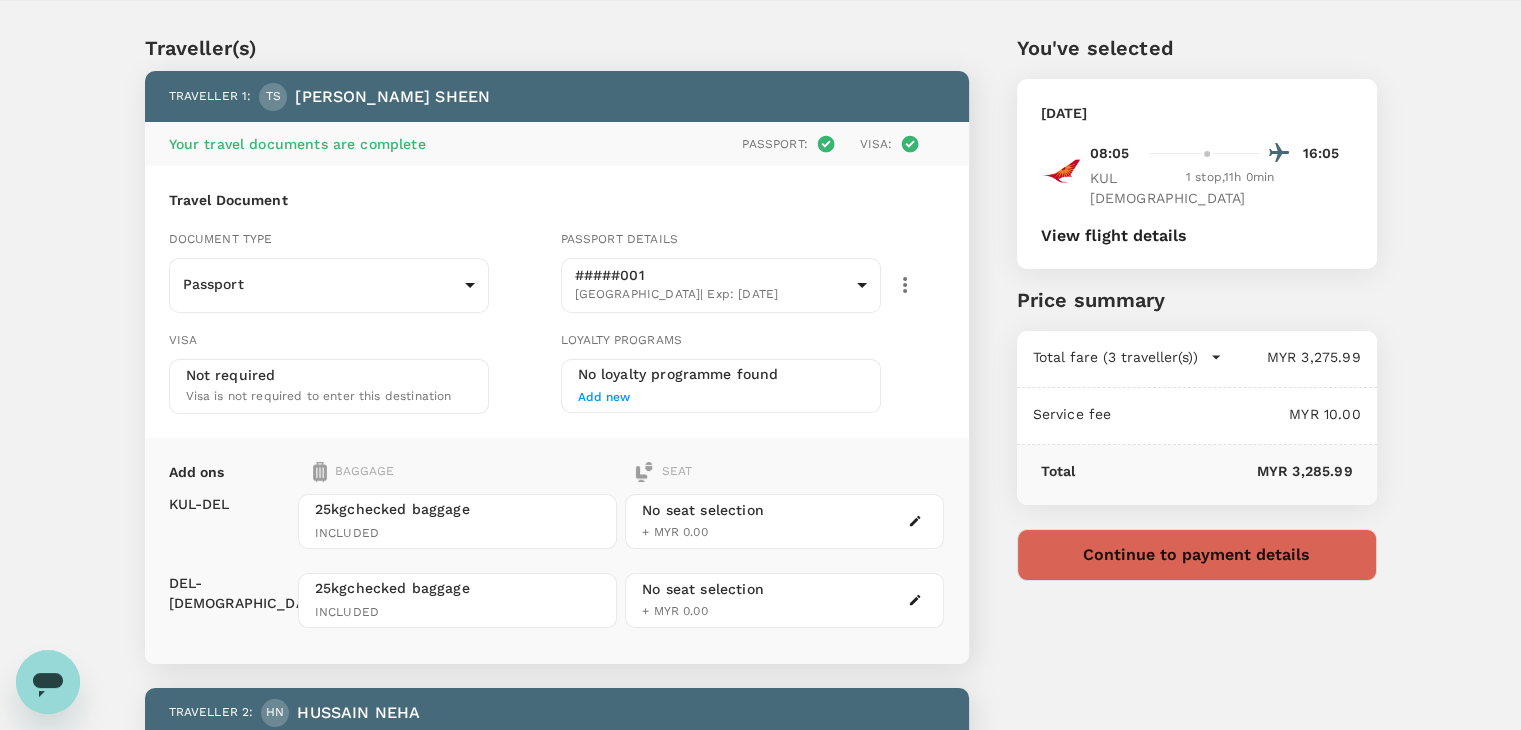 scroll, scrollTop: 0, scrollLeft: 0, axis: both 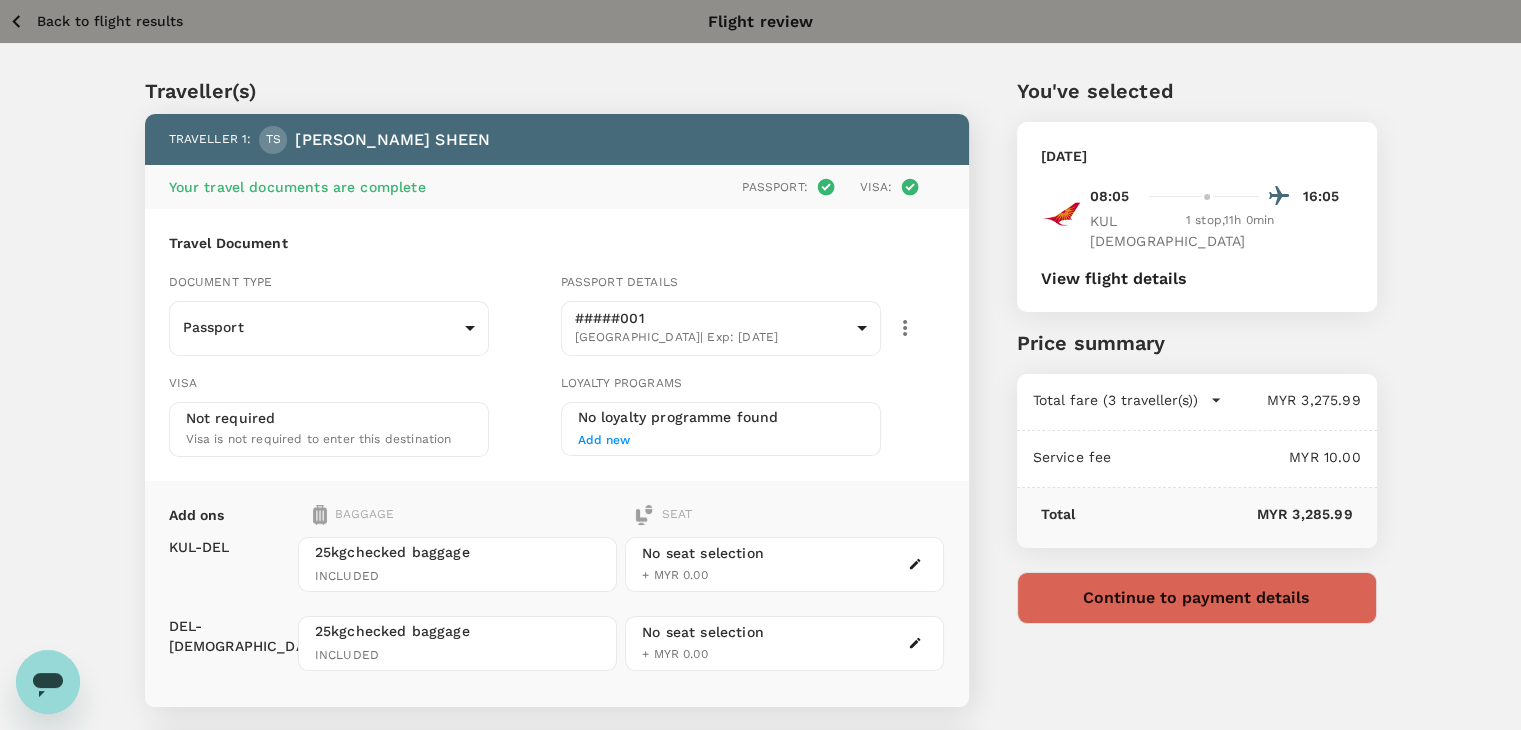 click on "Back to flight results" at bounding box center [110, 21] 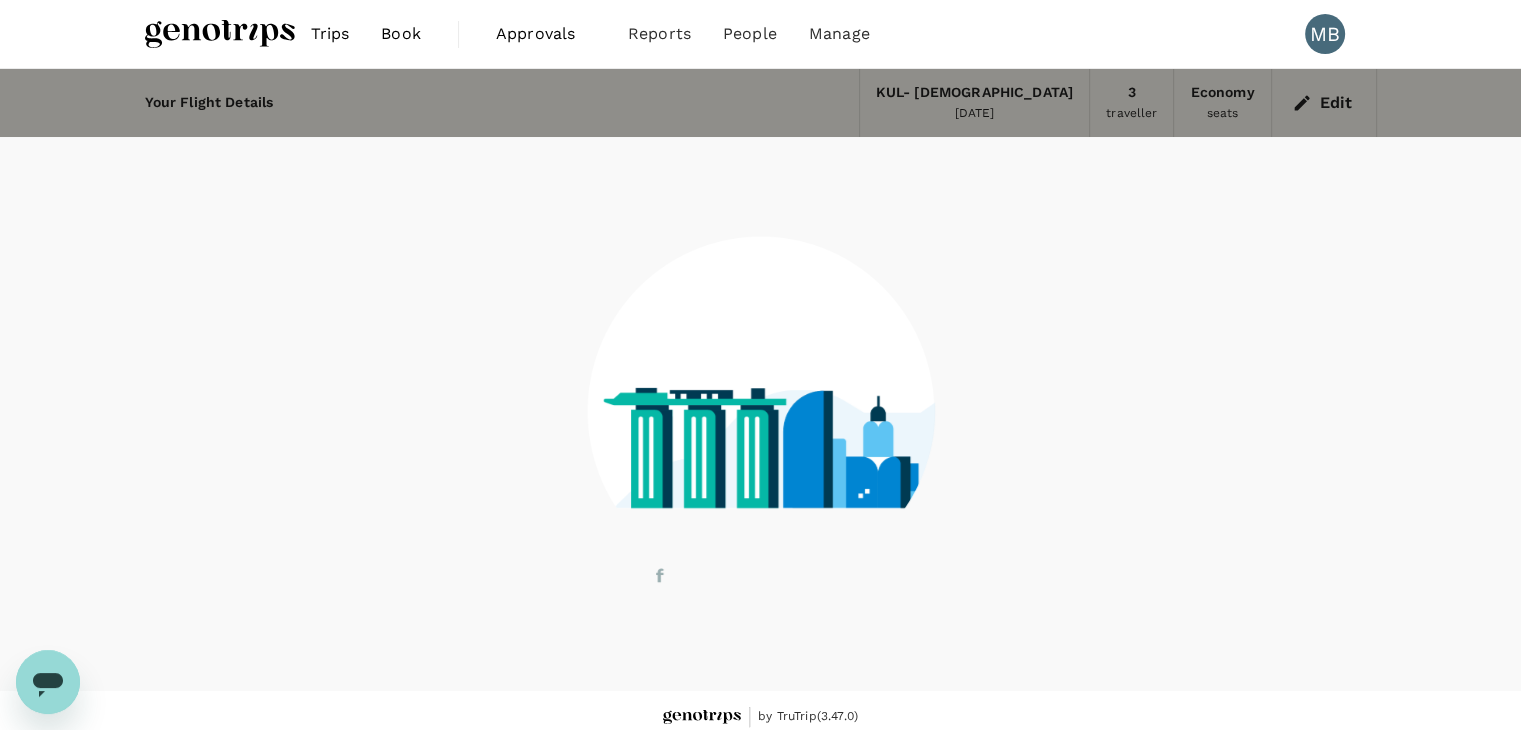 scroll, scrollTop: 13, scrollLeft: 0, axis: vertical 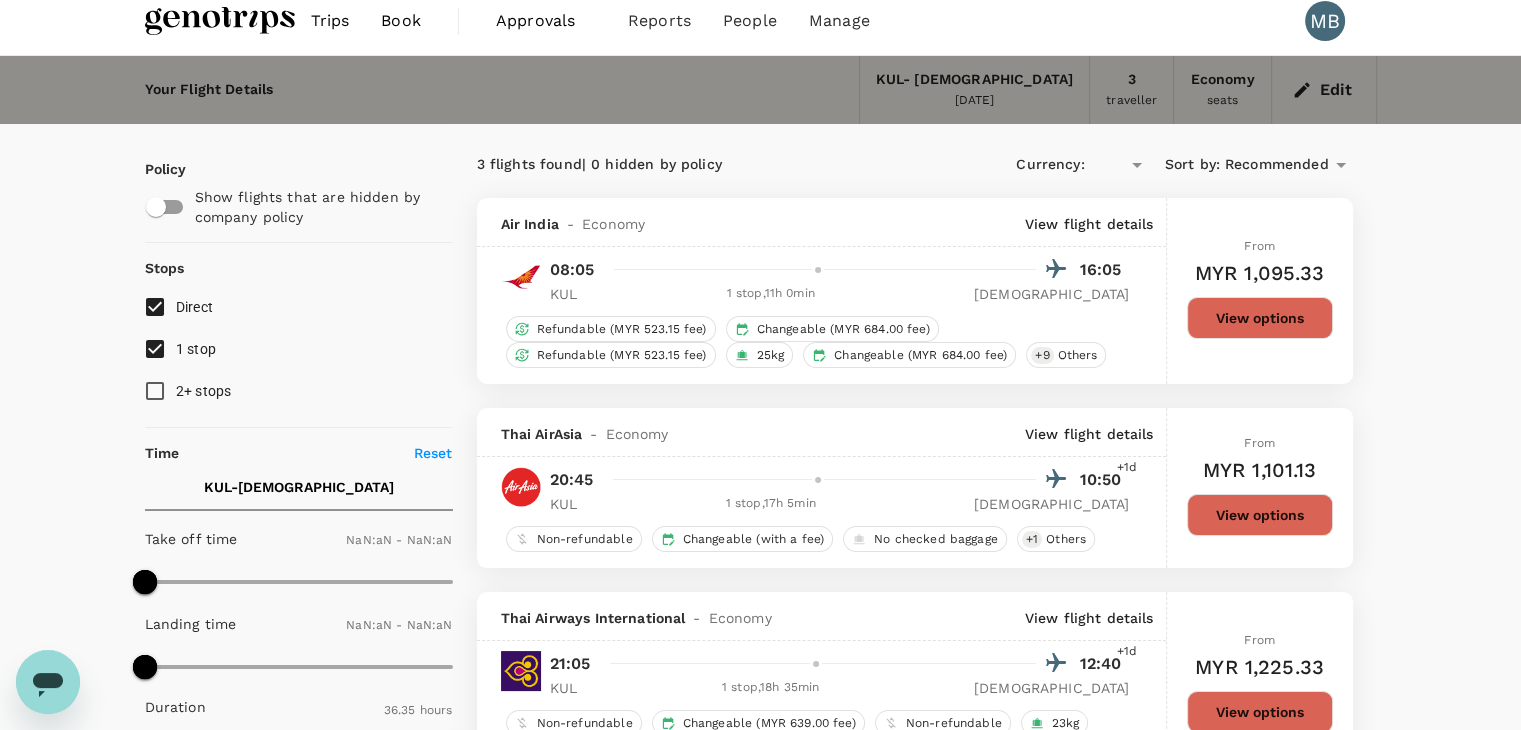 type on "MYR" 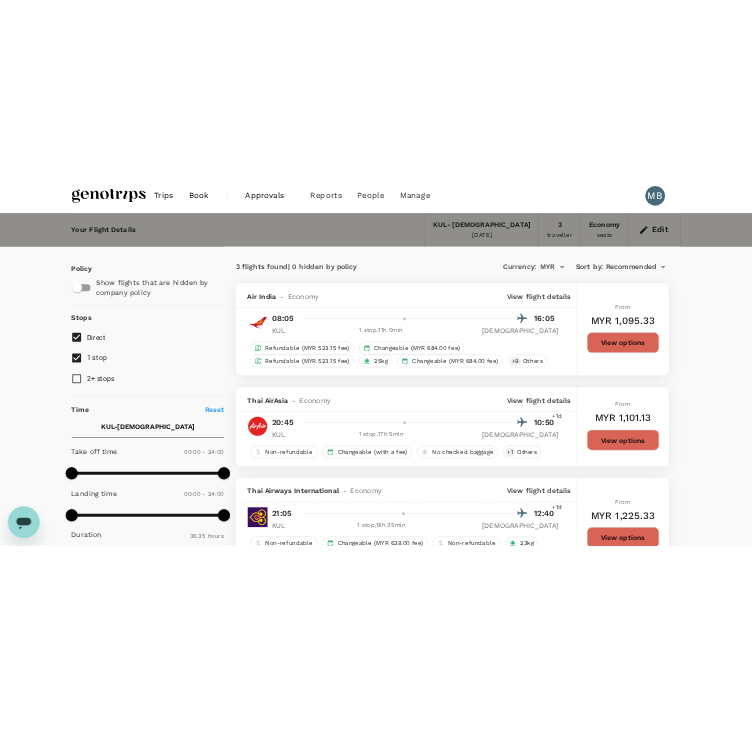 scroll, scrollTop: 113, scrollLeft: 0, axis: vertical 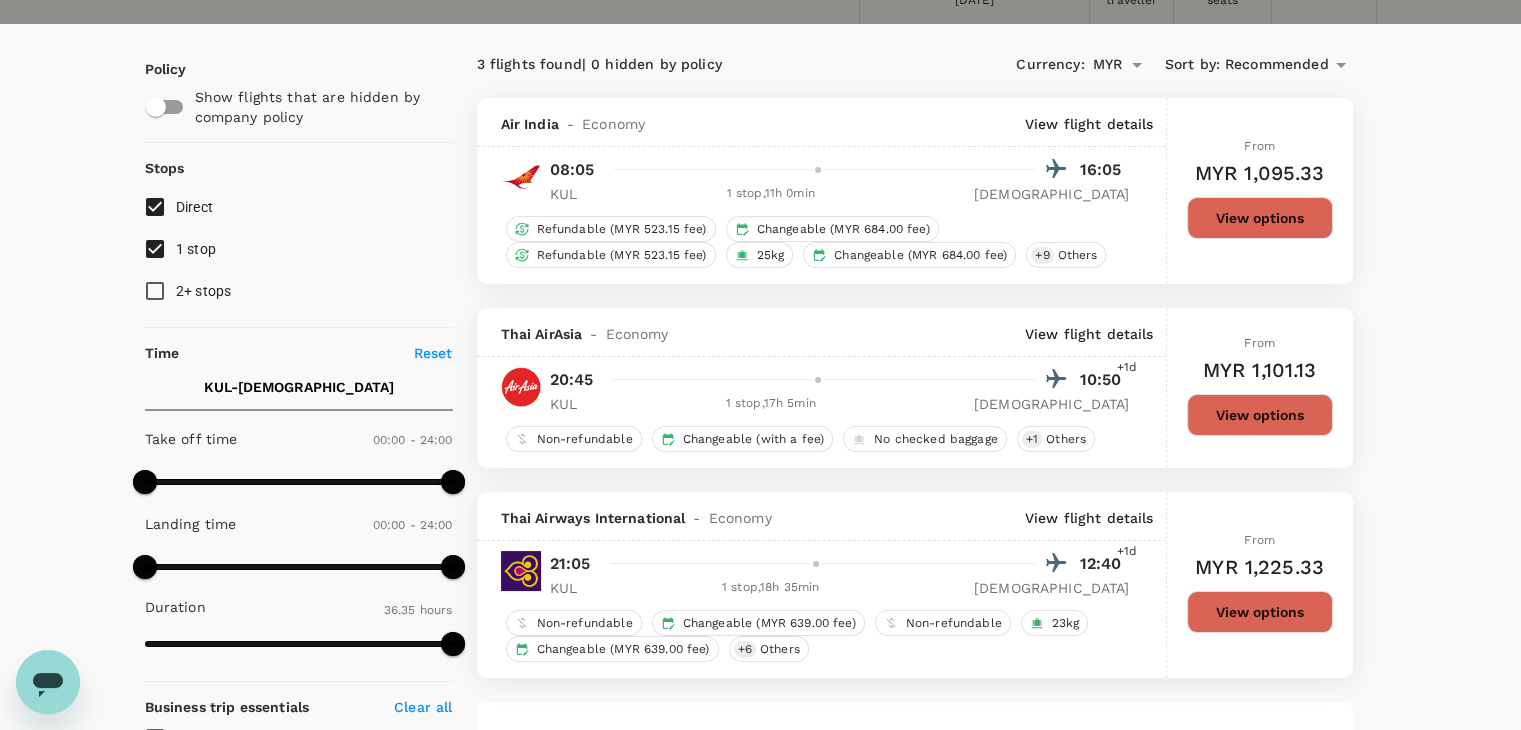 click on "View flight details" at bounding box center (1089, 334) 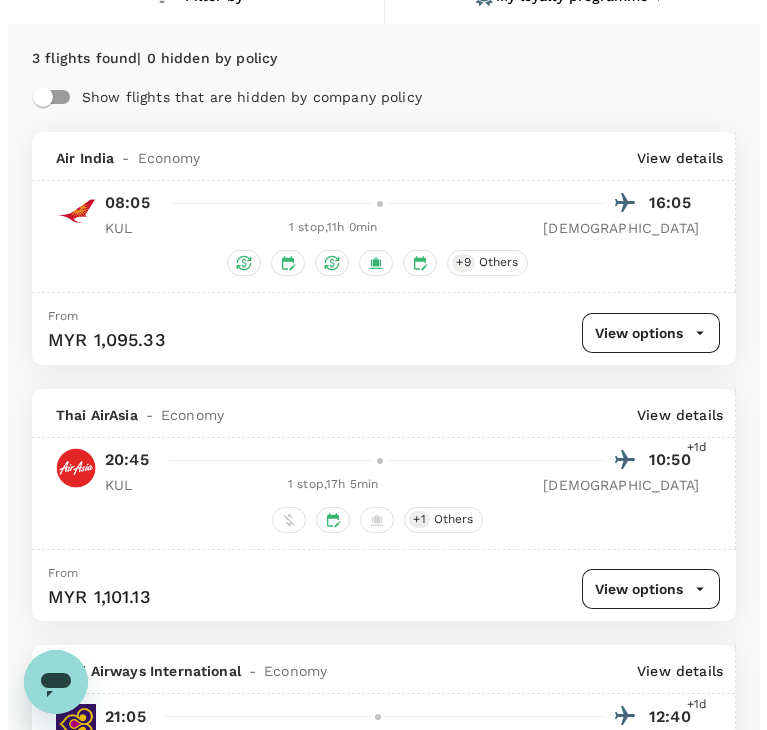 scroll, scrollTop: 213, scrollLeft: 0, axis: vertical 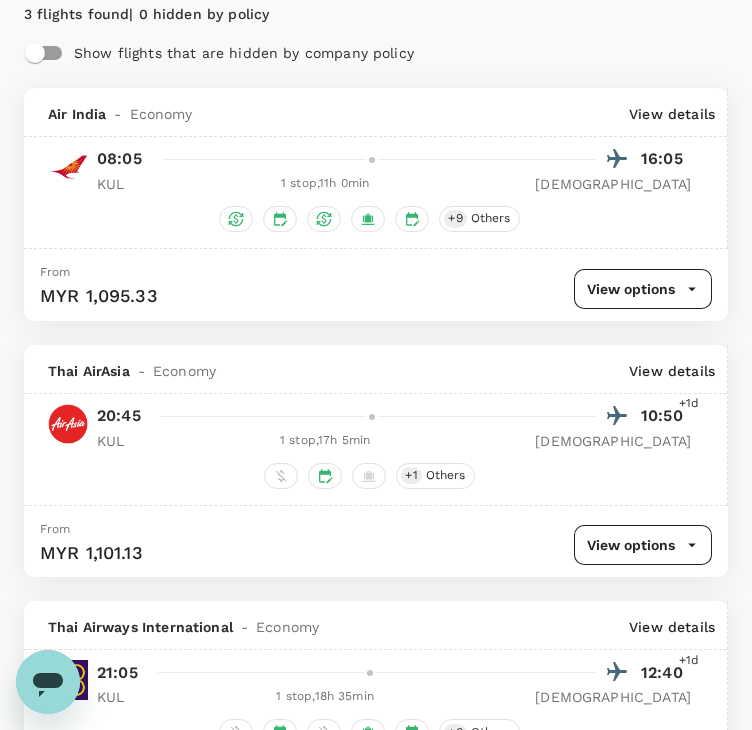 click on "View details" at bounding box center (672, 371) 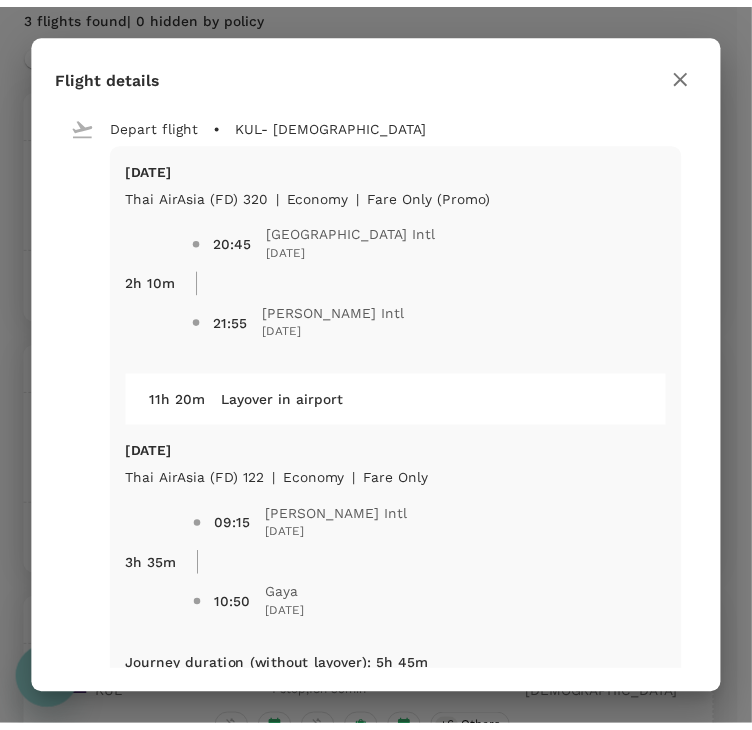 scroll, scrollTop: 36, scrollLeft: 0, axis: vertical 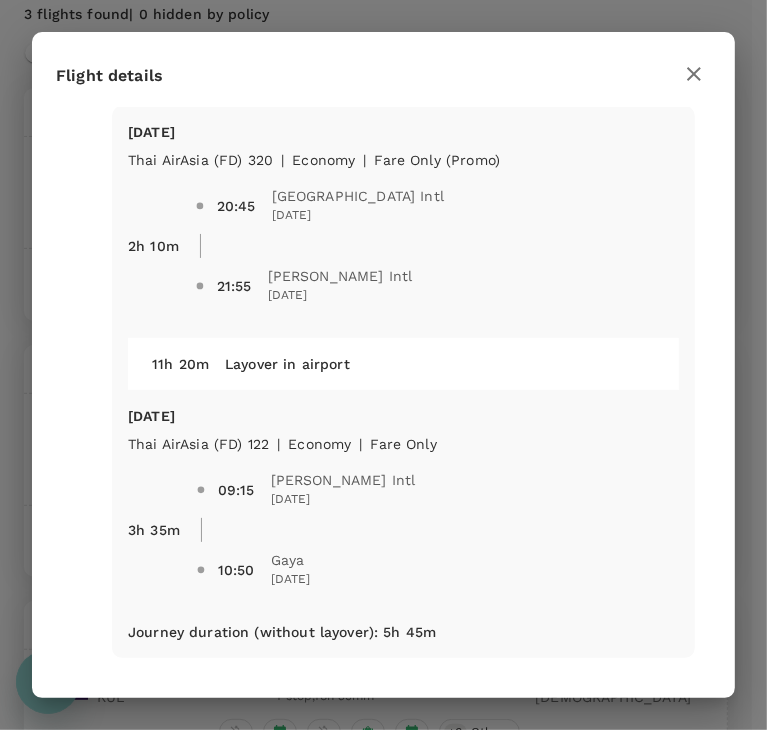 click 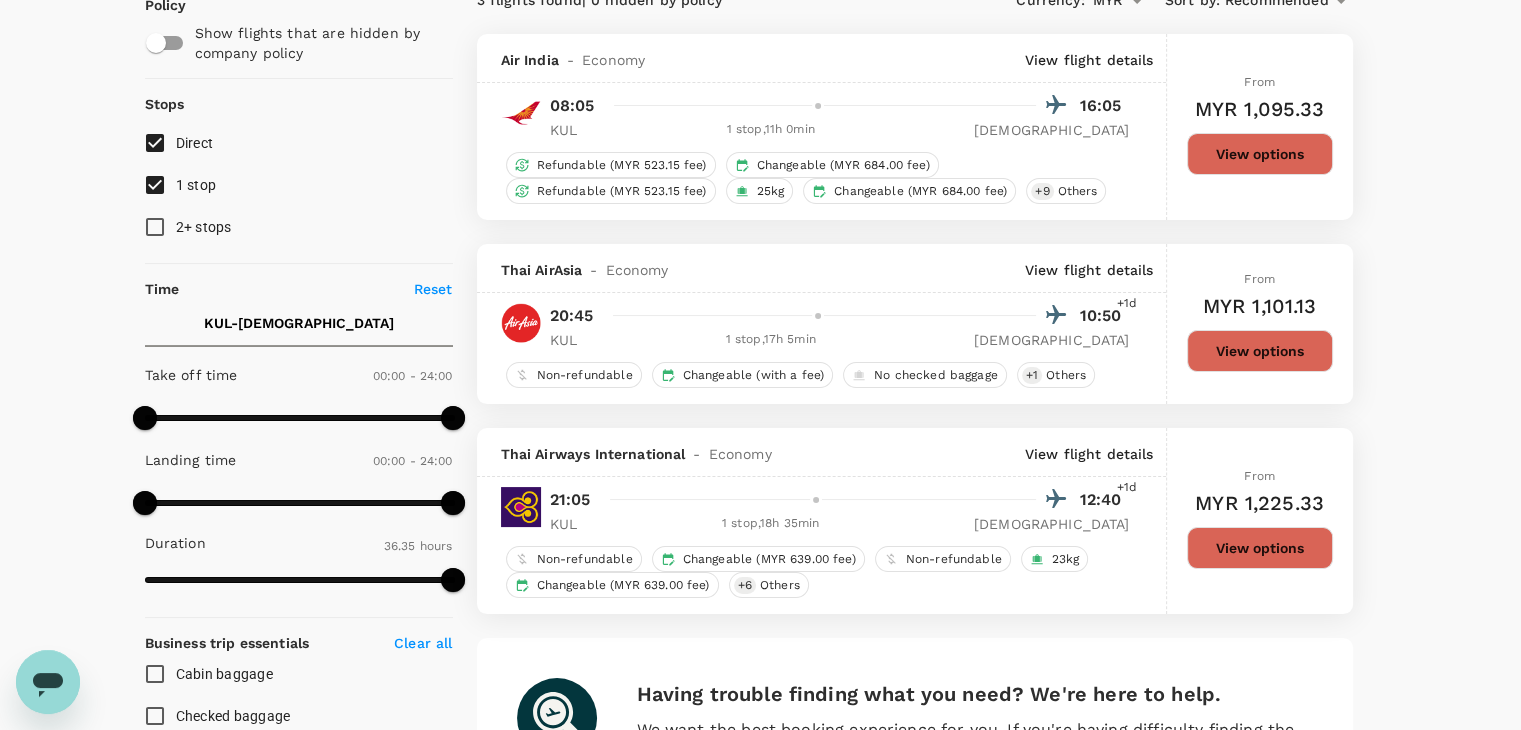 scroll, scrollTop: 74, scrollLeft: 0, axis: vertical 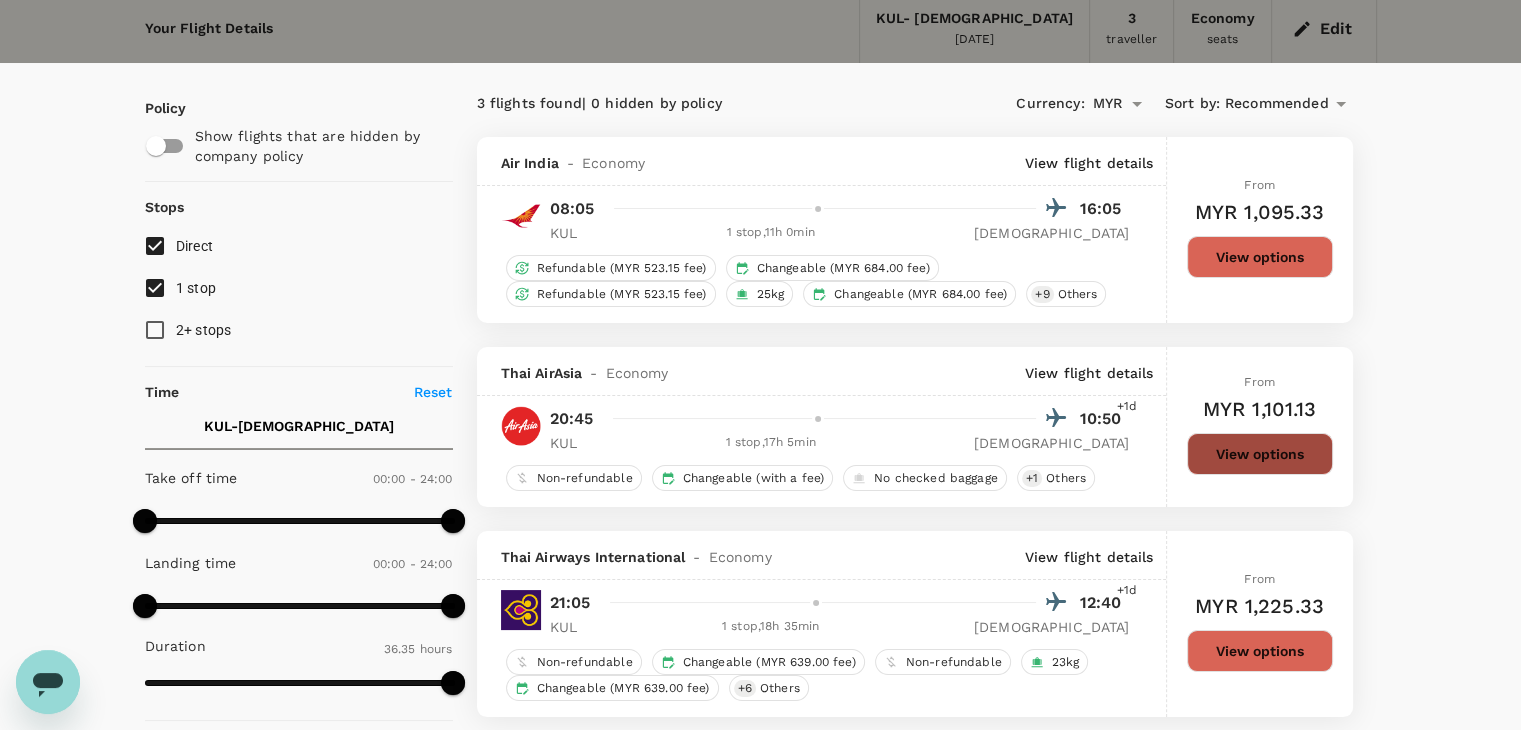 click on "View options" at bounding box center [1260, 454] 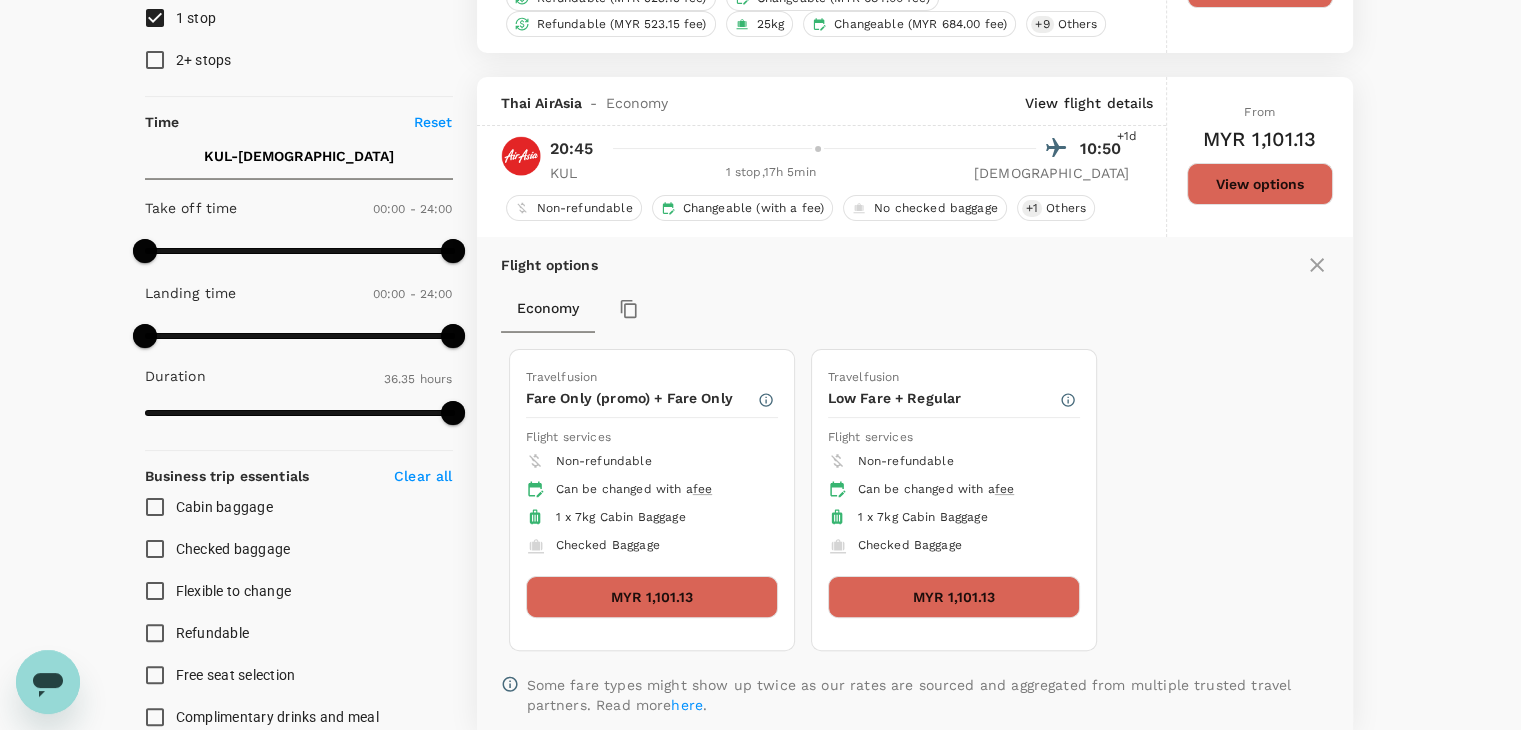 scroll, scrollTop: 420, scrollLeft: 0, axis: vertical 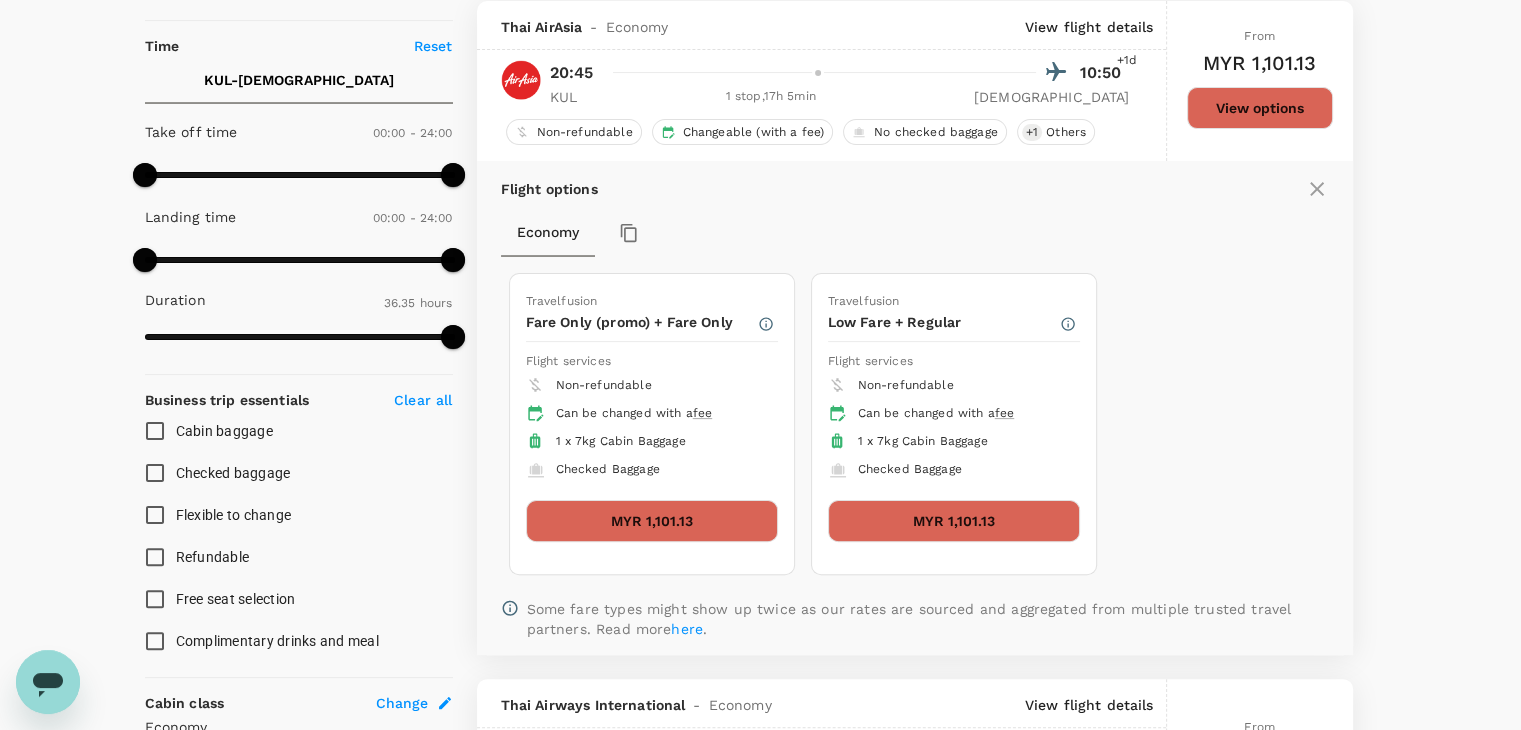 click on "MYR 1,101.13" at bounding box center (954, 521) 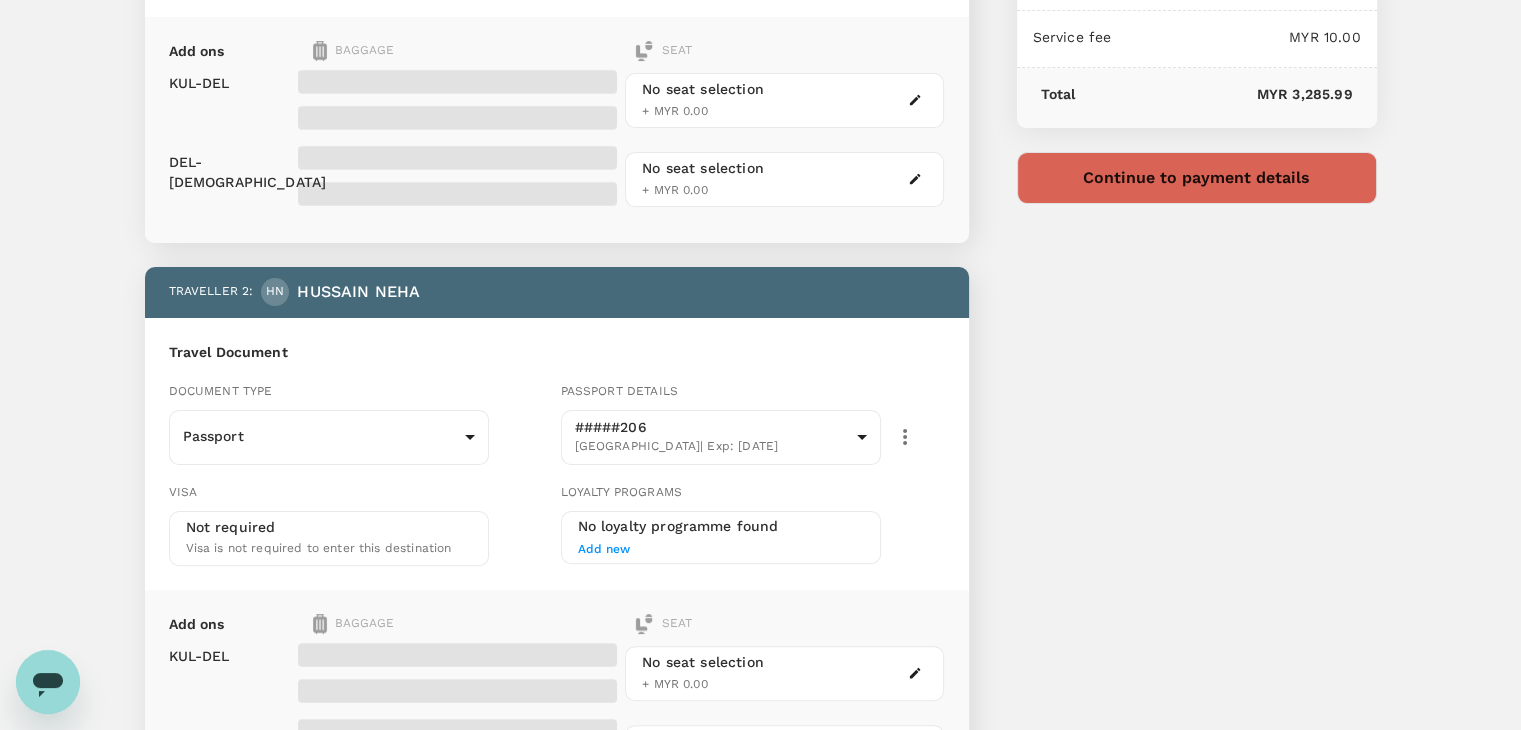 scroll, scrollTop: 0, scrollLeft: 0, axis: both 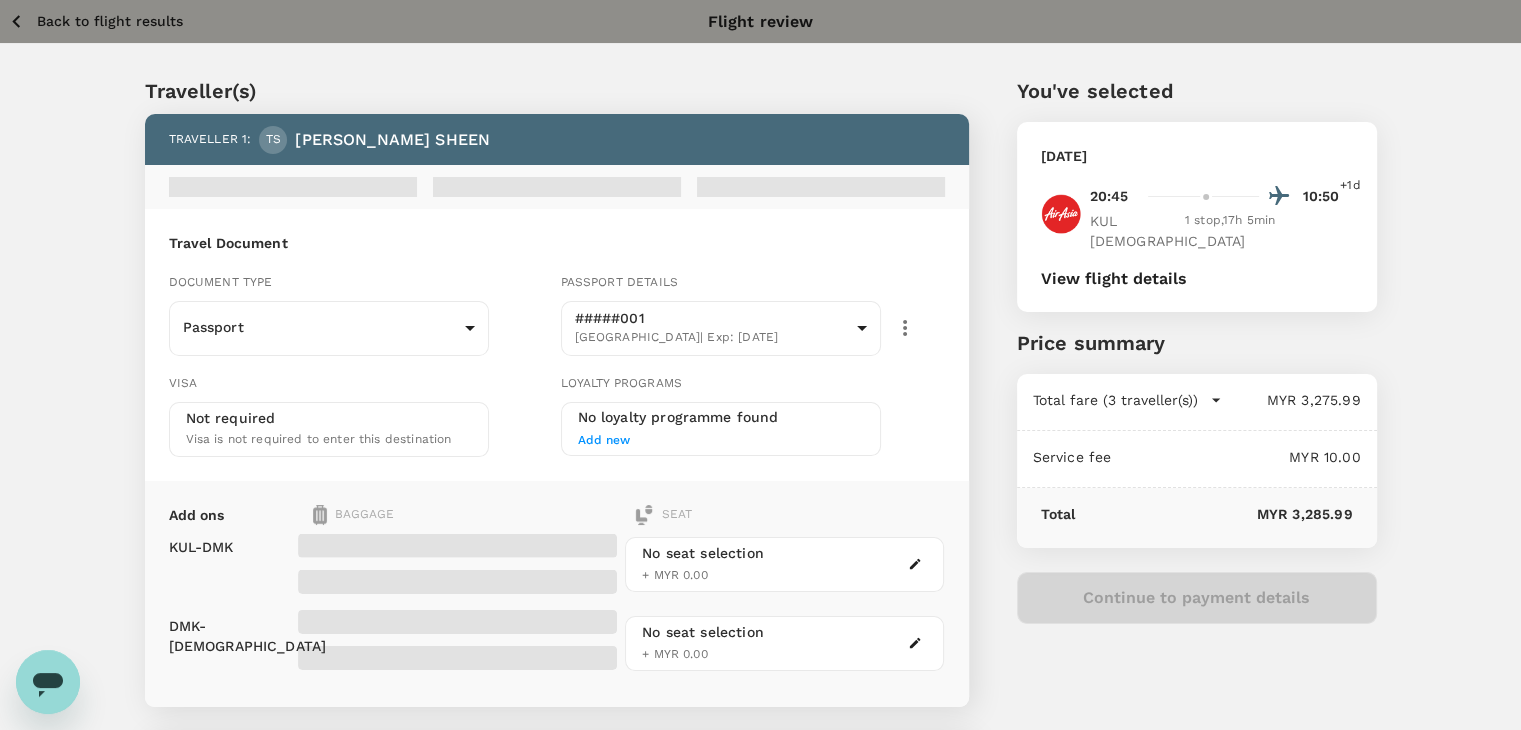 click on "Back to flight results" at bounding box center (95, 21) 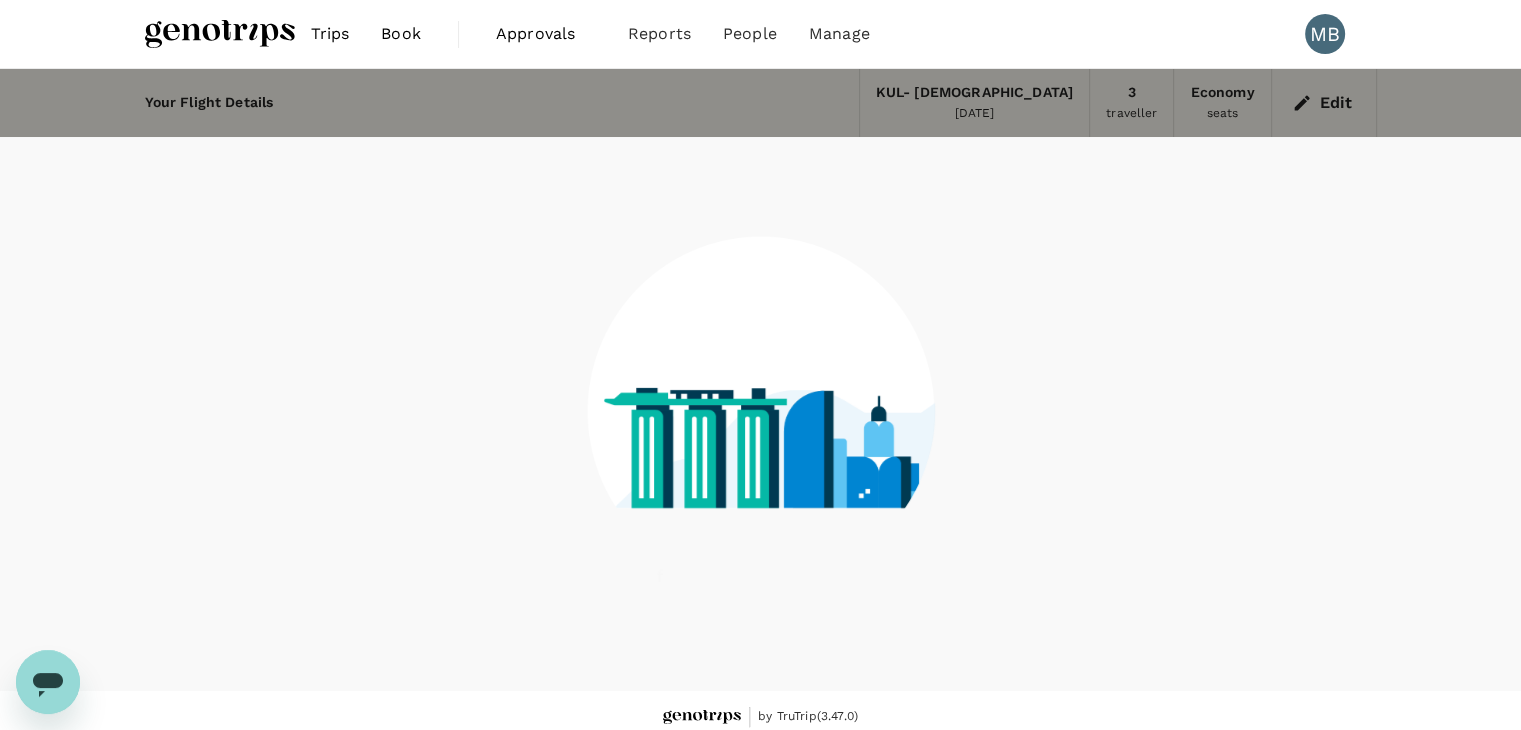 scroll, scrollTop: 13, scrollLeft: 0, axis: vertical 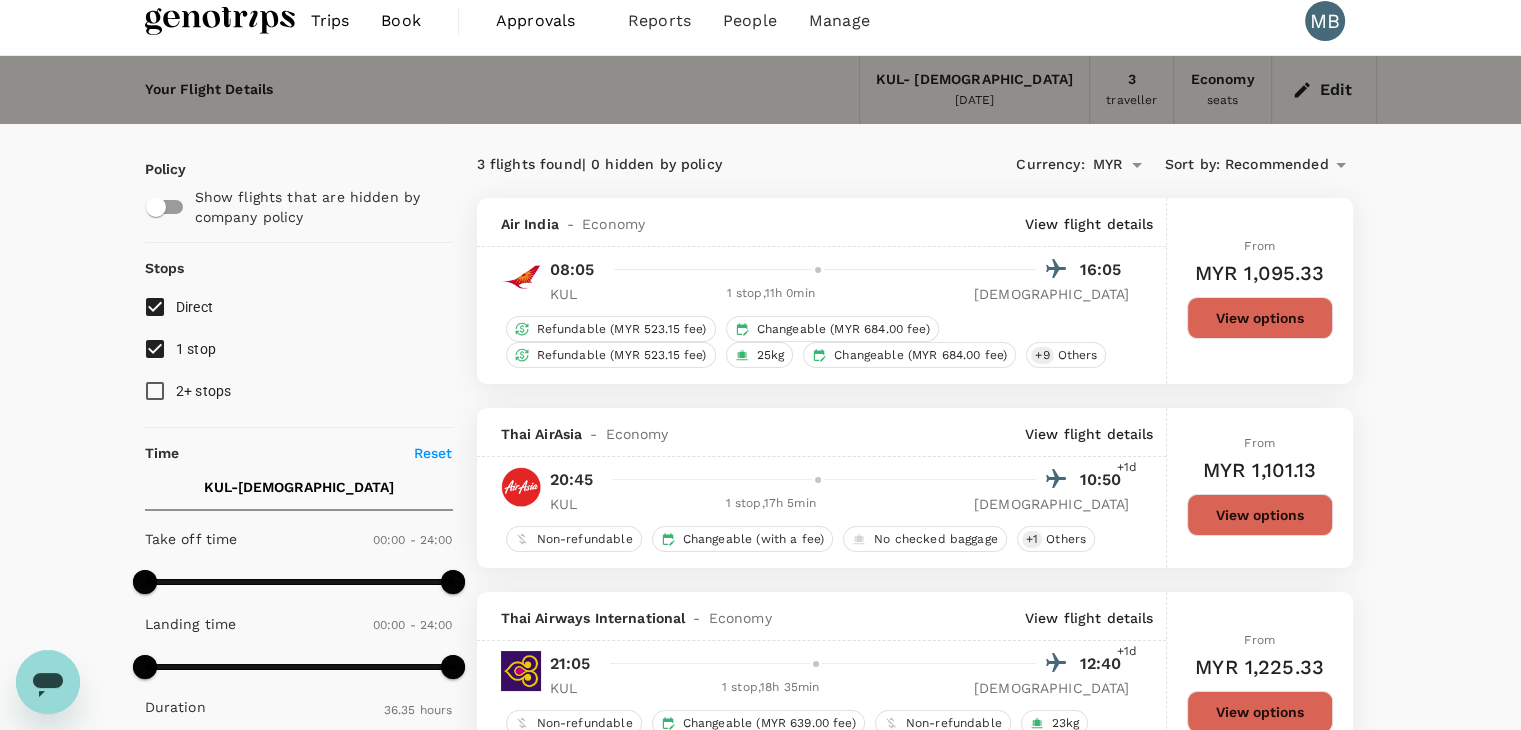 click on "View options" at bounding box center (1260, 515) 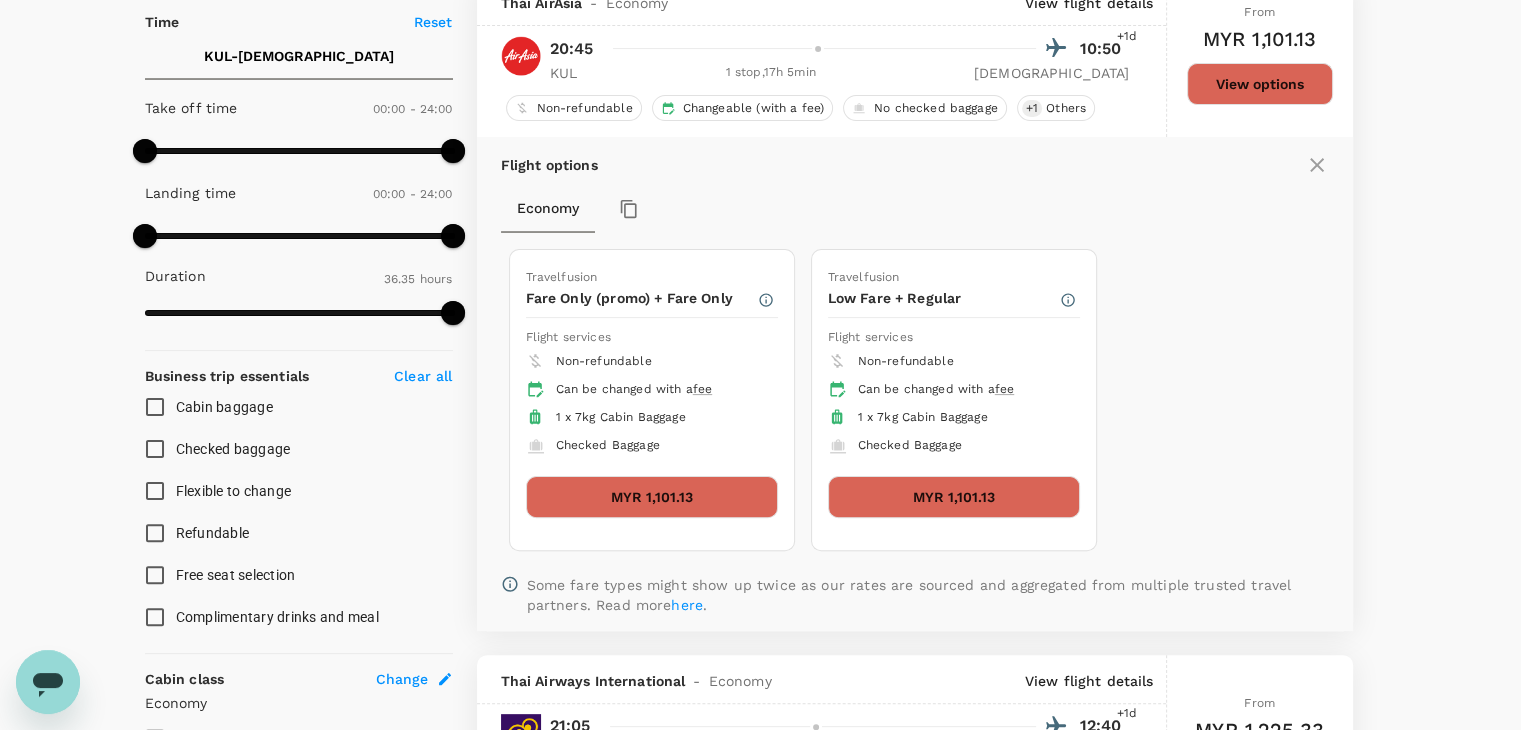 scroll, scrollTop: 449, scrollLeft: 0, axis: vertical 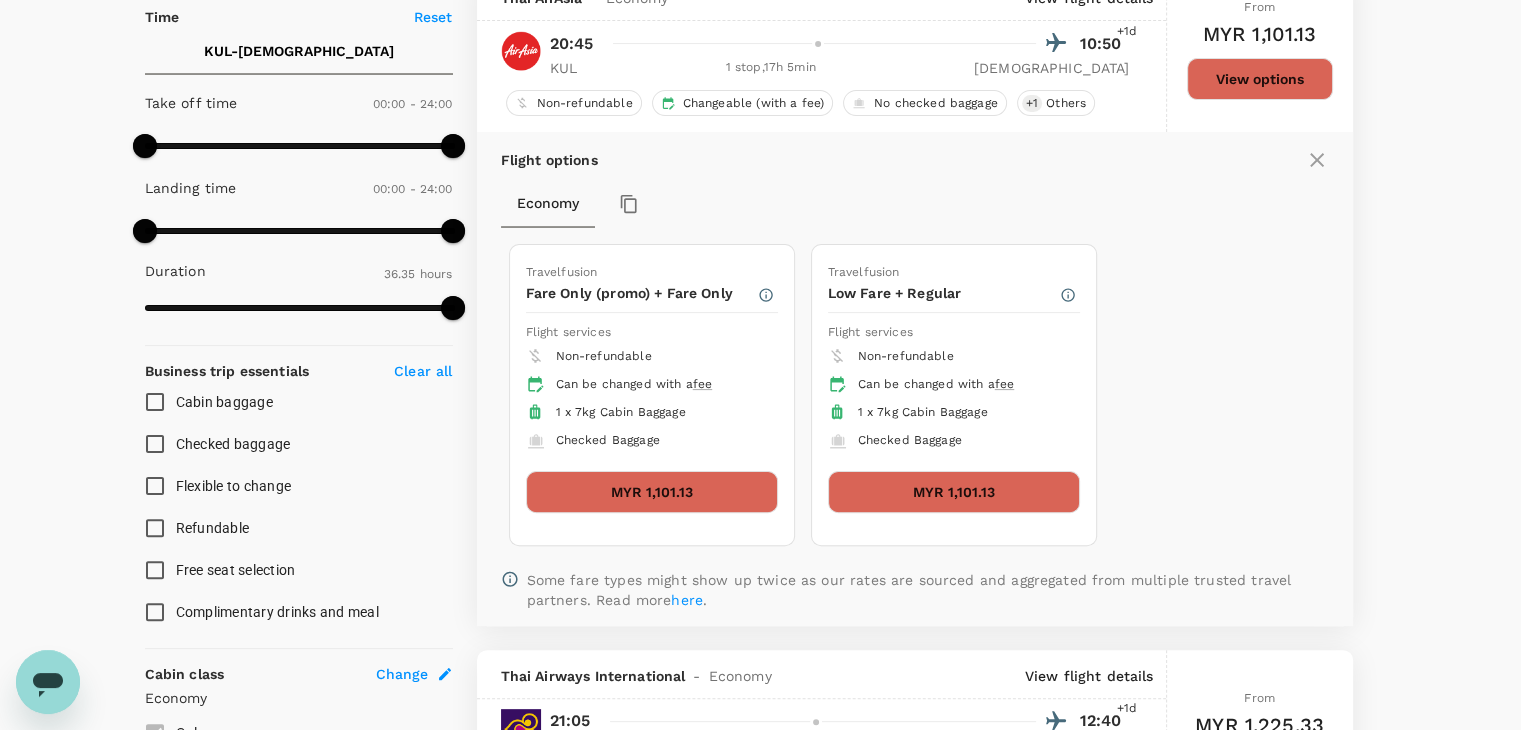 click on "MYR 1,101.13" at bounding box center [954, 492] 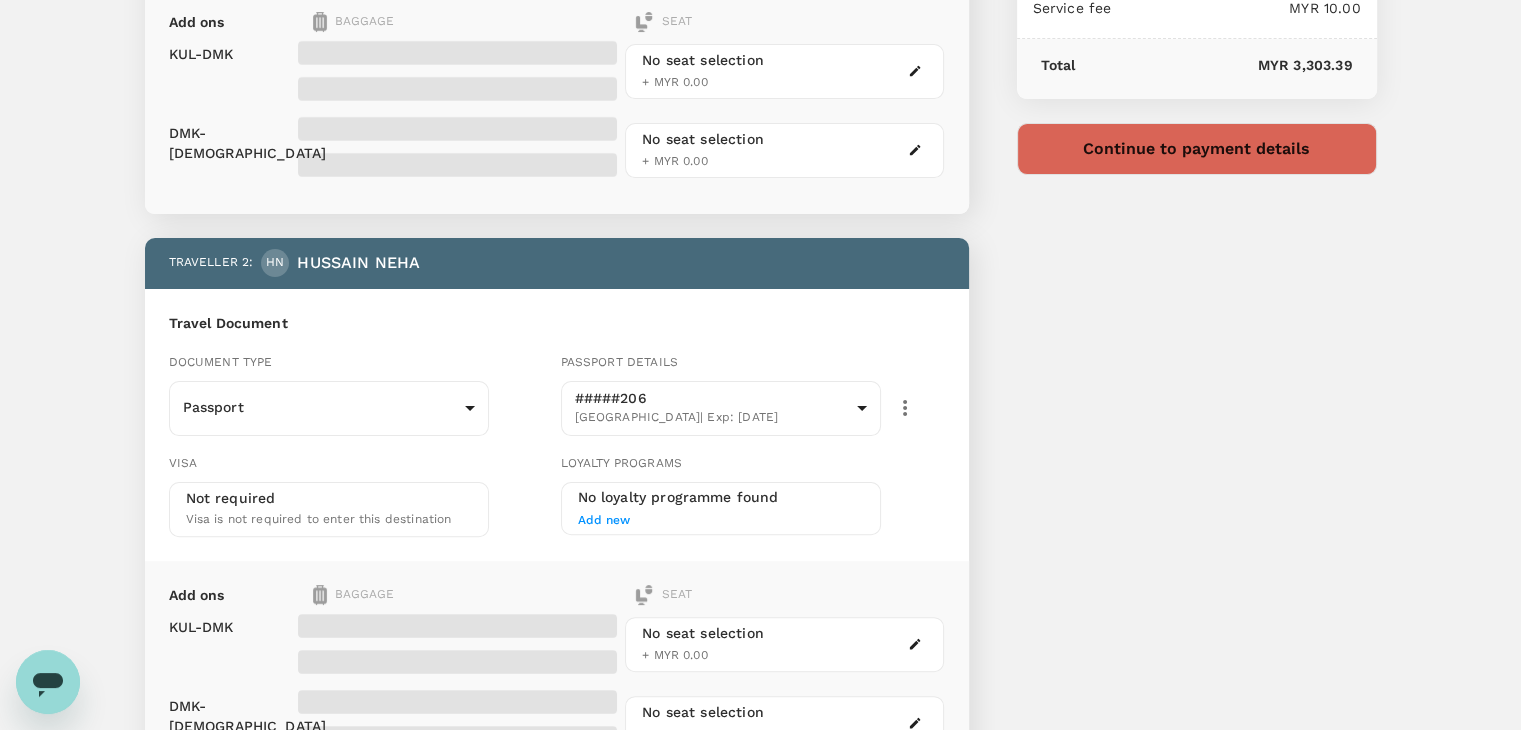 scroll, scrollTop: 0, scrollLeft: 0, axis: both 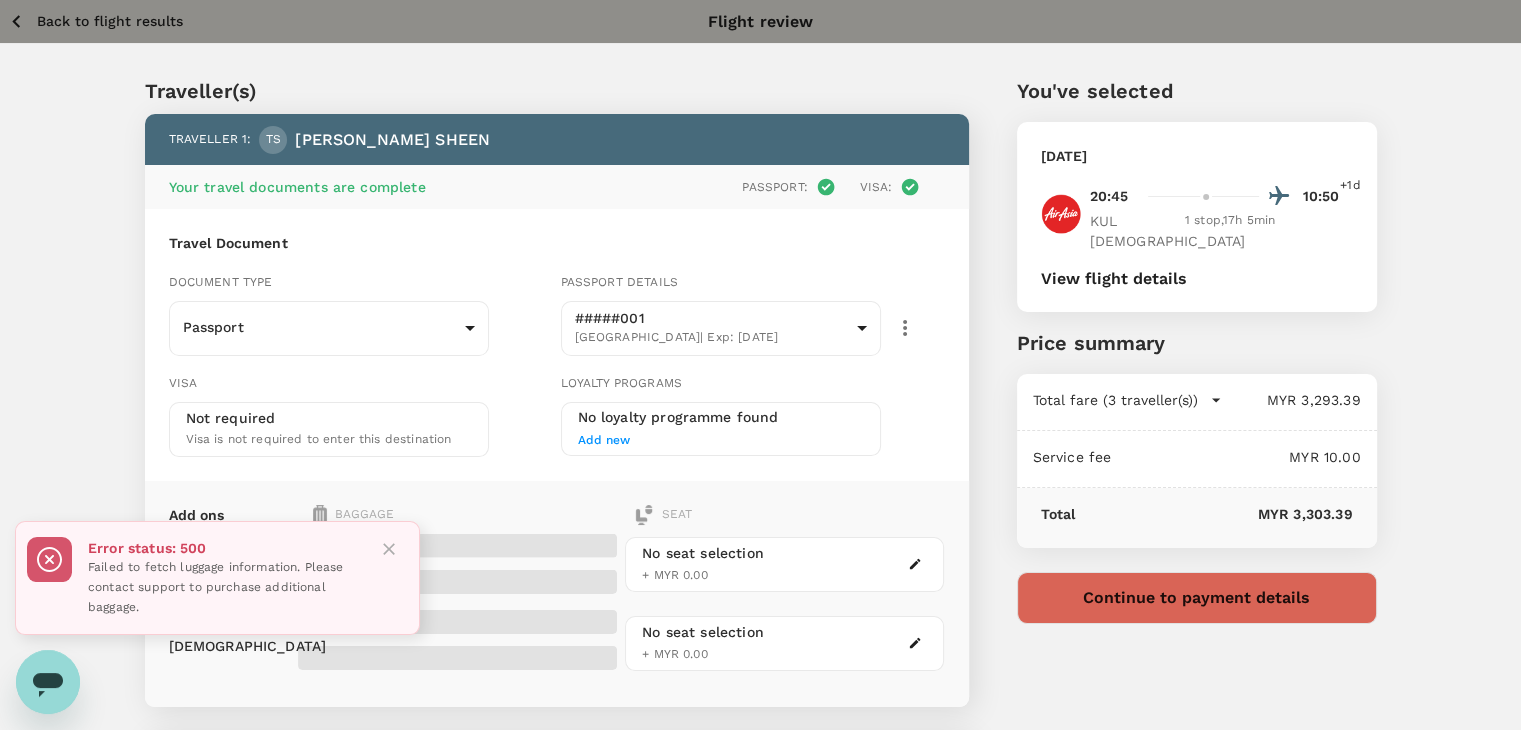 click on "Back to flight results" at bounding box center [110, 21] 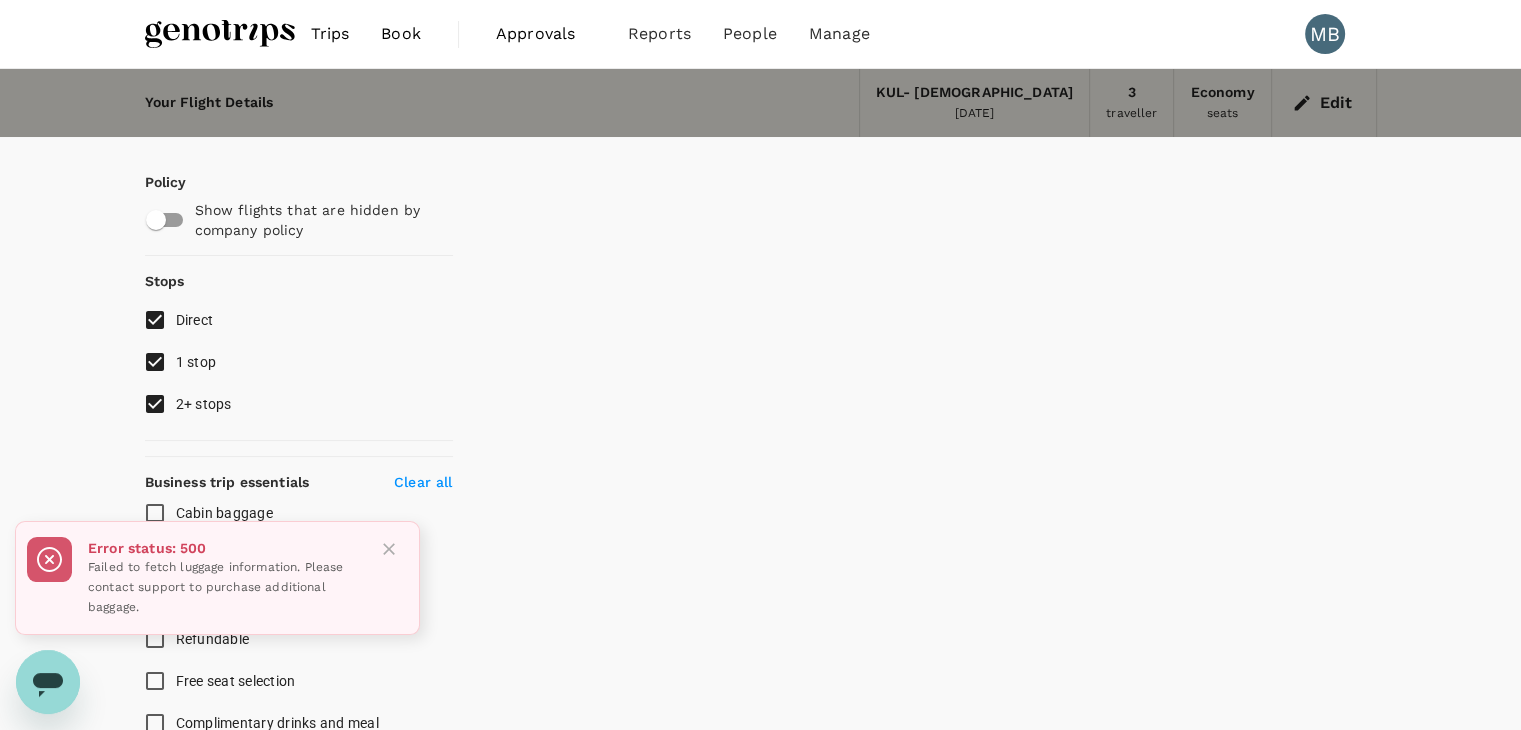 scroll, scrollTop: 13, scrollLeft: 0, axis: vertical 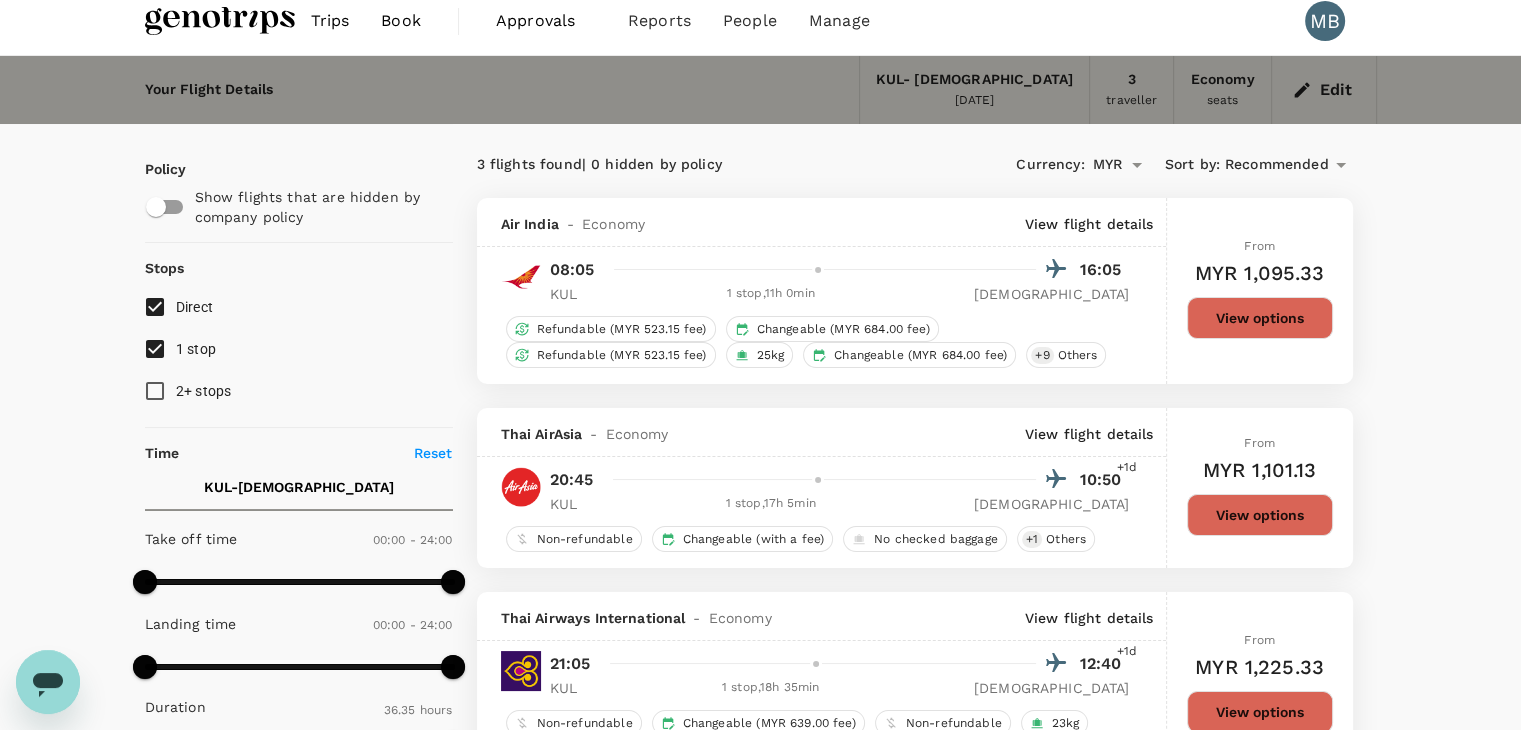 click on "View options" at bounding box center (1260, 515) 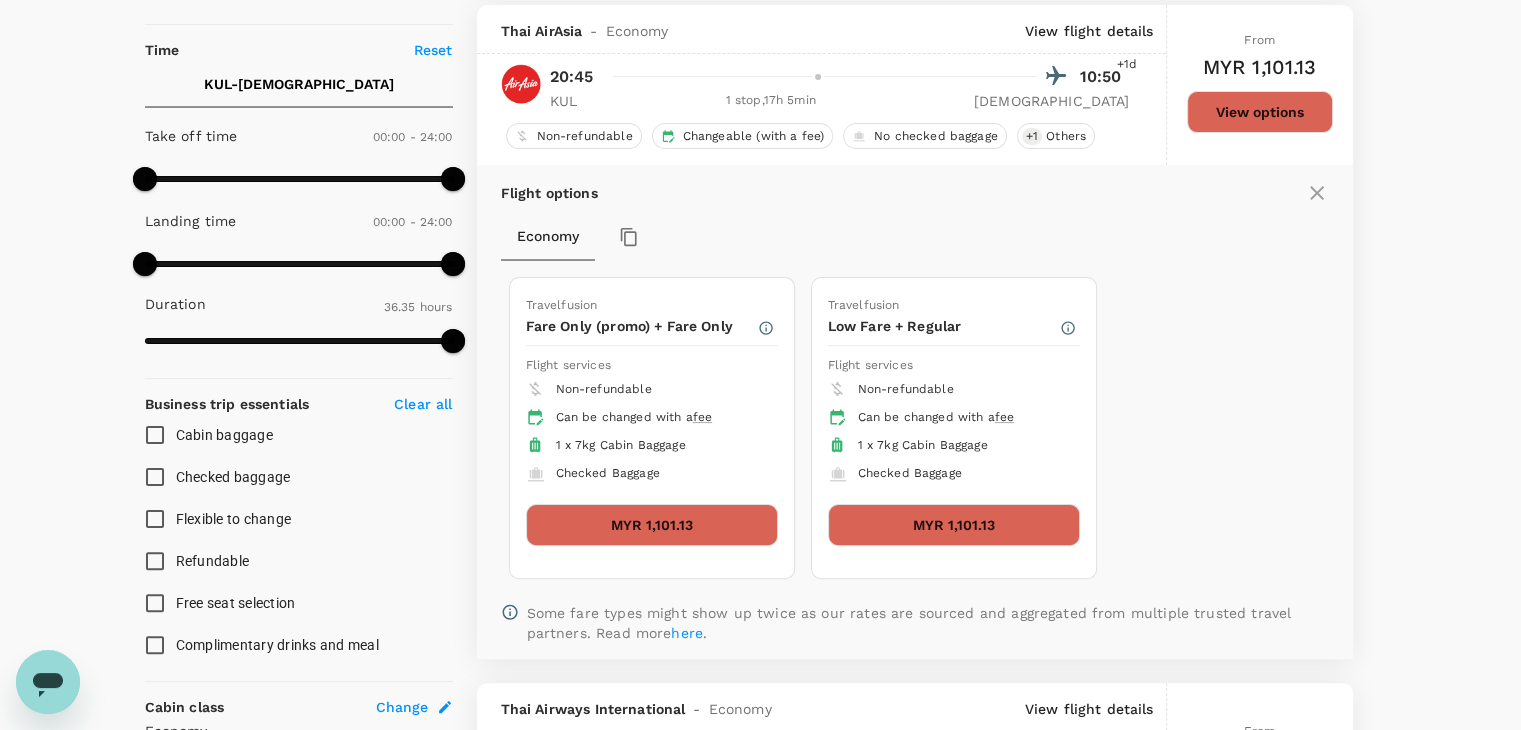 scroll, scrollTop: 420, scrollLeft: 0, axis: vertical 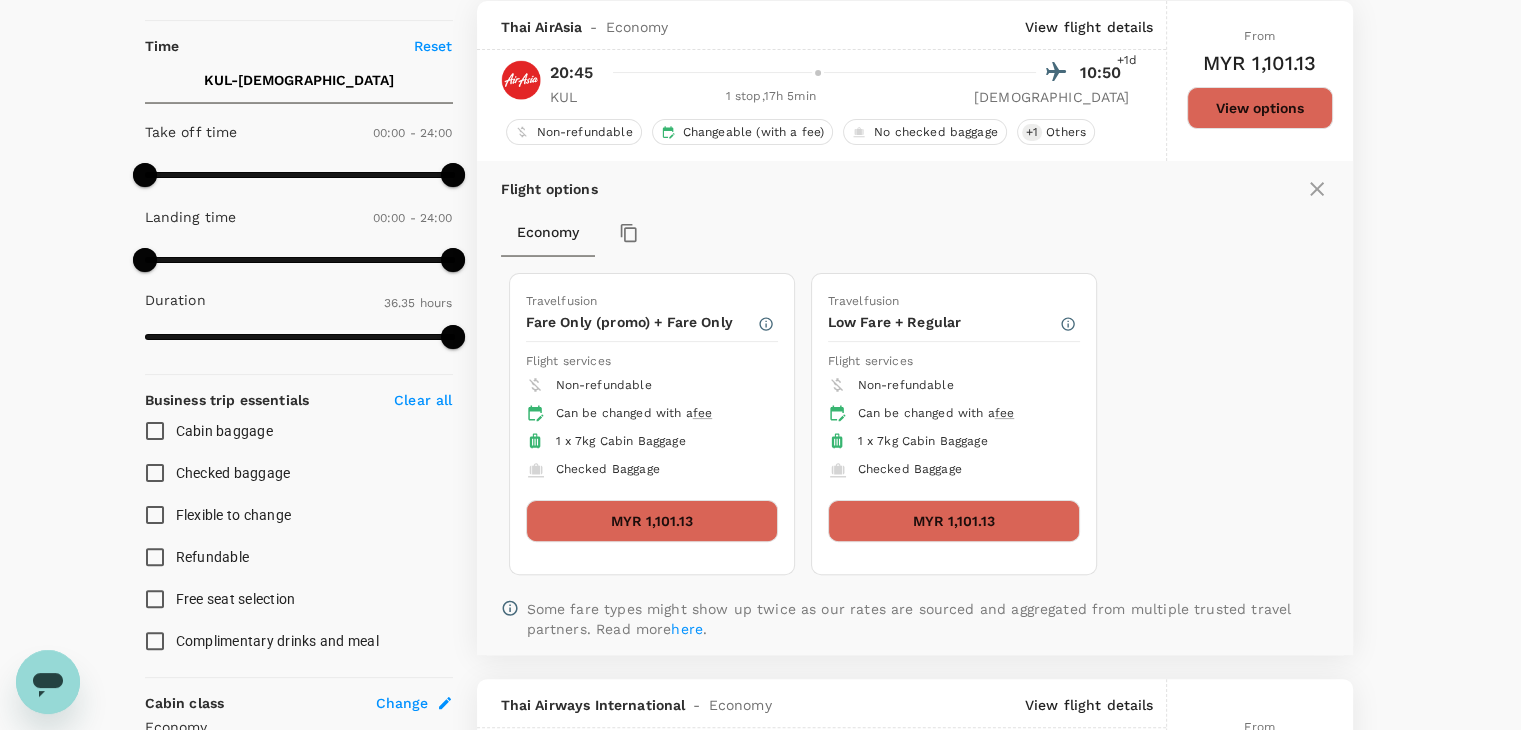 click on "MYR 1,101.13" at bounding box center [954, 521] 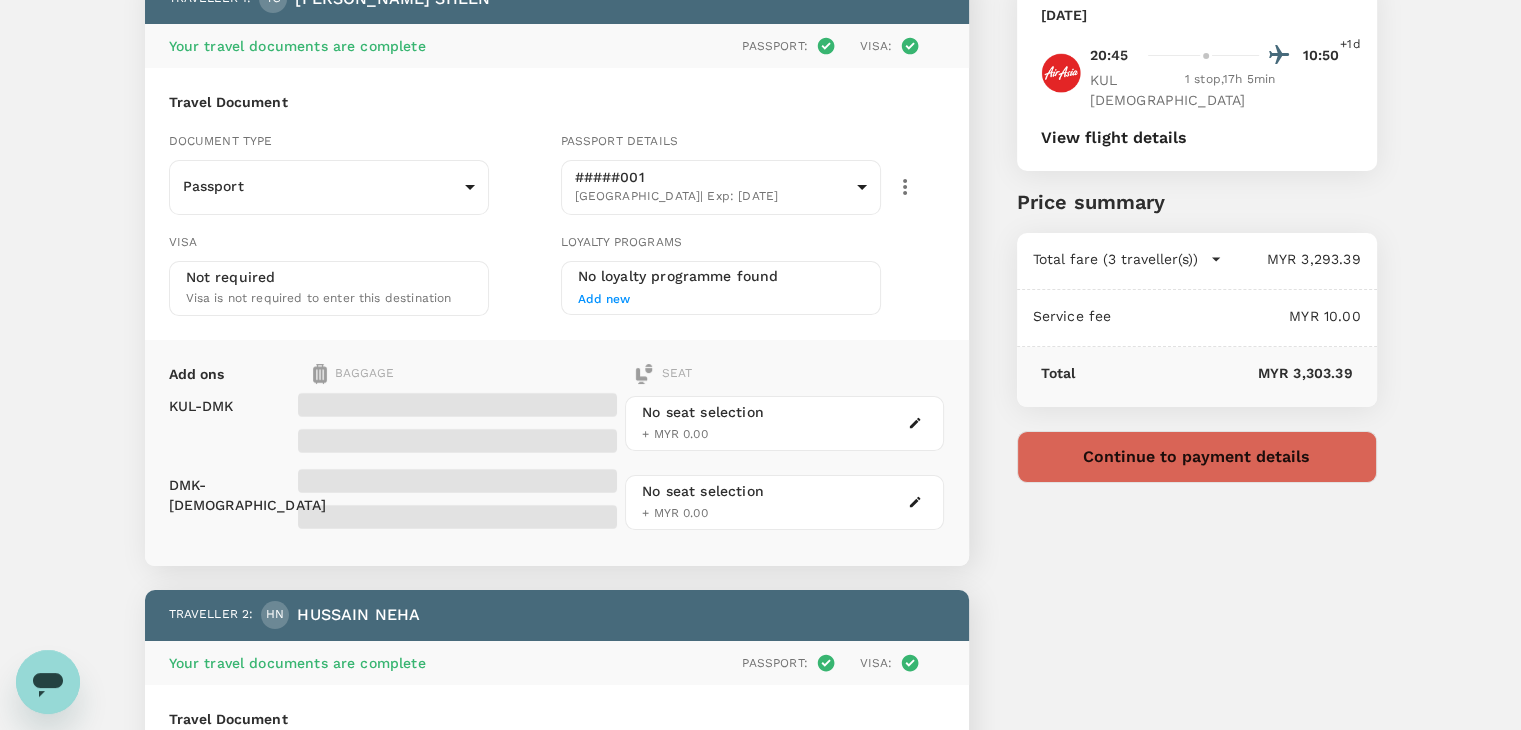 scroll, scrollTop: 57, scrollLeft: 0, axis: vertical 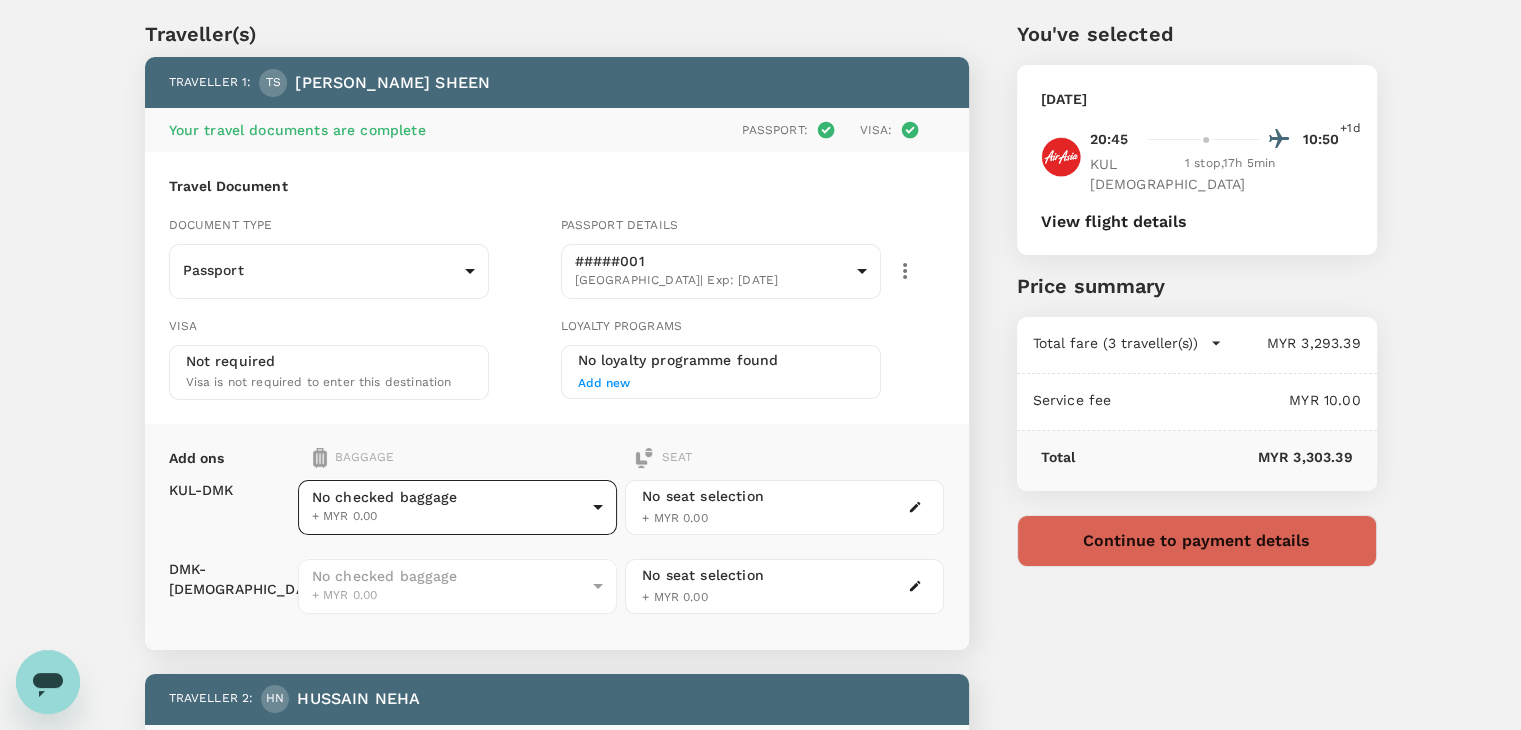 click on "Back to flight results Flight review Traveller(s) Traveller   1 : TS TANWEER   SHEEN Your travel documents are complete Passport : Visa : Travel Document Document type Passport Passport ​ Passport details #####001 [GEOGRAPHIC_DATA]  | Exp:   [DATE] e545f5ba-6c8a-4a4f-b73e-867338b10529 ​ Visa Not required Visa is not required to enter this destination Loyalty programs No loyalty programme found Add new Add ons Baggage Seat KUL  -  DMK DMK  -  [DEMOGRAPHIC_DATA] No checked baggage + MYR 0.00 ​ No checked baggage + MYR 0.00 ​ No seat selection + MYR 0.00 No seat selection + MYR 0.00 Traveller   2 : [PERSON_NAME]   NEHA Your travel documents are complete Passport : Visa : Travel Document Document type Passport Passport ​ Passport details #####206 [GEOGRAPHIC_DATA]  | Exp:   [DATE] 3e96fc03-361a-4f7e-8737-817e0c32dd33 ​ Visa Not required Visa is not required to enter this destination Loyalty programs No loyalty programme found Add new Add ons Baggage Seat KUL  -  DMK DMK  -  [DEMOGRAPHIC_DATA] No checked baggage + MYR 0.00 ​ No checked baggage" at bounding box center [760, 1040] 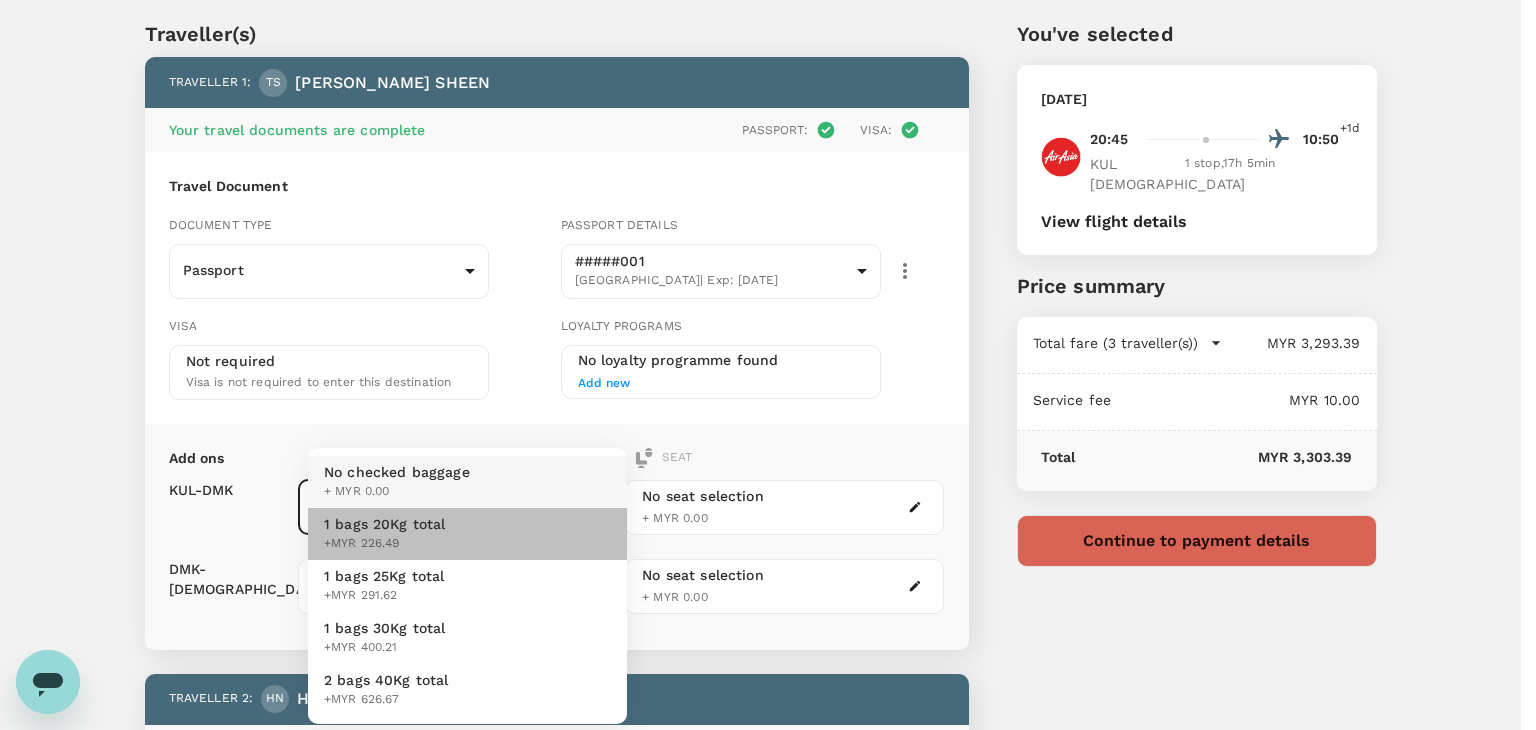 click on "1 bags 20Kg total +MYR 226.49" at bounding box center [467, 534] 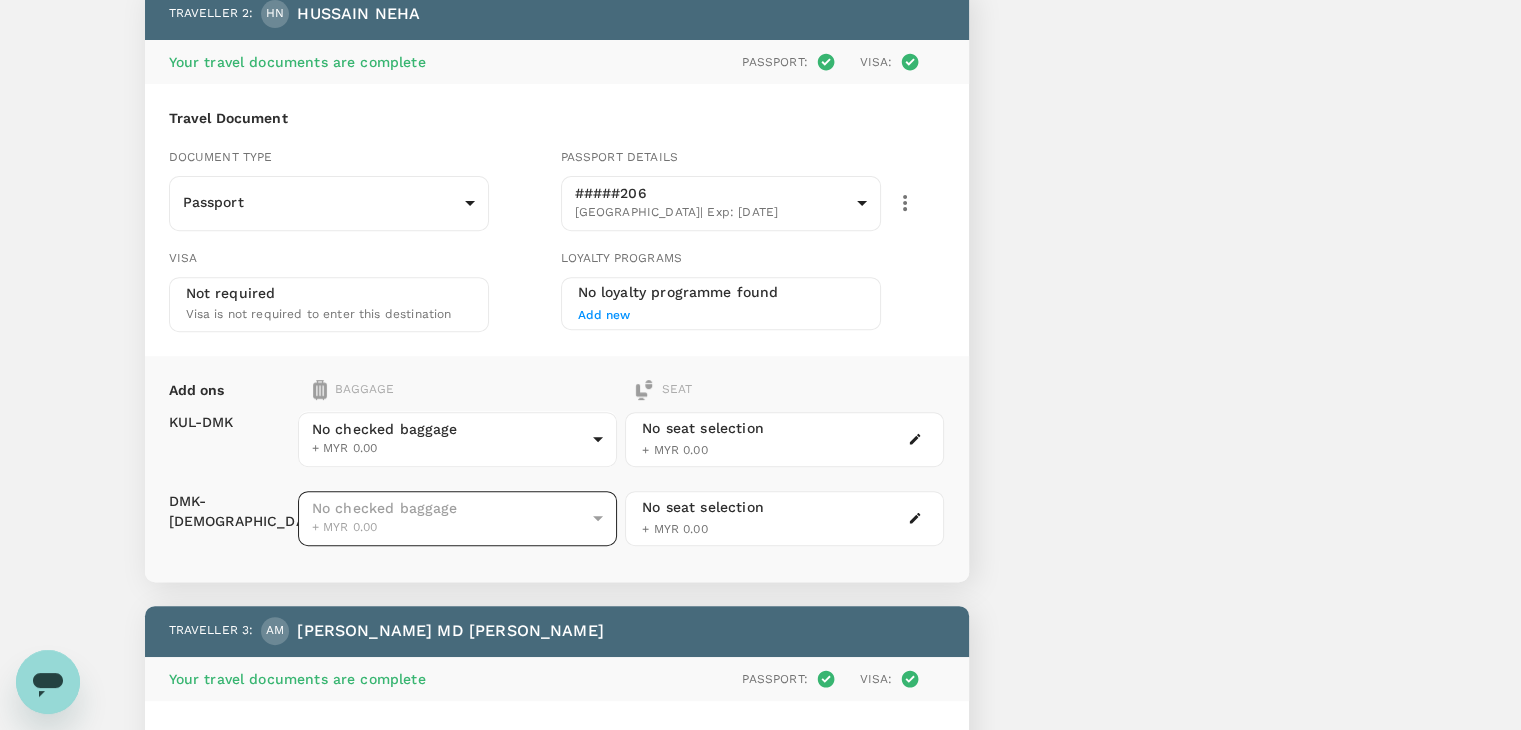 scroll, scrollTop: 757, scrollLeft: 0, axis: vertical 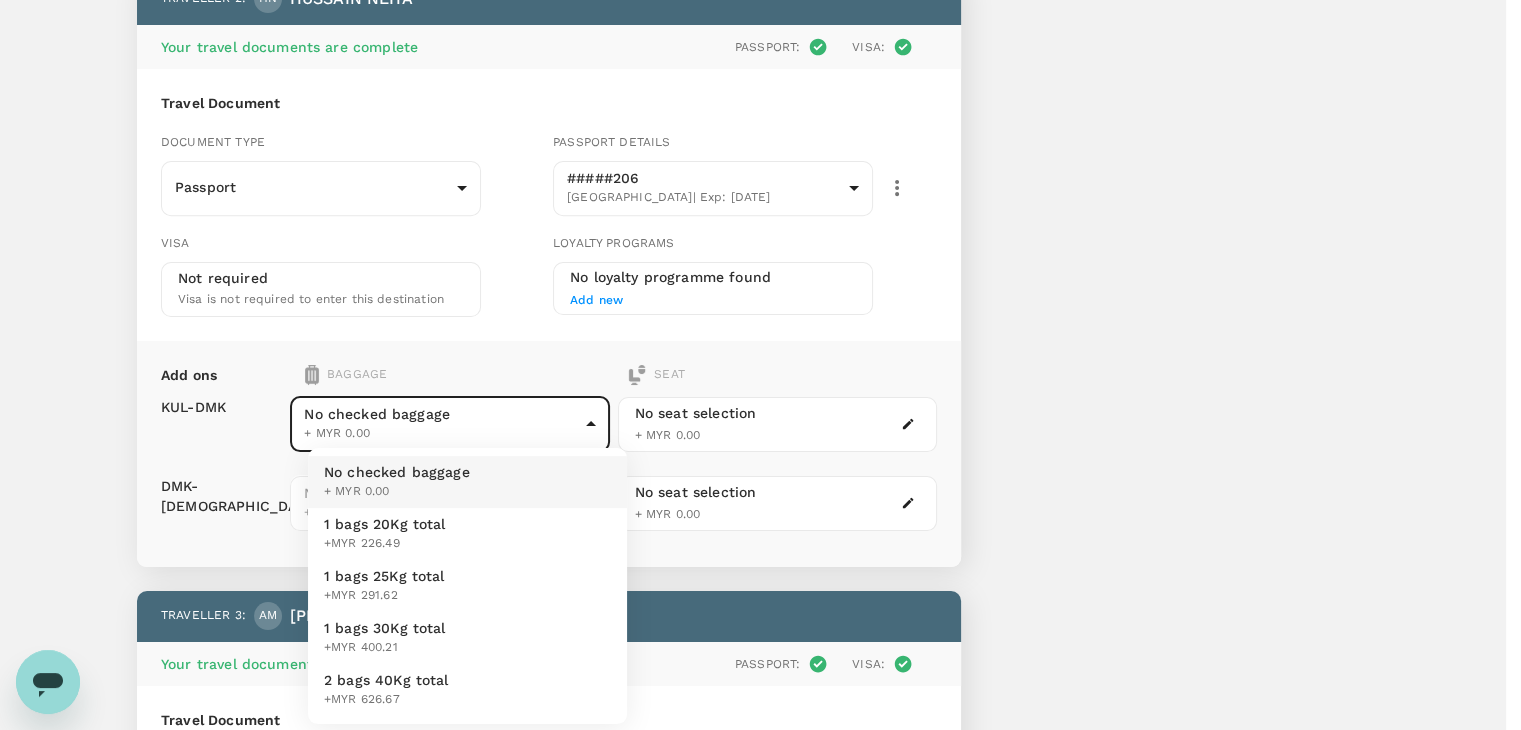 click on "Back to flight results Flight review Traveller(s) Traveller   1 : TS TANWEER   SHEEN Your travel documents are complete Passport : Visa : Travel Document Document type Passport Passport ​ Passport details #####001 [GEOGRAPHIC_DATA]  | Exp:   [DATE] e545f5ba-6c8a-4a4f-b73e-867338b10529 ​ Visa Not required Visa is not required to enter this destination Loyalty programs No loyalty programme found Add new Add ons Baggage Seat KUL  -  DMK DMK  -  [DEMOGRAPHIC_DATA] 1 bags 20Kg total +MYR 226.49 1 - 226.49 ​ 1 bags 20Kg total +MYR 0.00 1 - 226.49 ​ No seat selection + MYR 0.00 No seat selection + MYR 0.00 Traveller   2 : [PERSON_NAME]   NEHA Your travel documents are complete Passport : Visa : Travel Document Document type Passport Passport ​ Passport details #####206 [GEOGRAPHIC_DATA]  | Exp:   [DATE] 3e96fc03-361a-4f7e-8737-817e0c32dd33 ​ Visa Not required Visa is not required to enter this destination Loyalty programs No loyalty programme found Add new Add ons Baggage Seat KUL  -  DMK DMK  -  [DEMOGRAPHIC_DATA] No checked baggage + MYR 0.00 ​" at bounding box center [760, 340] 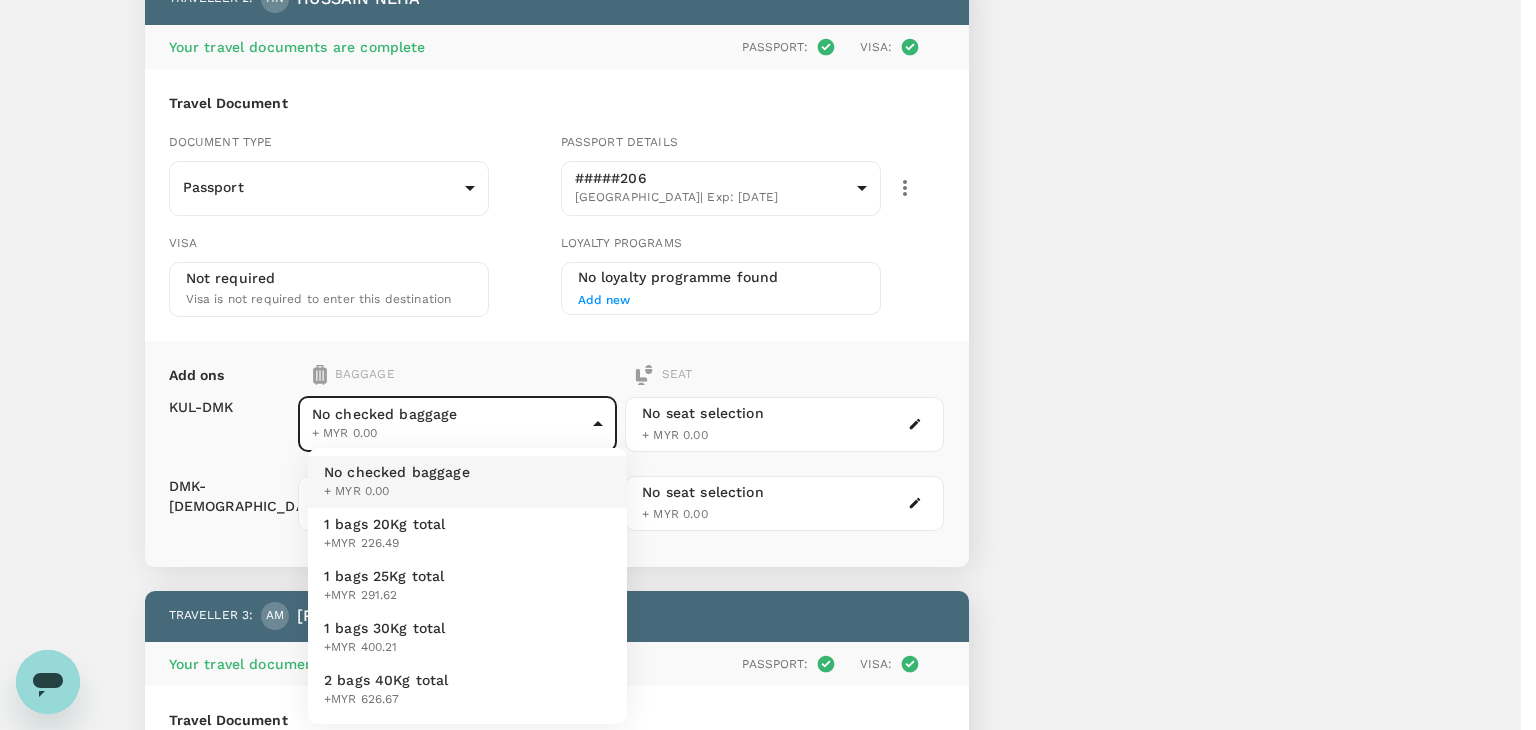 click on "1 bags 20Kg total +MYR 226.49" at bounding box center (467, 534) 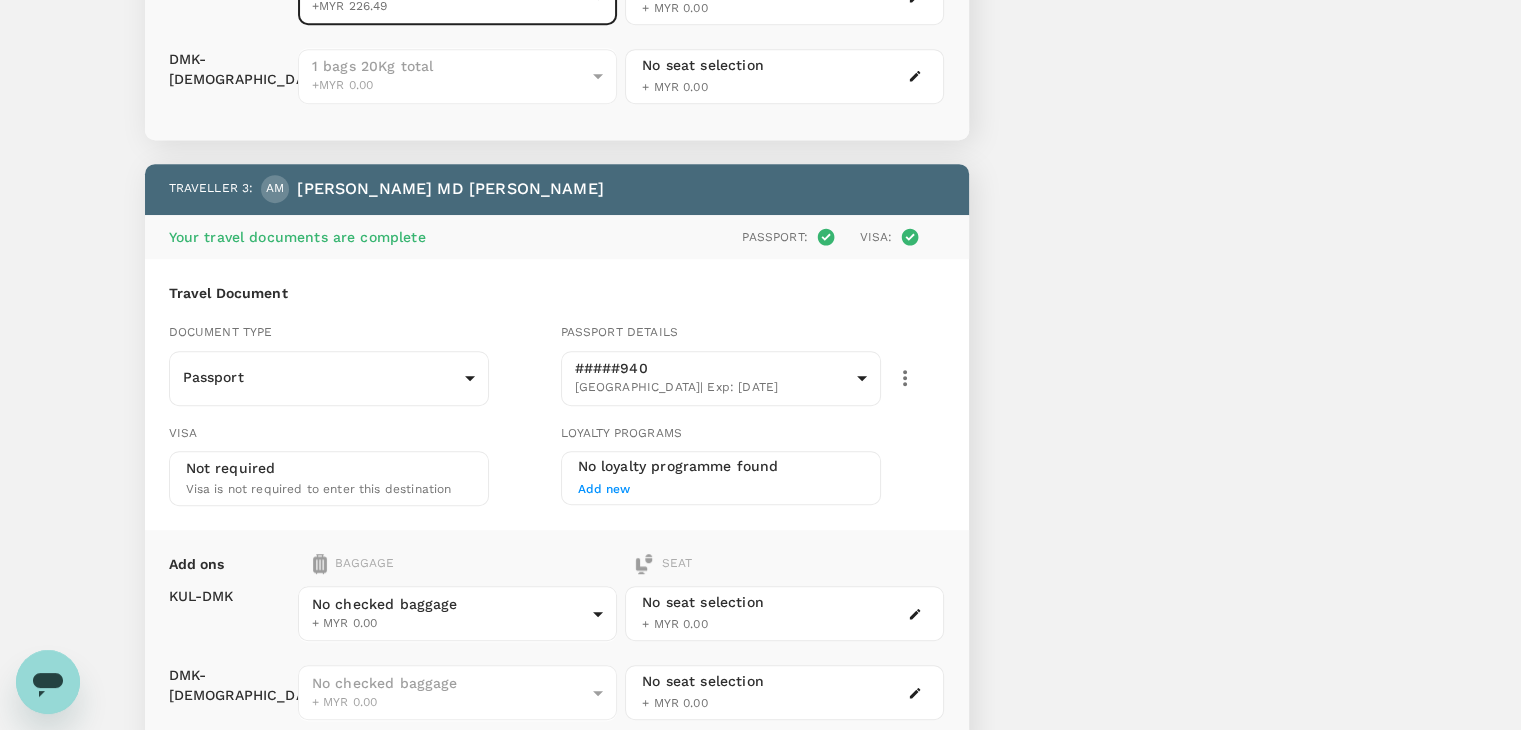 scroll, scrollTop: 1257, scrollLeft: 0, axis: vertical 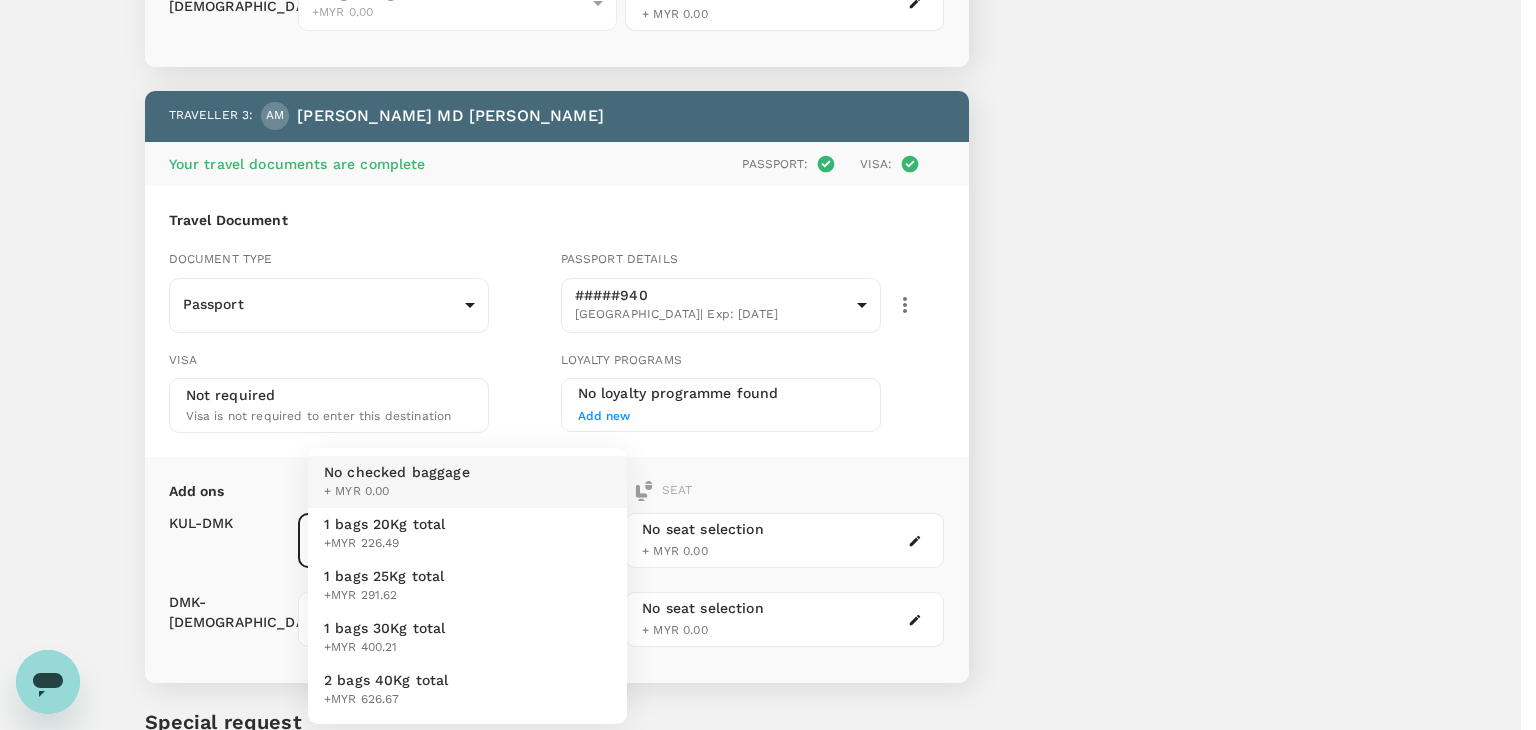 click on "Back to flight results Flight review Traveller(s) Traveller   1 : TS TANWEER   SHEEN Your travel documents are complete Passport : Visa : Travel Document Document type Passport Passport ​ Passport details #####001 [GEOGRAPHIC_DATA]  | Exp:   [DATE] e545f5ba-6c8a-4a4f-b73e-867338b10529 ​ Visa Not required Visa is not required to enter this destination Loyalty programs No loyalty programme found Add new Add ons Baggage Seat KUL  -  DMK DMK  -  [DEMOGRAPHIC_DATA] 1 bags 20Kg total +MYR 226.49 1 - 226.49 ​ 1 bags 20Kg total +MYR 0.00 1 - 226.49 ​ No seat selection + MYR 0.00 No seat selection + MYR 0.00 Traveller   2 : [PERSON_NAME]   NEHA Your travel documents are complete Passport : Visa : Travel Document Document type Passport Passport ​ Passport details #####206 [GEOGRAPHIC_DATA]  | Exp:   [DATE] 3e96fc03-361a-4f7e-8737-817e0c32dd33 ​ Visa Not required Visa is not required to enter this destination Loyalty programs No loyalty programme found Add new Add ons Baggage Seat KUL  -  DMK DMK  -  [DEMOGRAPHIC_DATA] 1 bags 20Kg total +MYR 226.49 ​" at bounding box center (768, -160) 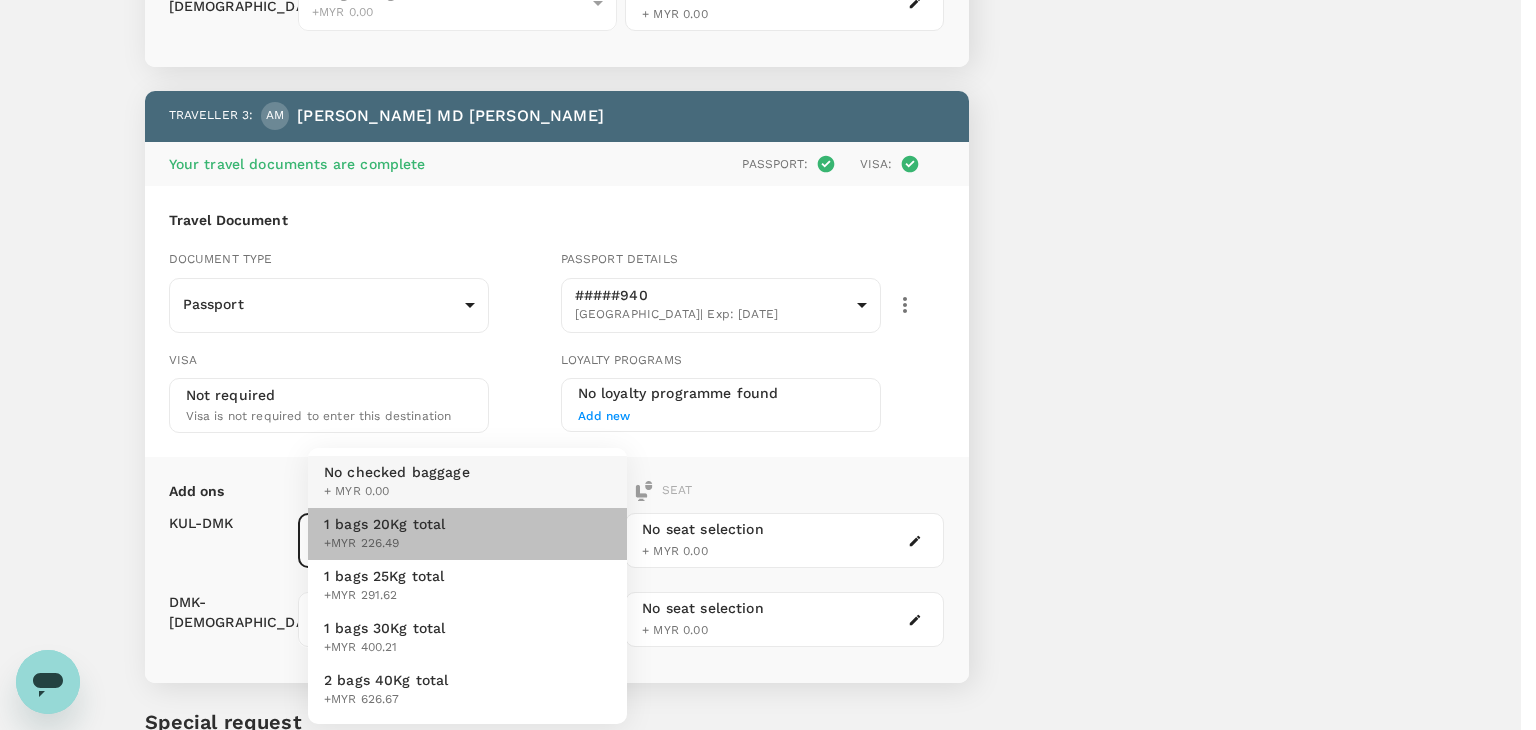 click on "1 bags 20Kg total +MYR 226.49" at bounding box center [467, 534] 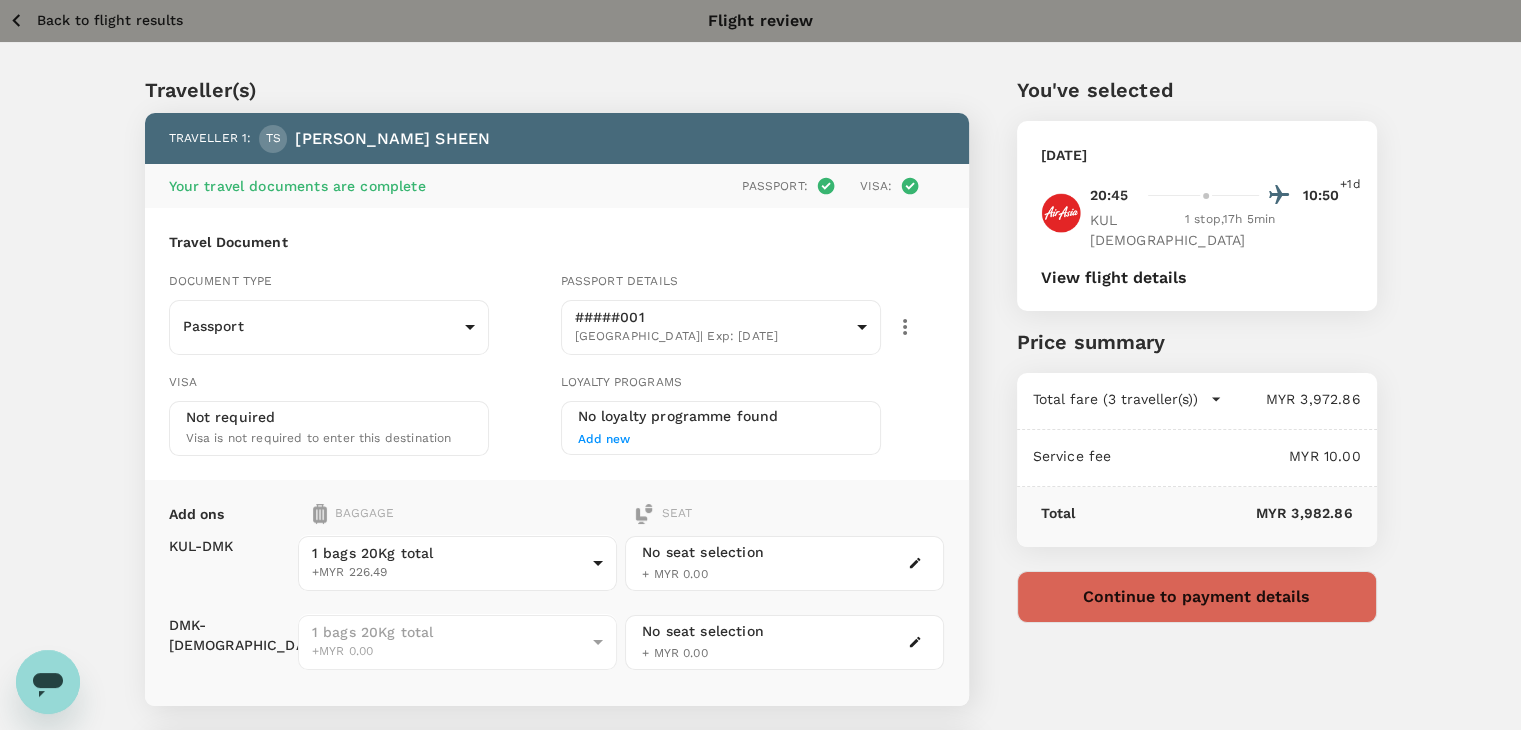 scroll, scrollTop: 0, scrollLeft: 0, axis: both 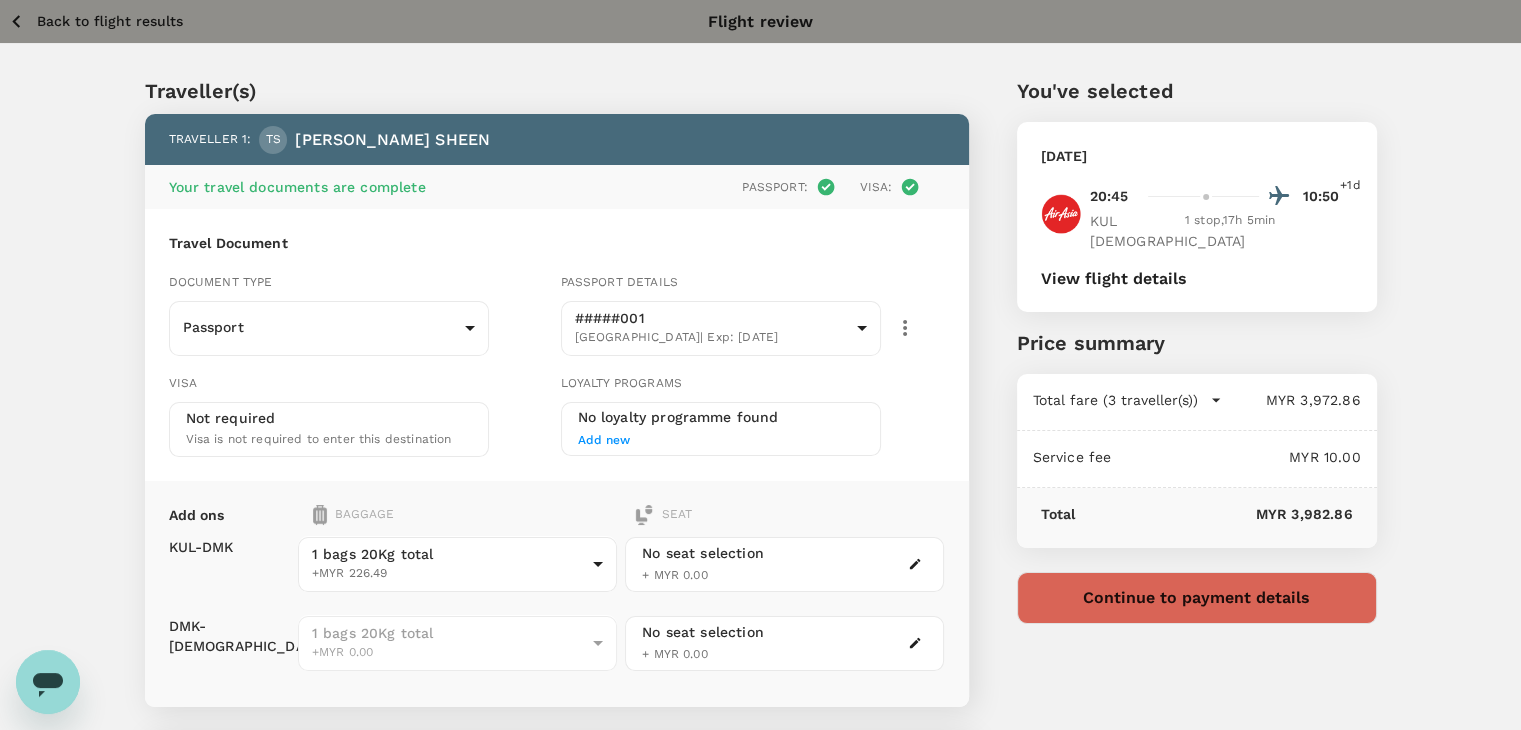 click on "Total fare (3 traveller(s))" at bounding box center (1127, 400) 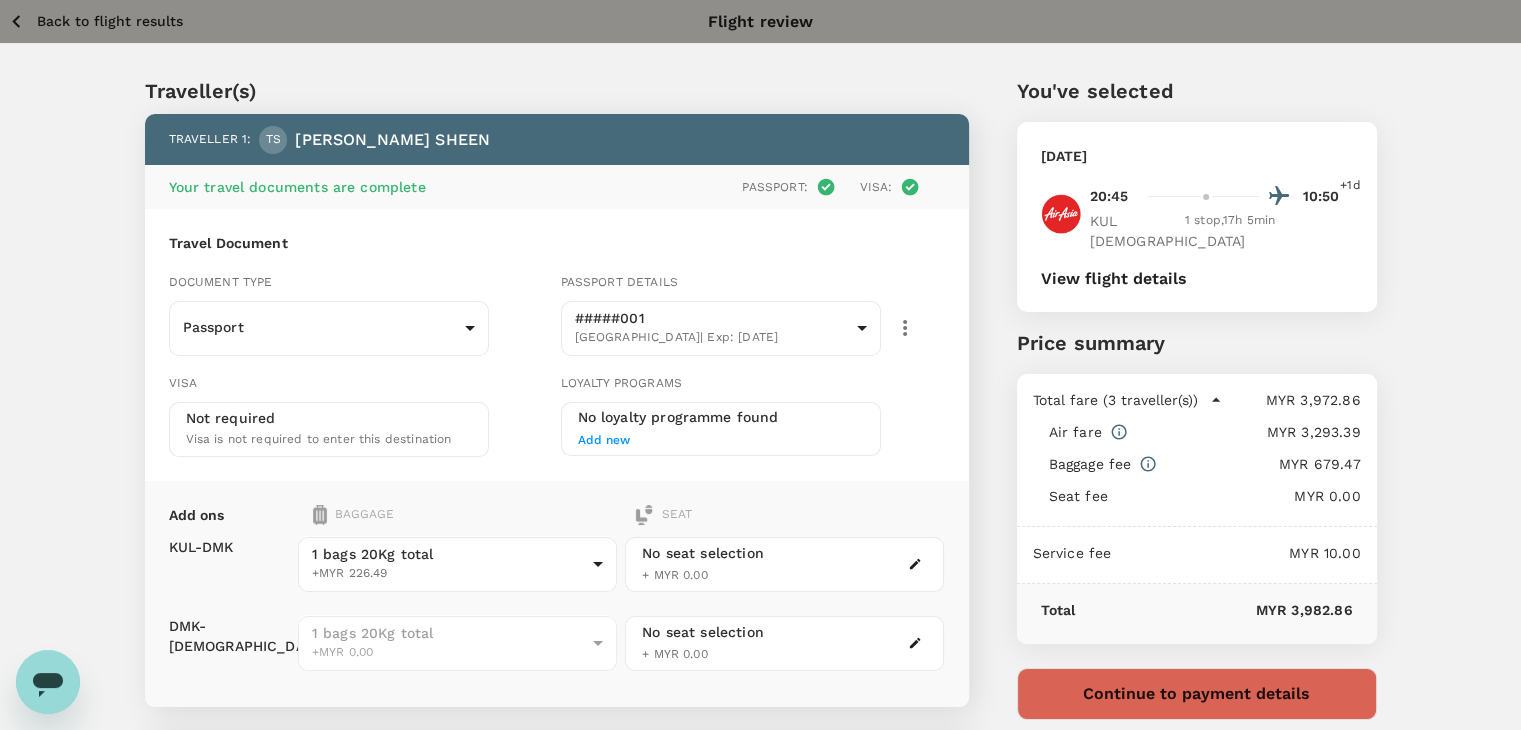 click on "Back to flight results" at bounding box center [110, 21] 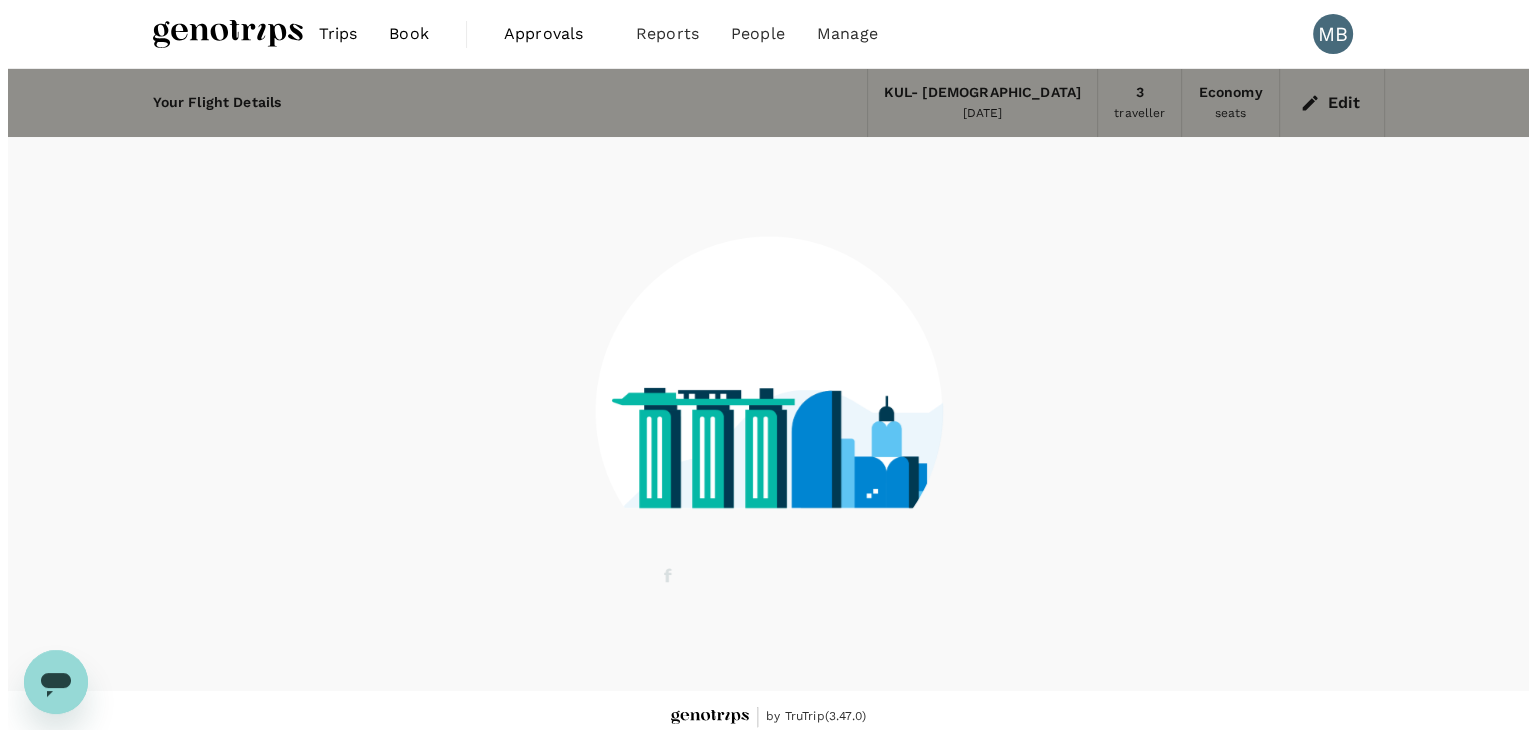 scroll, scrollTop: 13, scrollLeft: 0, axis: vertical 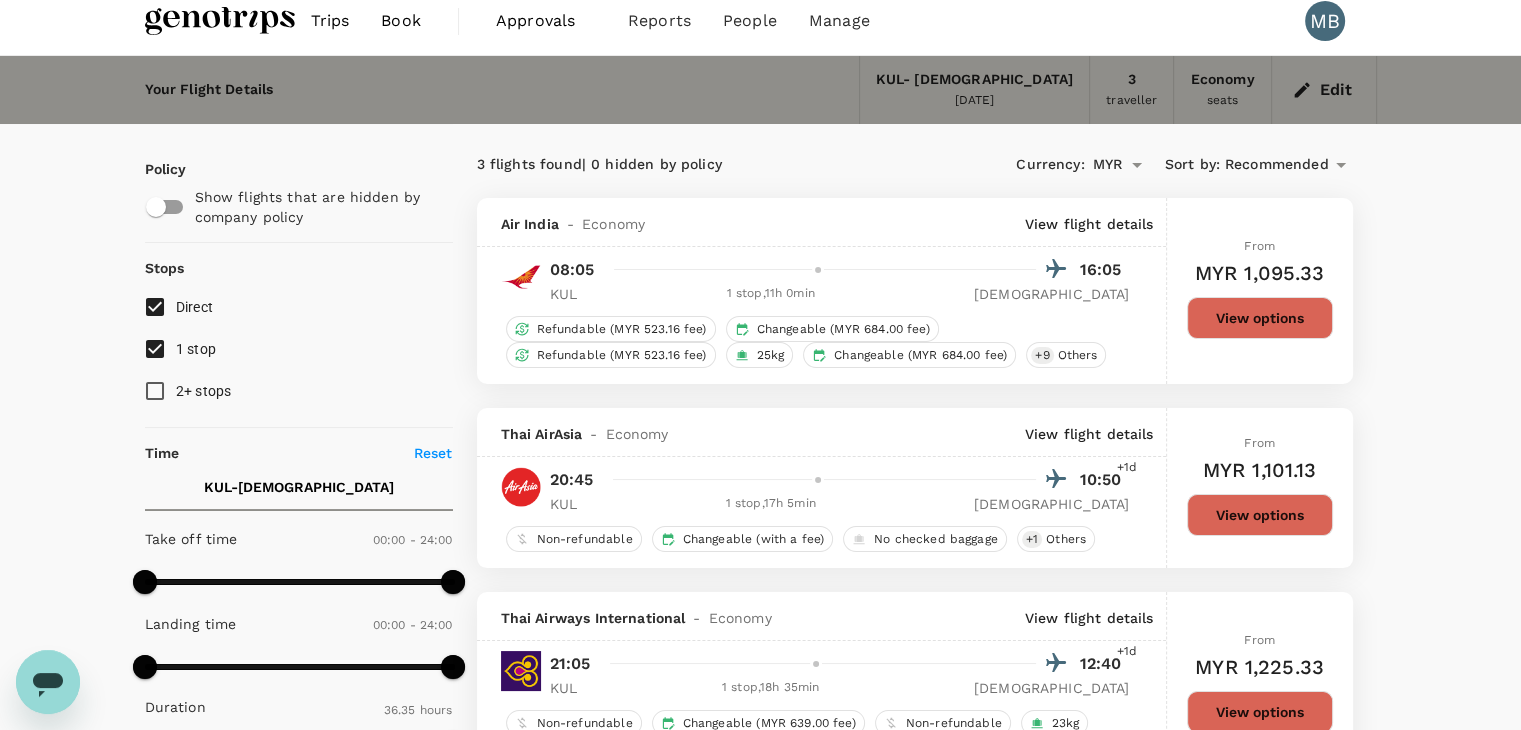 click on "View flight details" at bounding box center [1089, 434] 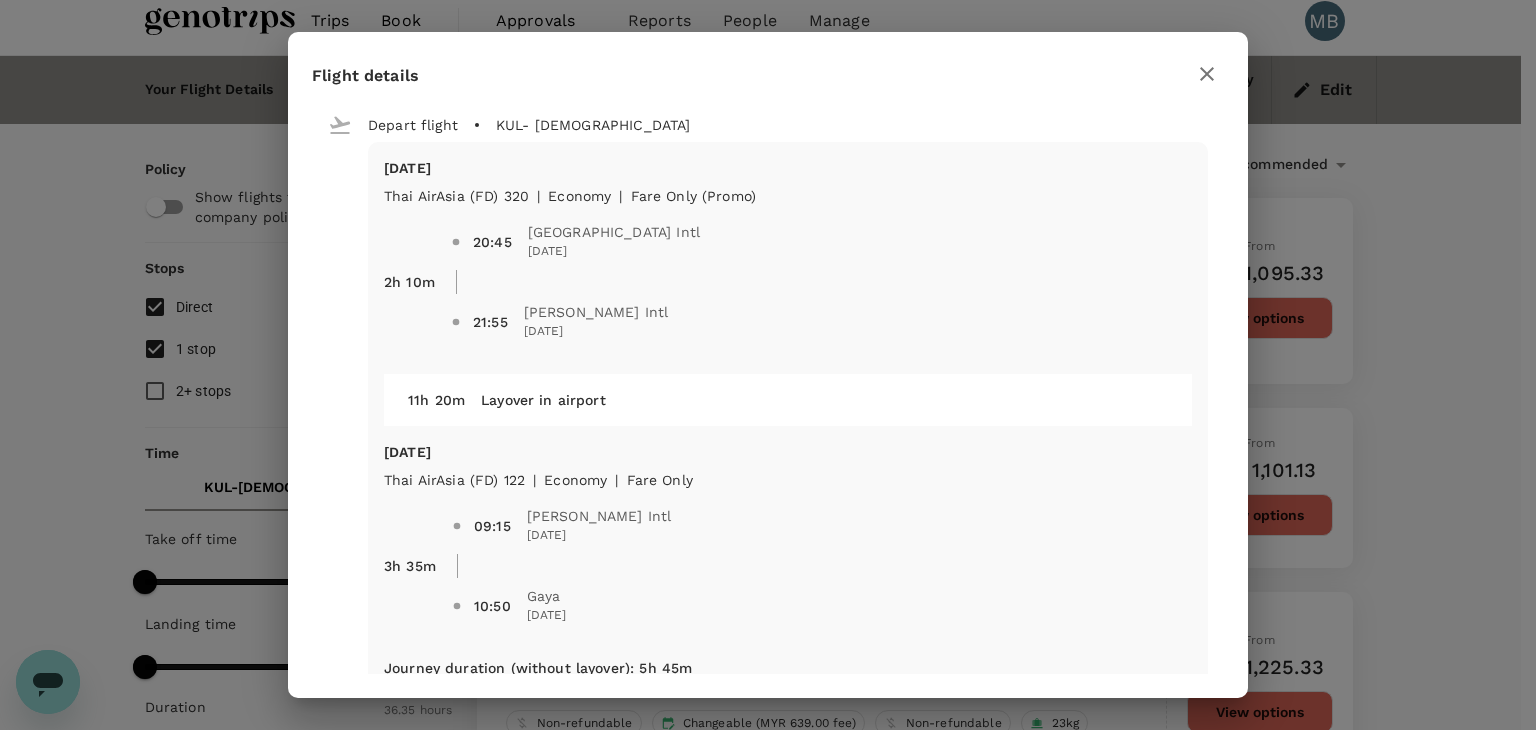 drag, startPoint x: 527, startPoint y: 516, endPoint x: 644, endPoint y: 515, distance: 117.00427 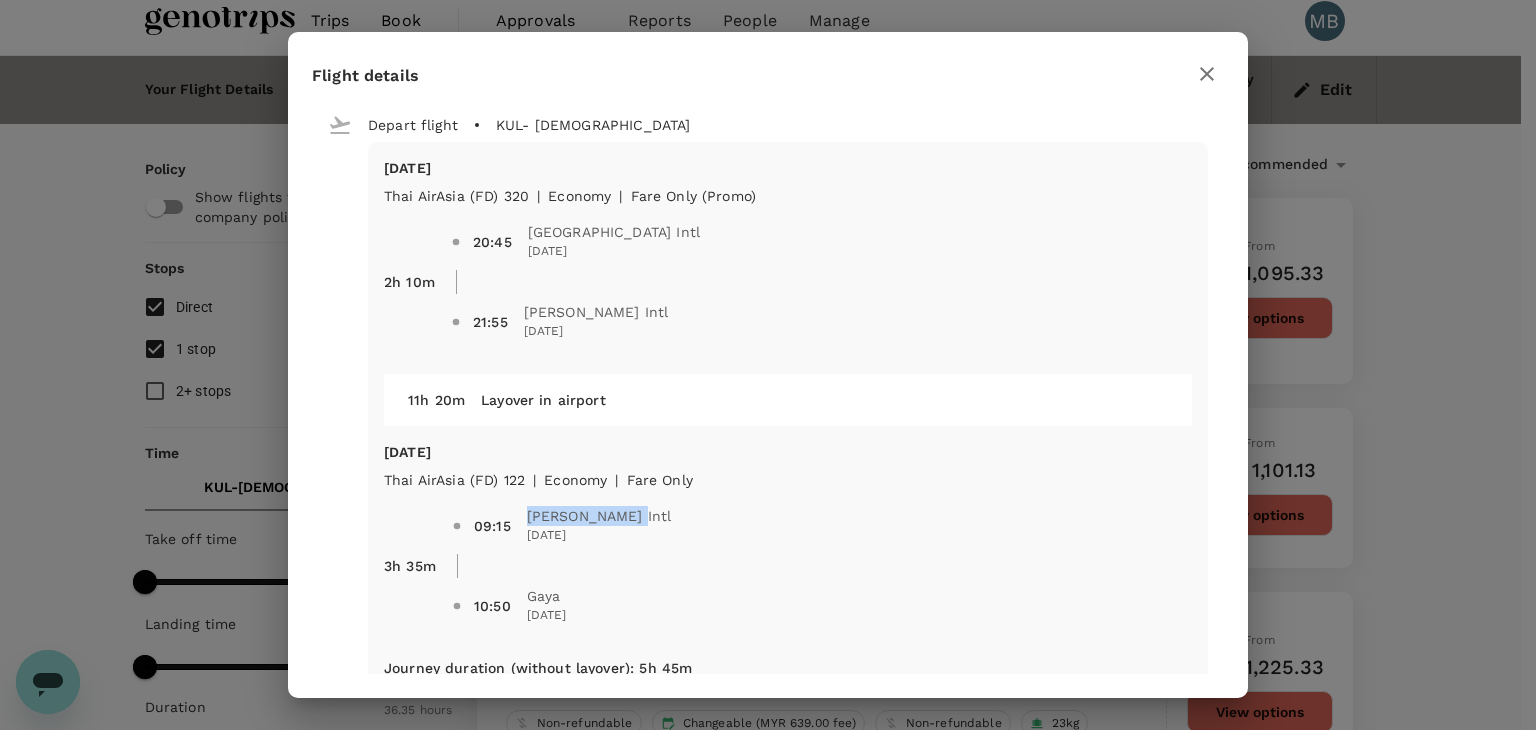 drag, startPoint x: 637, startPoint y: 511, endPoint x: 524, endPoint y: 513, distance: 113.0177 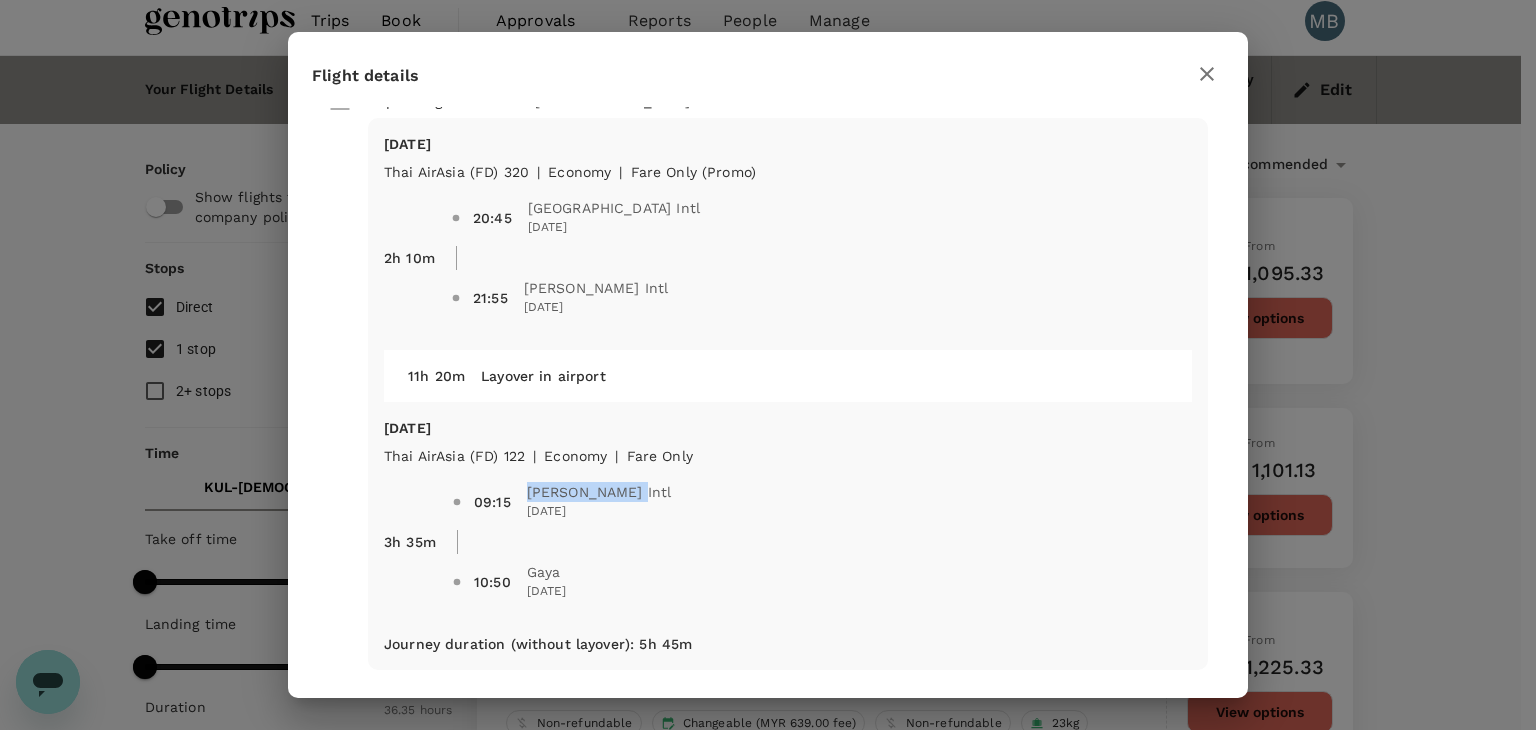 scroll, scrollTop: 36, scrollLeft: 0, axis: vertical 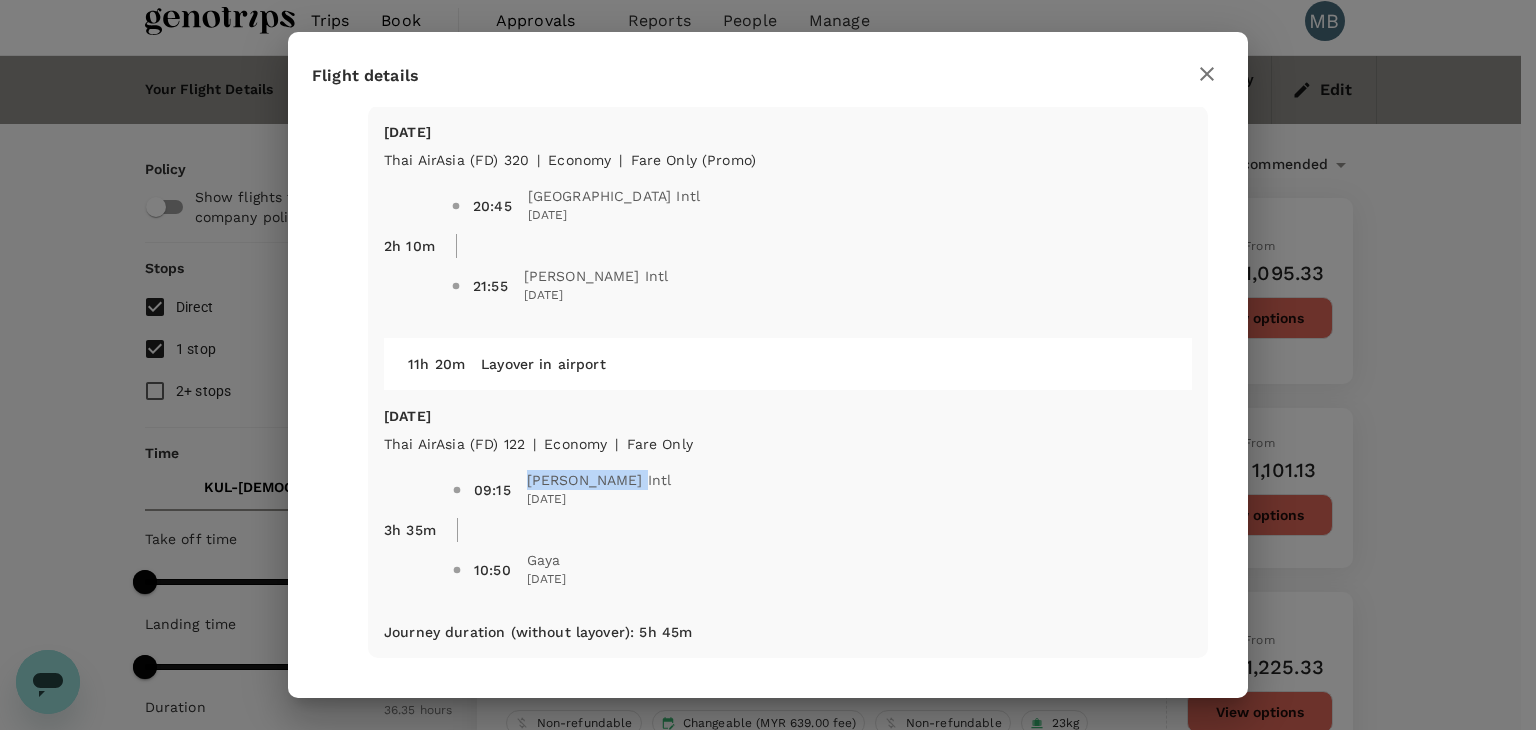 click 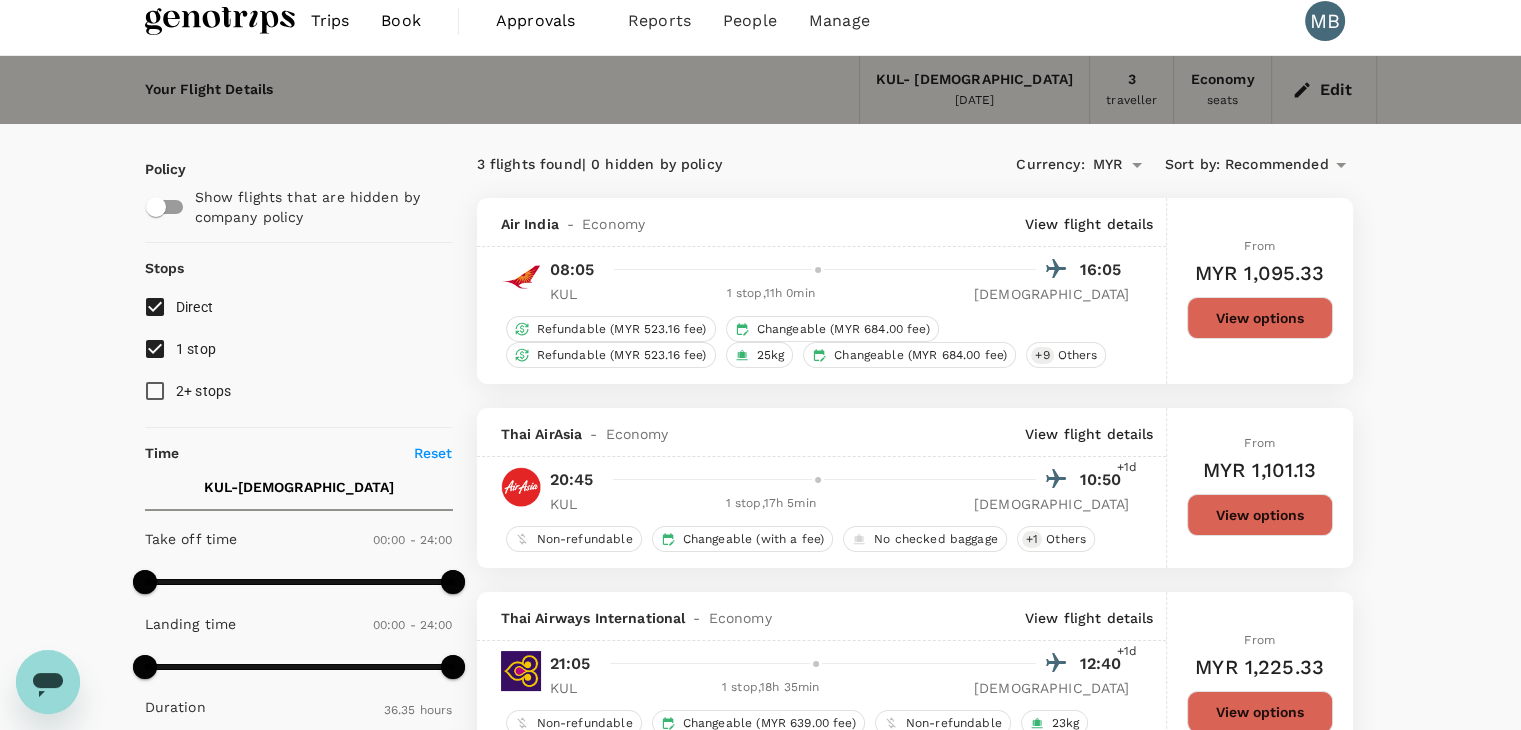 click on "View flight details" at bounding box center [1089, 224] 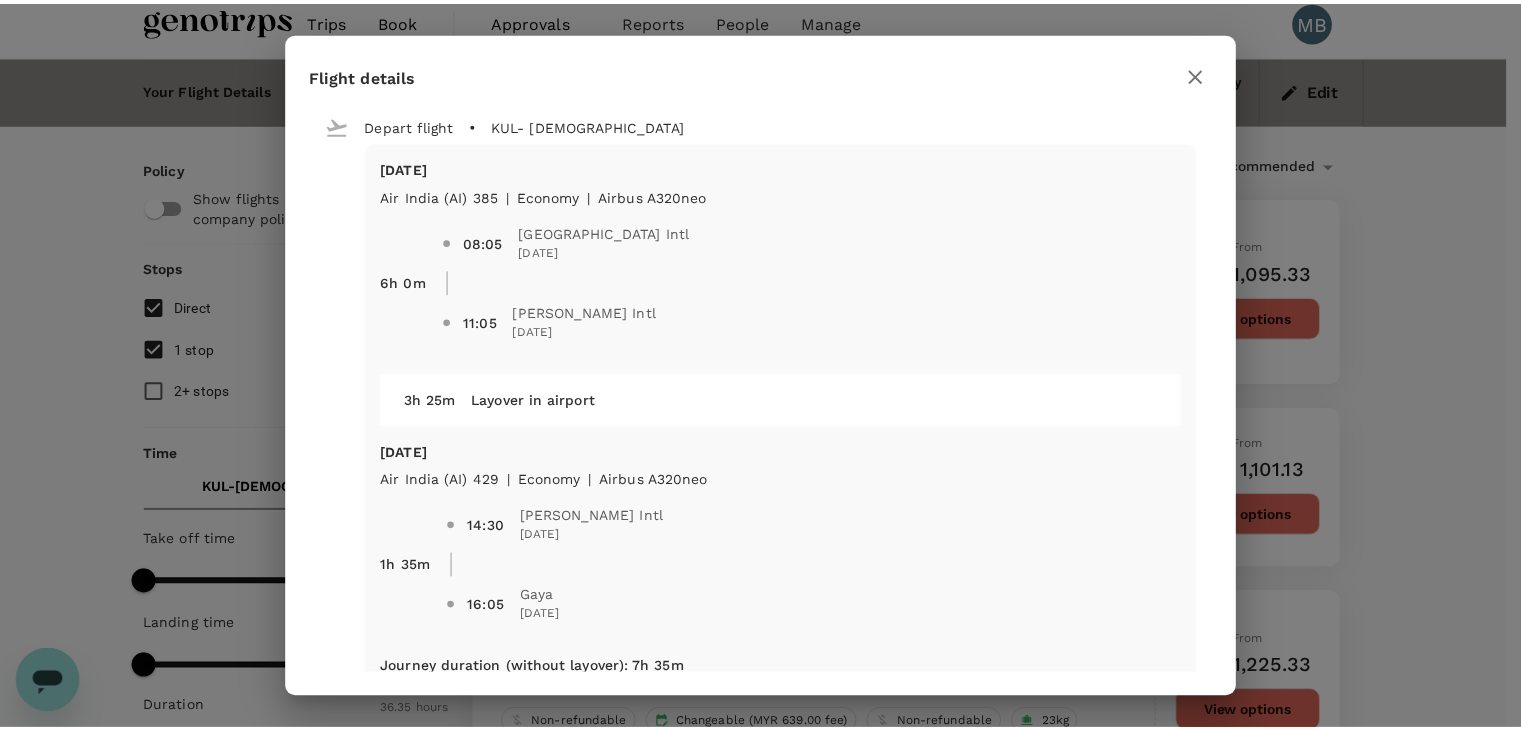 scroll, scrollTop: 36, scrollLeft: 0, axis: vertical 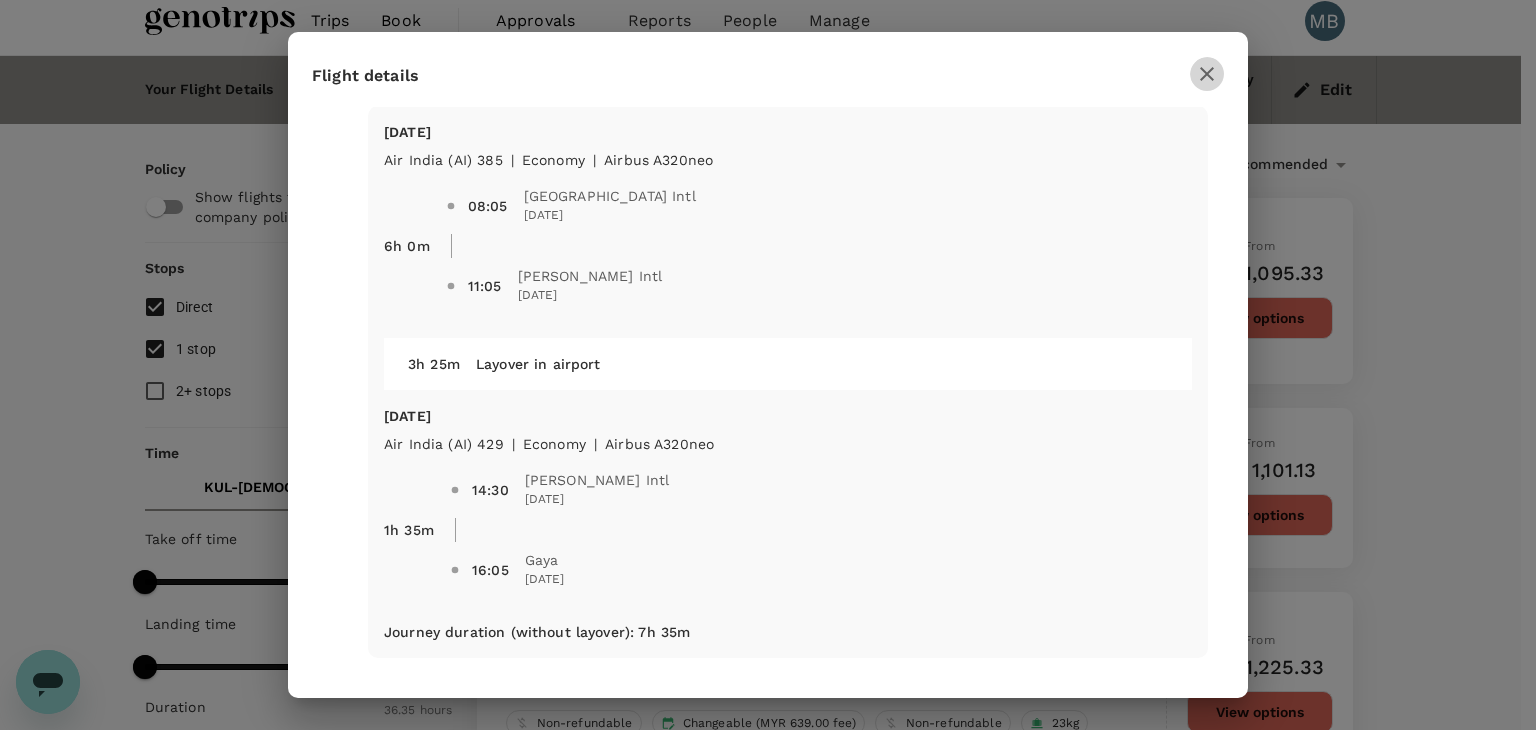 click 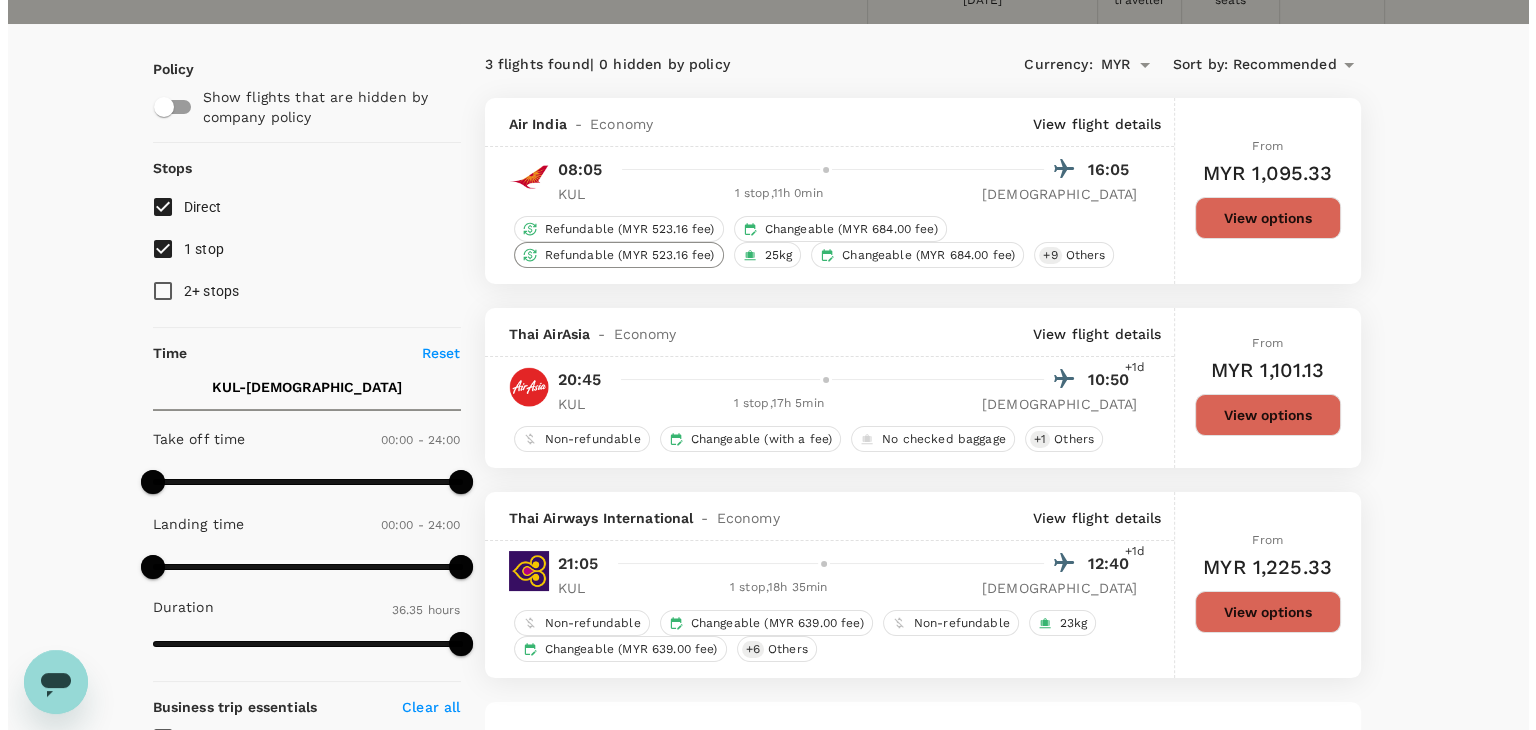 scroll, scrollTop: 213, scrollLeft: 0, axis: vertical 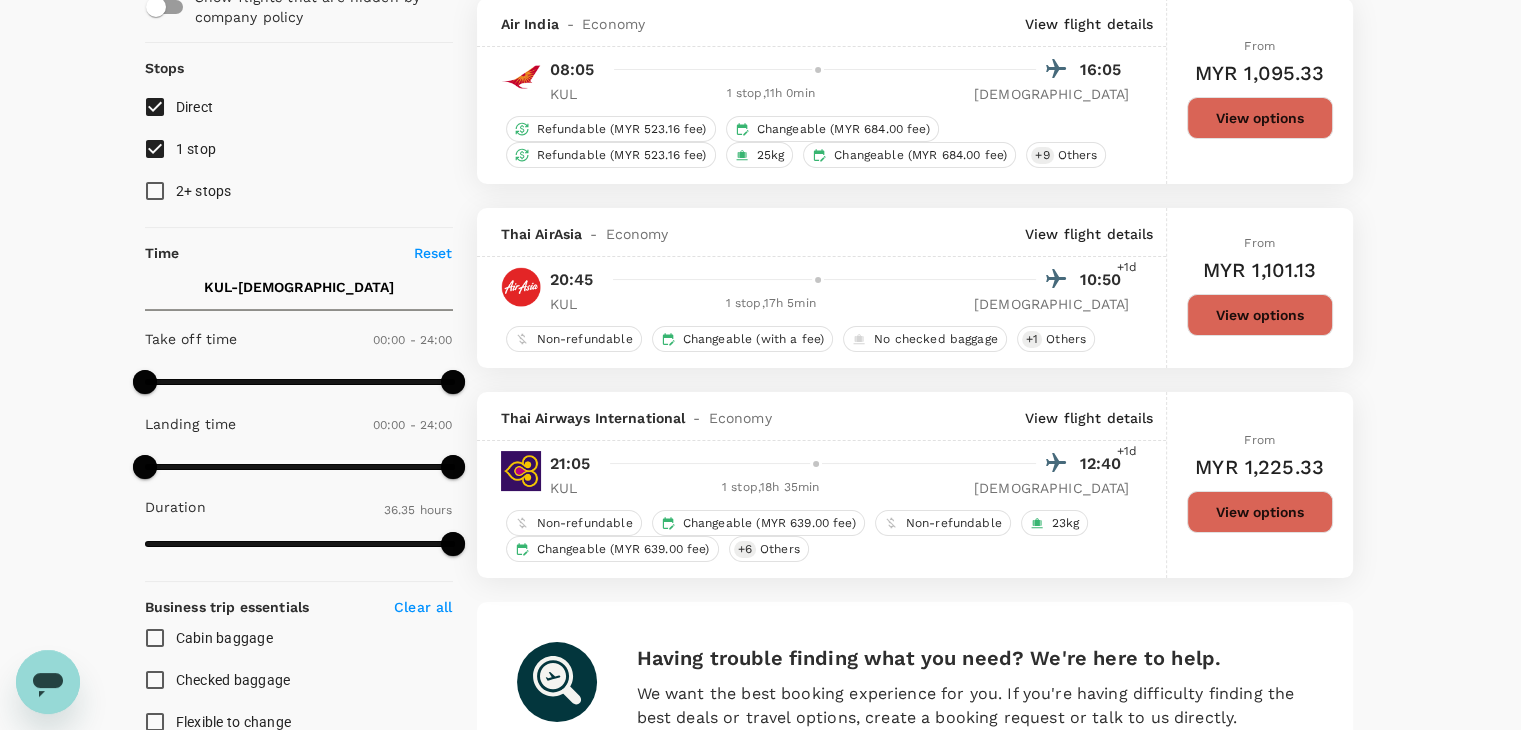 click on "View flight details" at bounding box center [1089, 418] 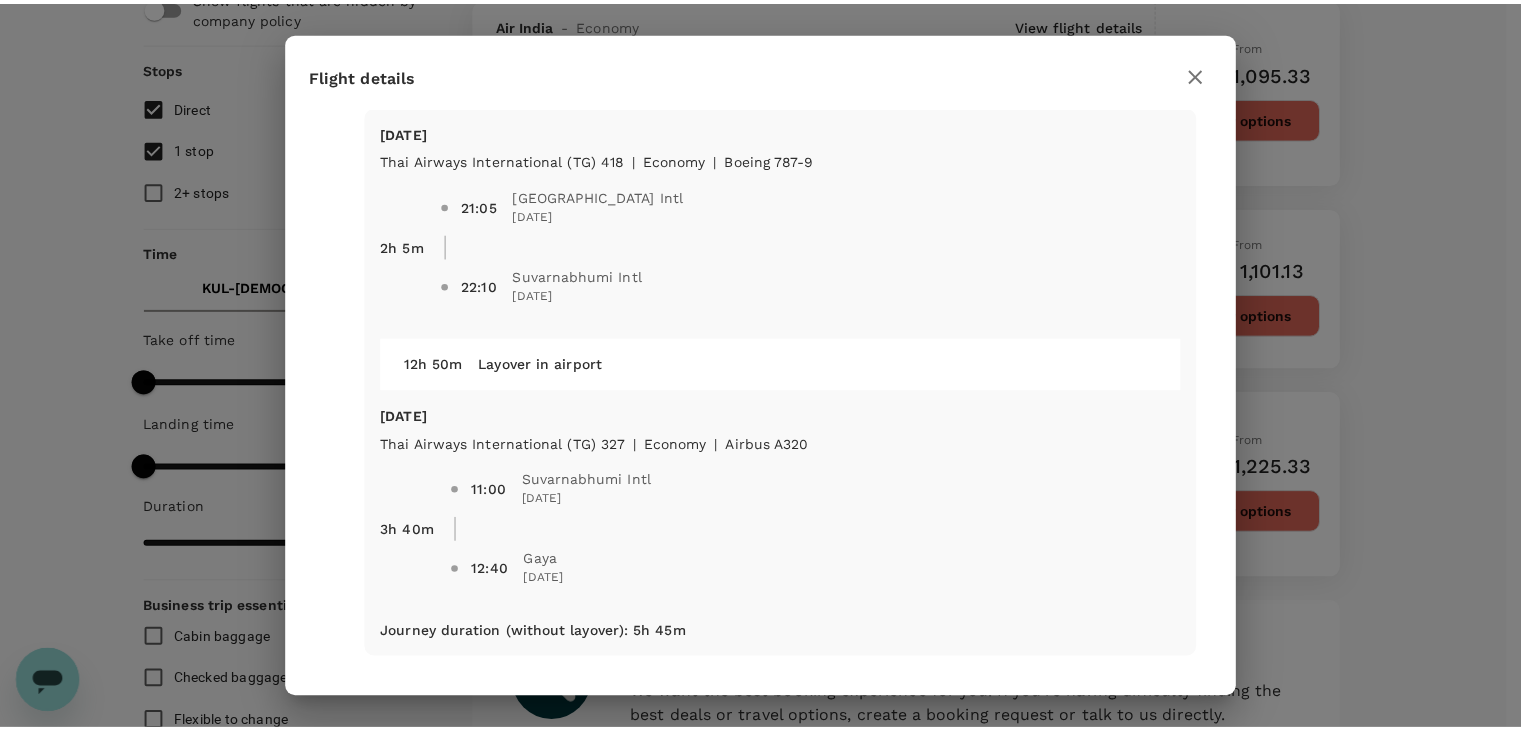 scroll, scrollTop: 0, scrollLeft: 0, axis: both 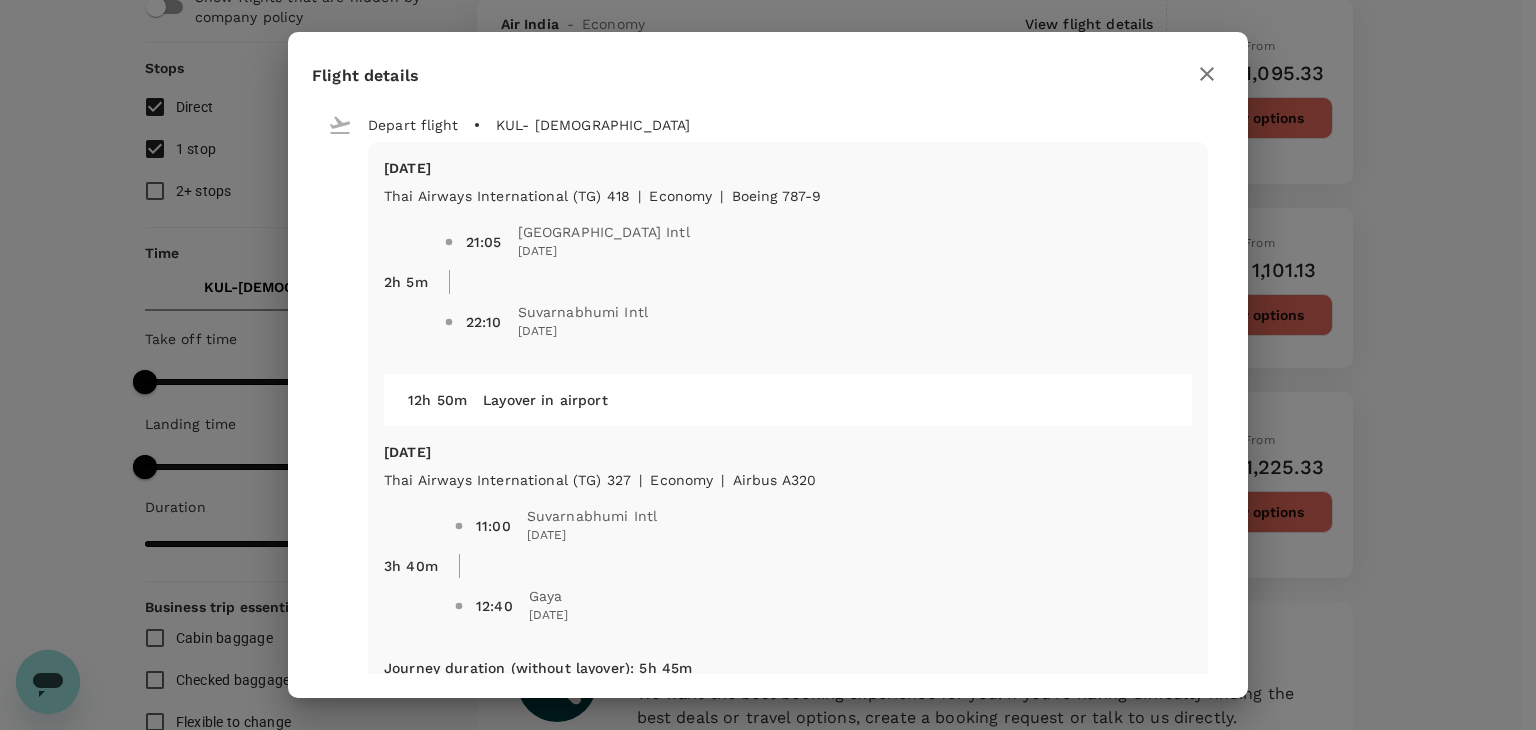click at bounding box center (1207, 74) 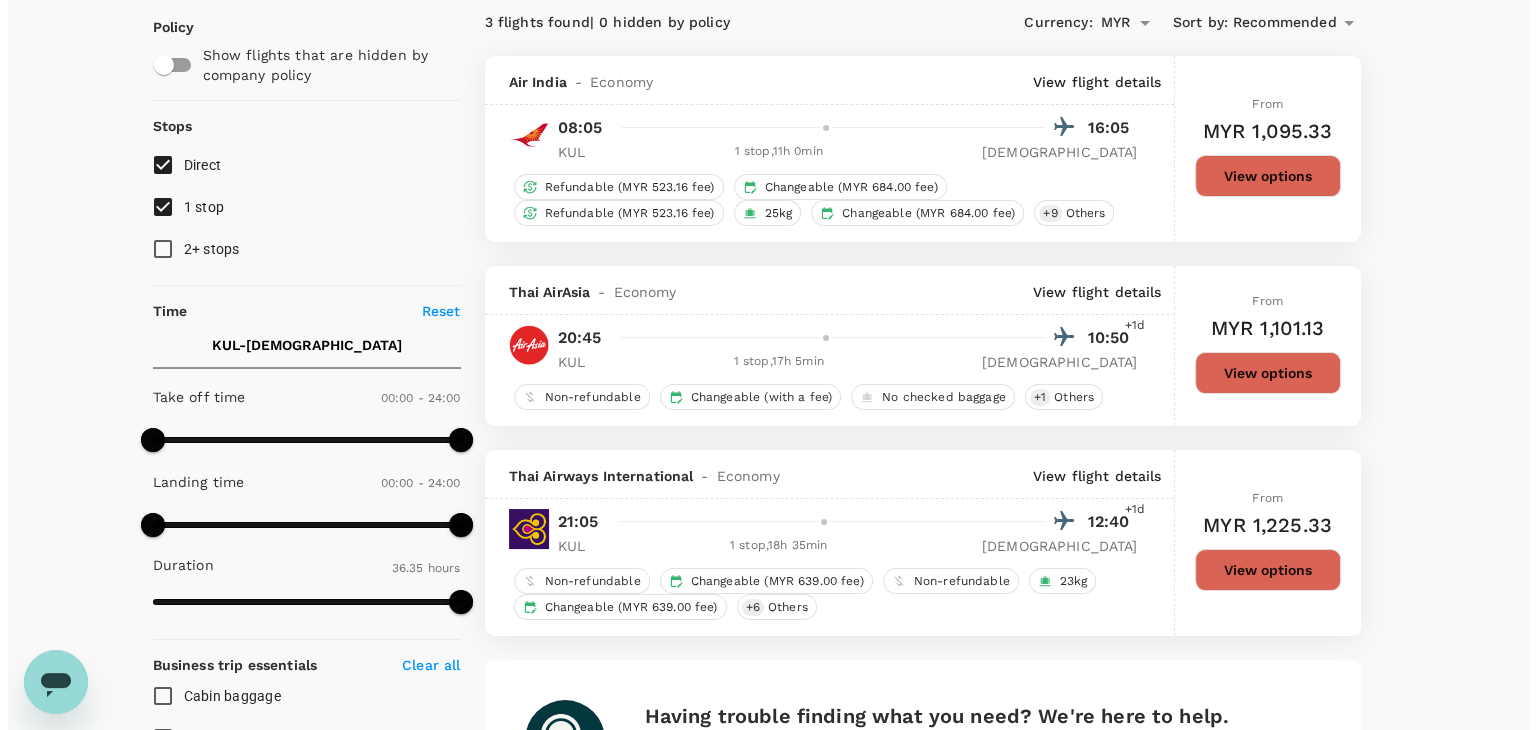 scroll, scrollTop: 0, scrollLeft: 0, axis: both 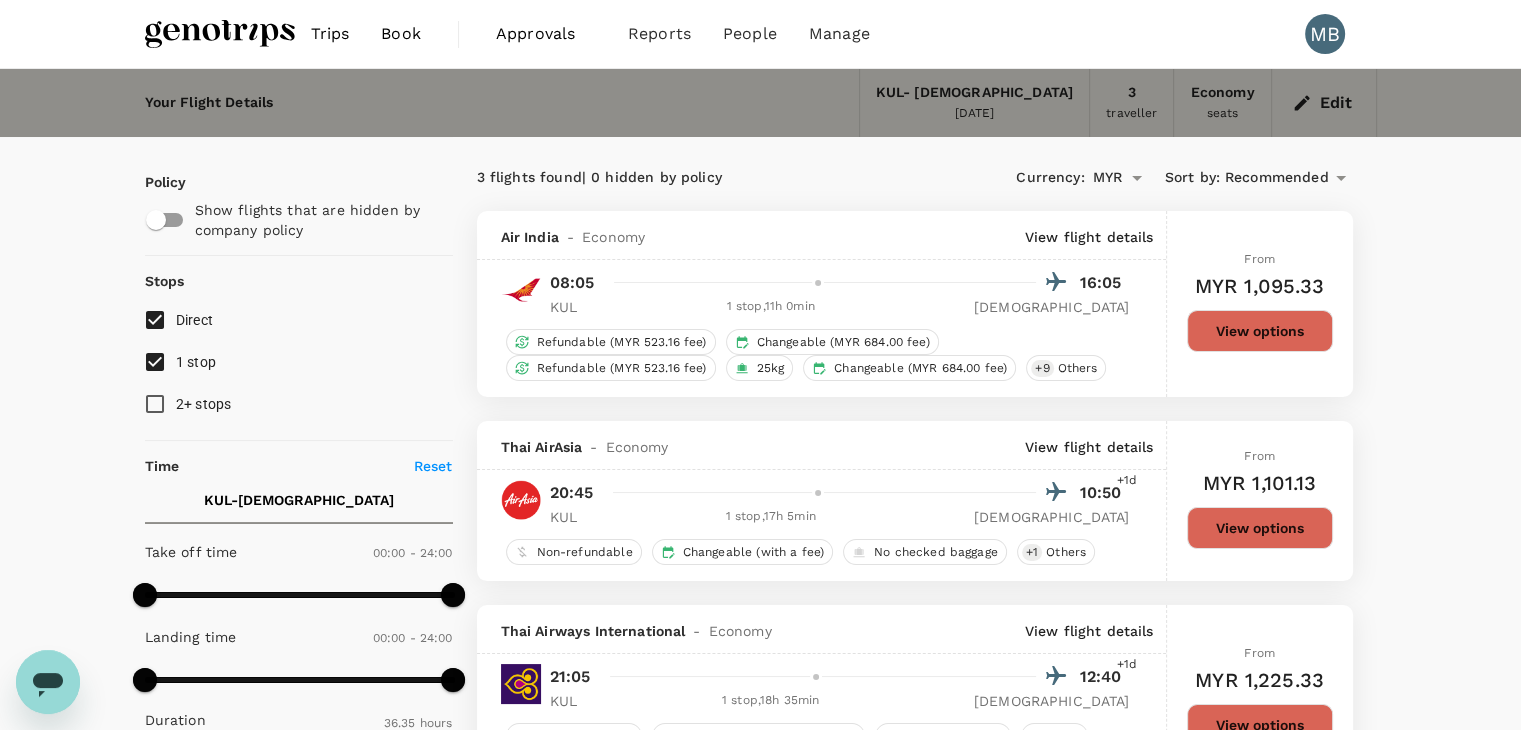 click at bounding box center (220, 34) 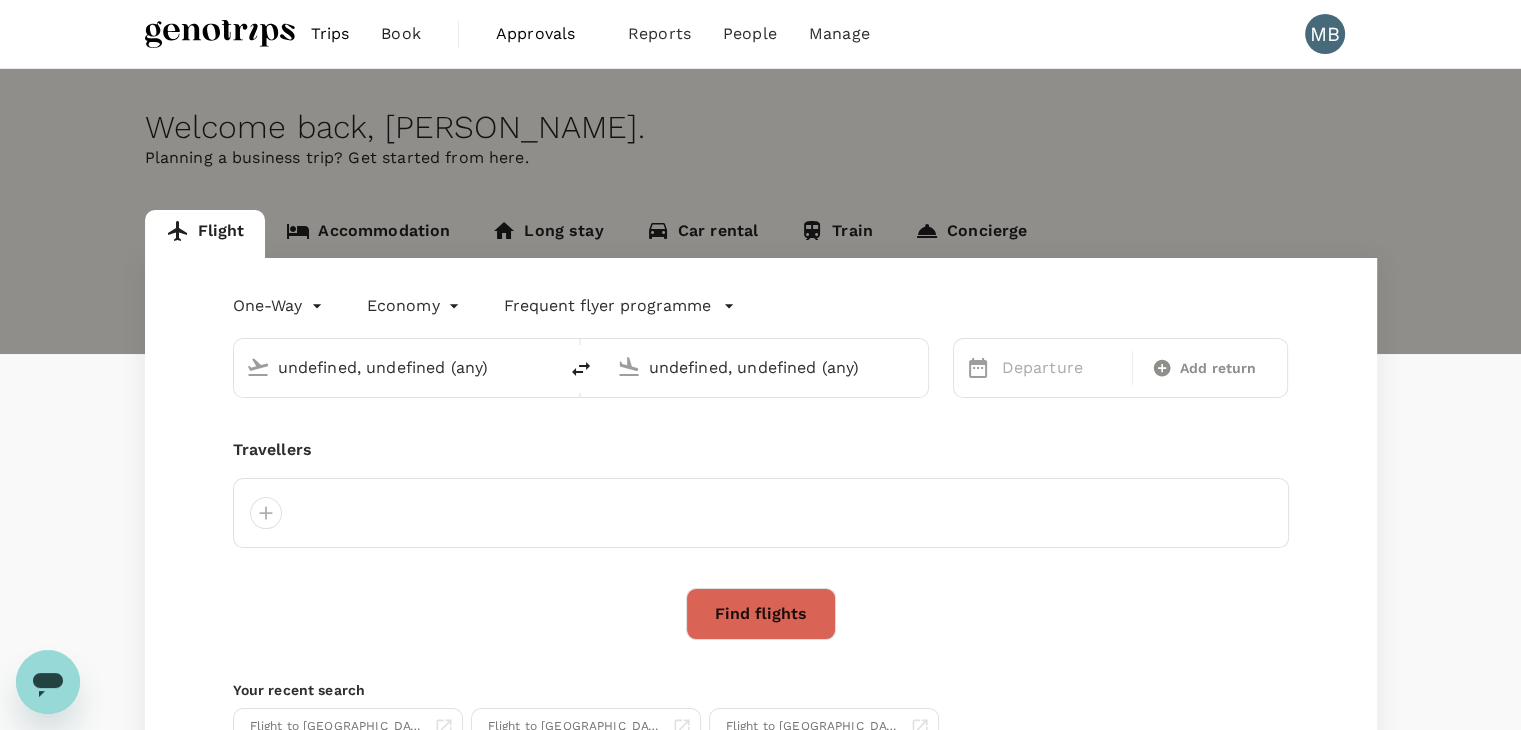 type 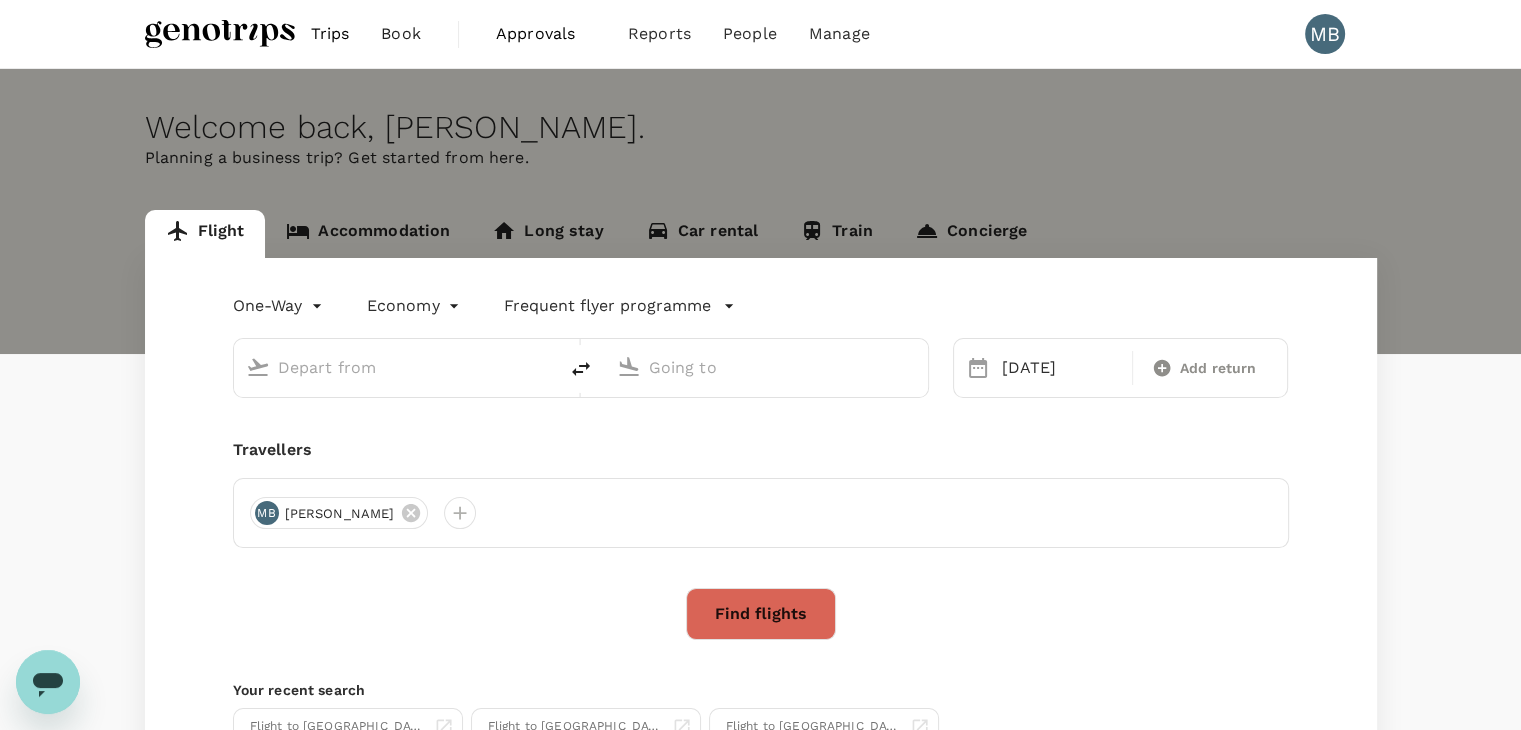type on "Kuala Lumpur Intl ([GEOGRAPHIC_DATA])" 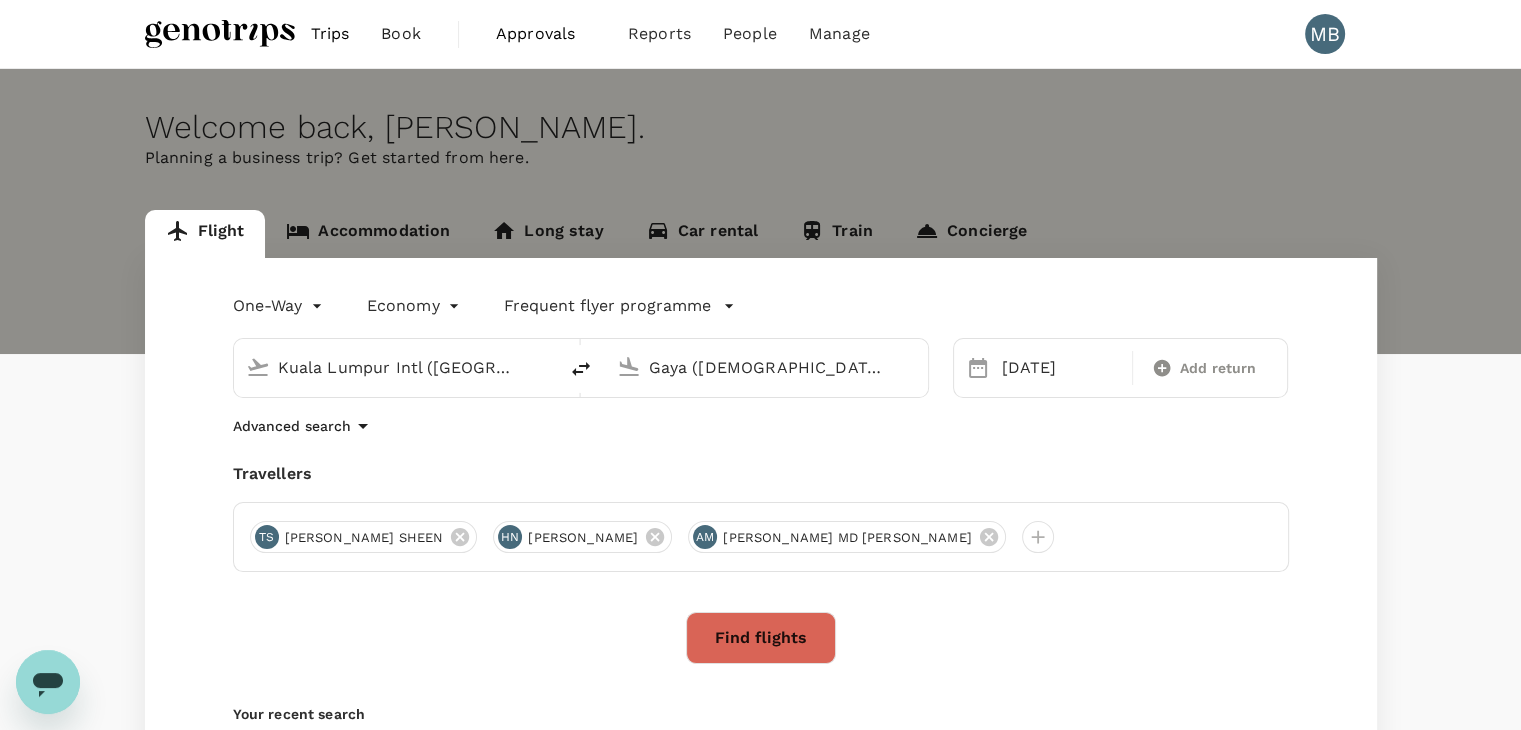 type 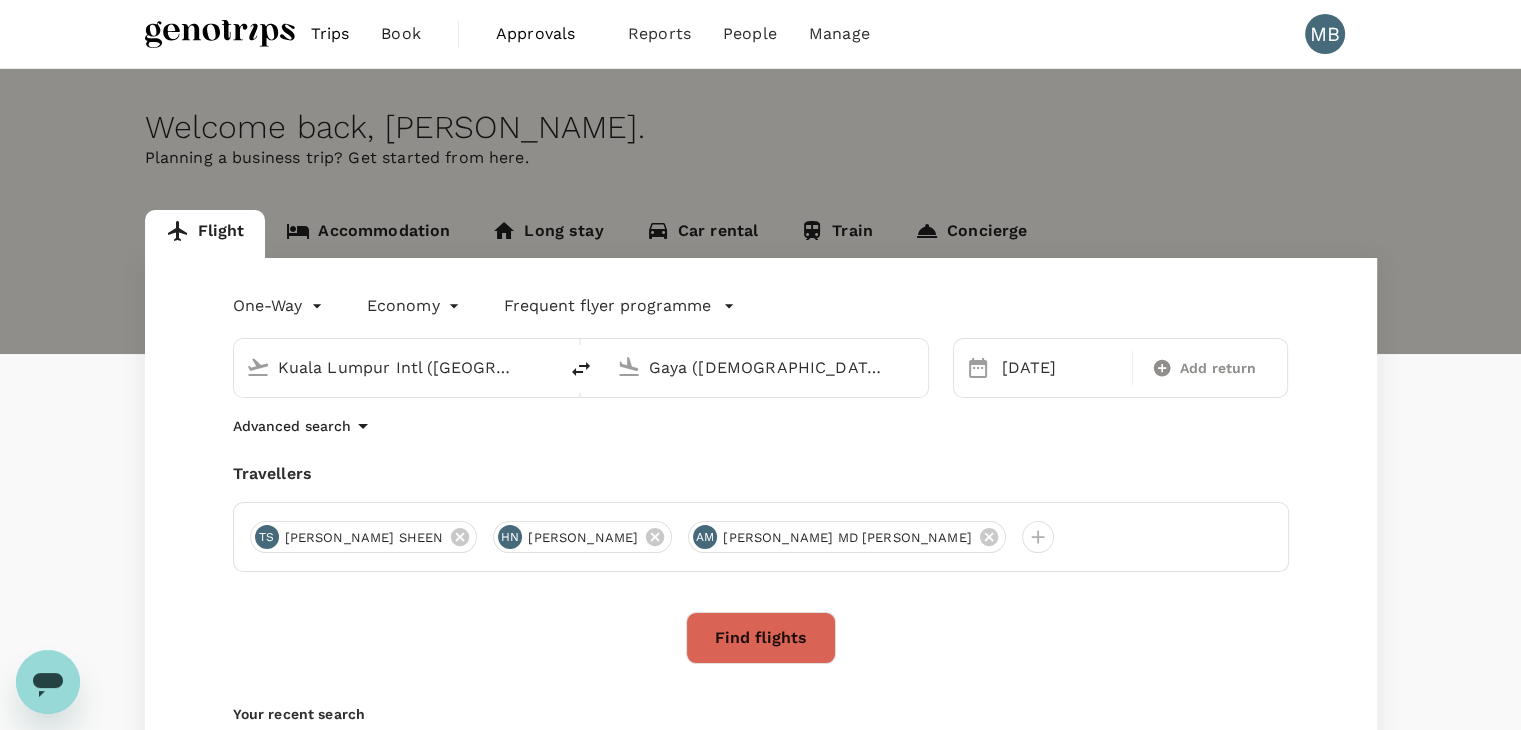 type 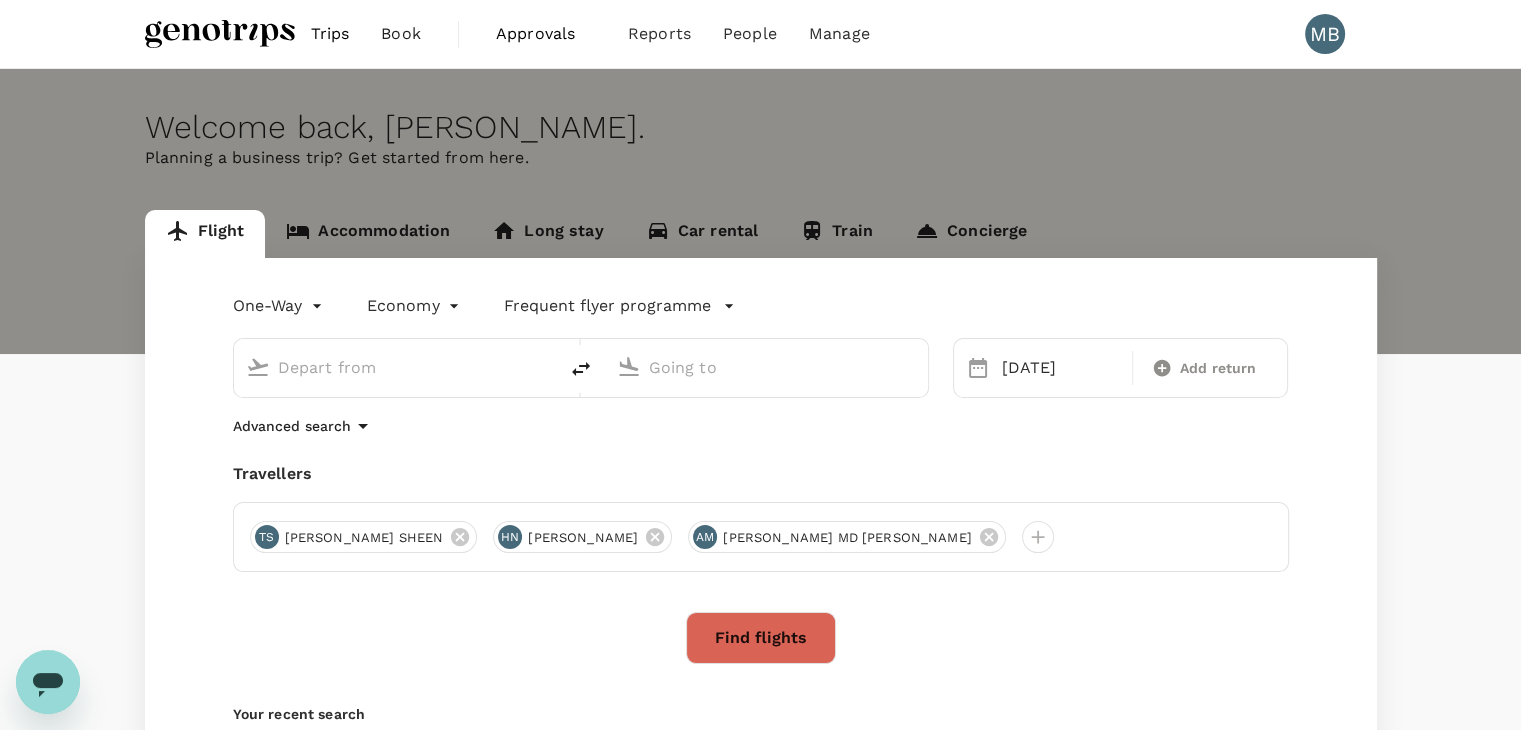 type on "Kuala Lumpur Intl ([GEOGRAPHIC_DATA])" 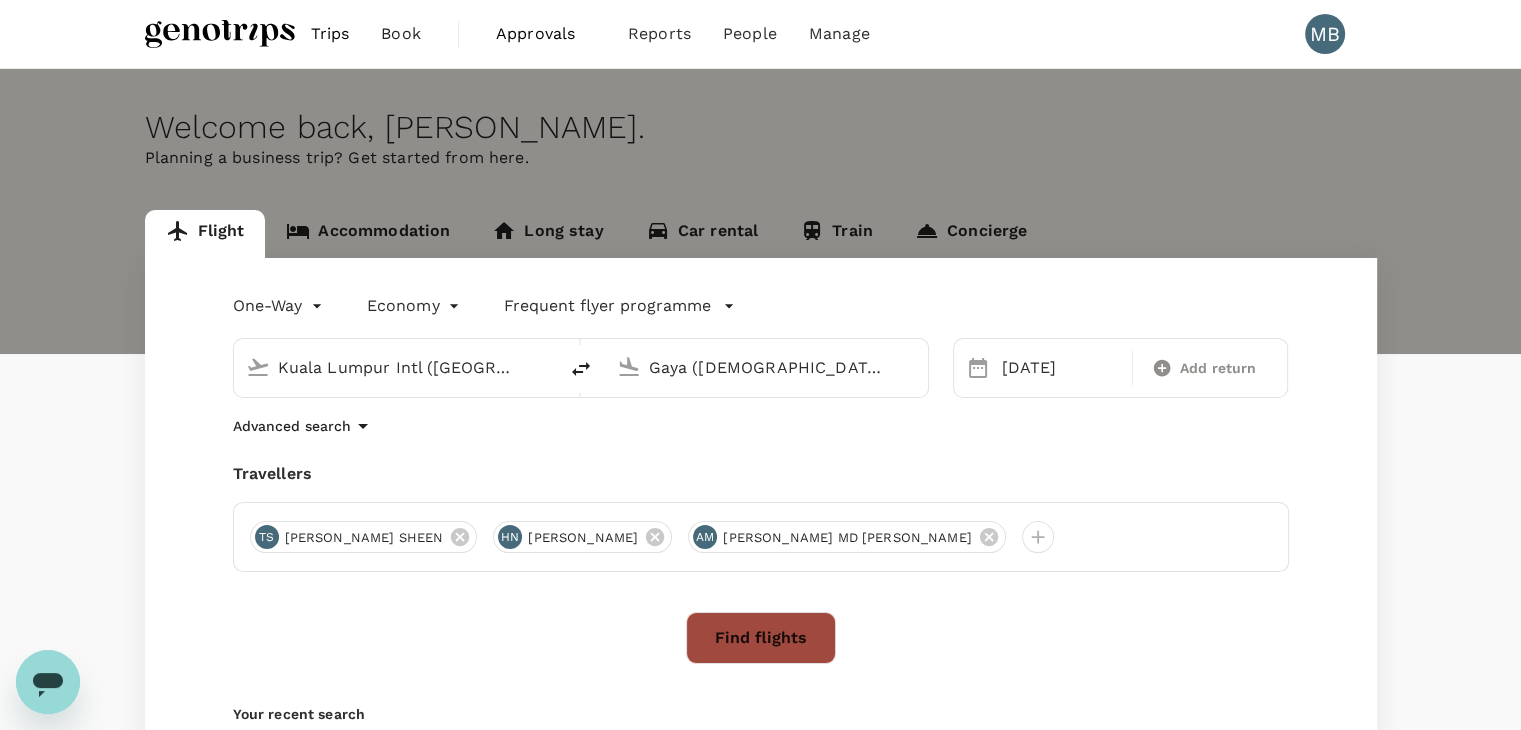click on "Find flights" at bounding box center [761, 638] 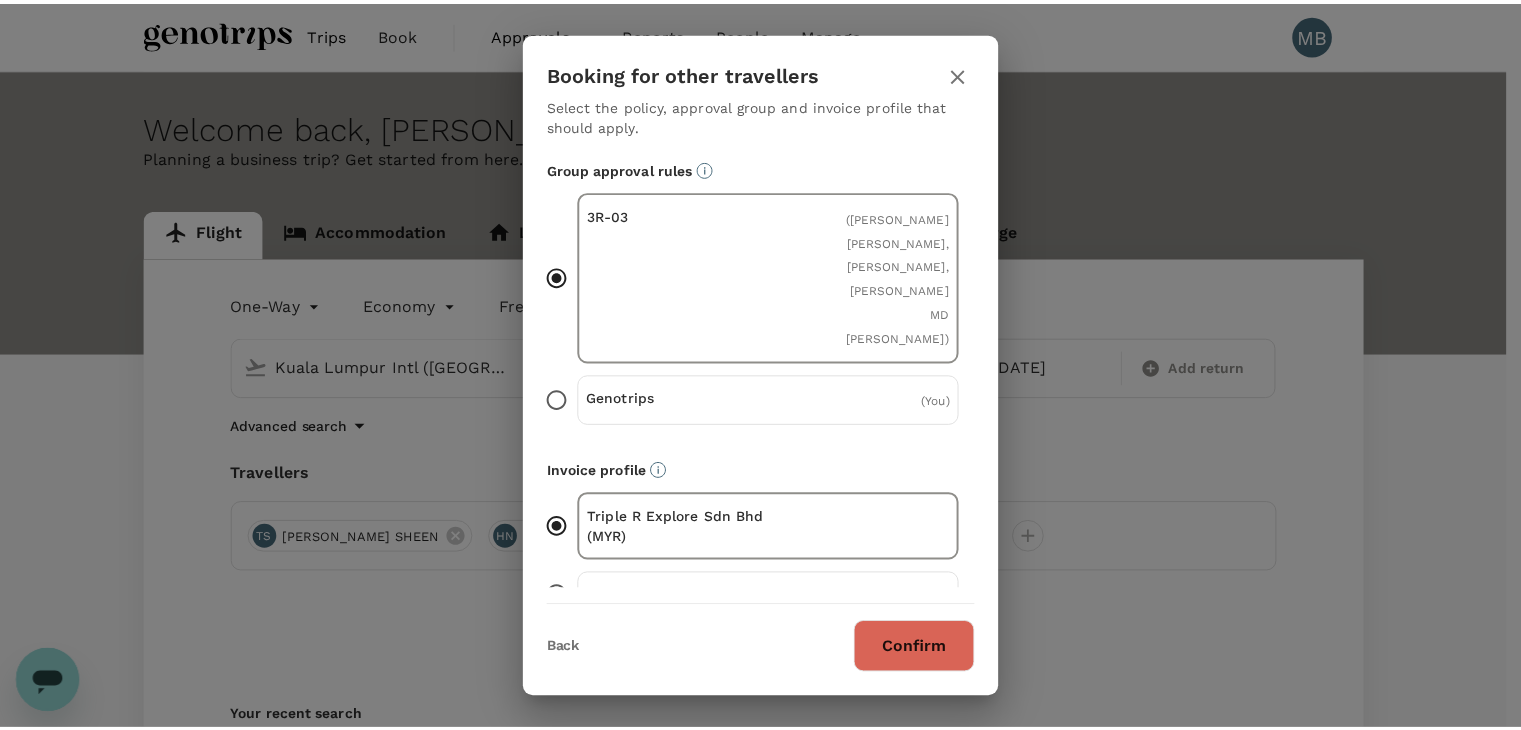 scroll, scrollTop: 125, scrollLeft: 0, axis: vertical 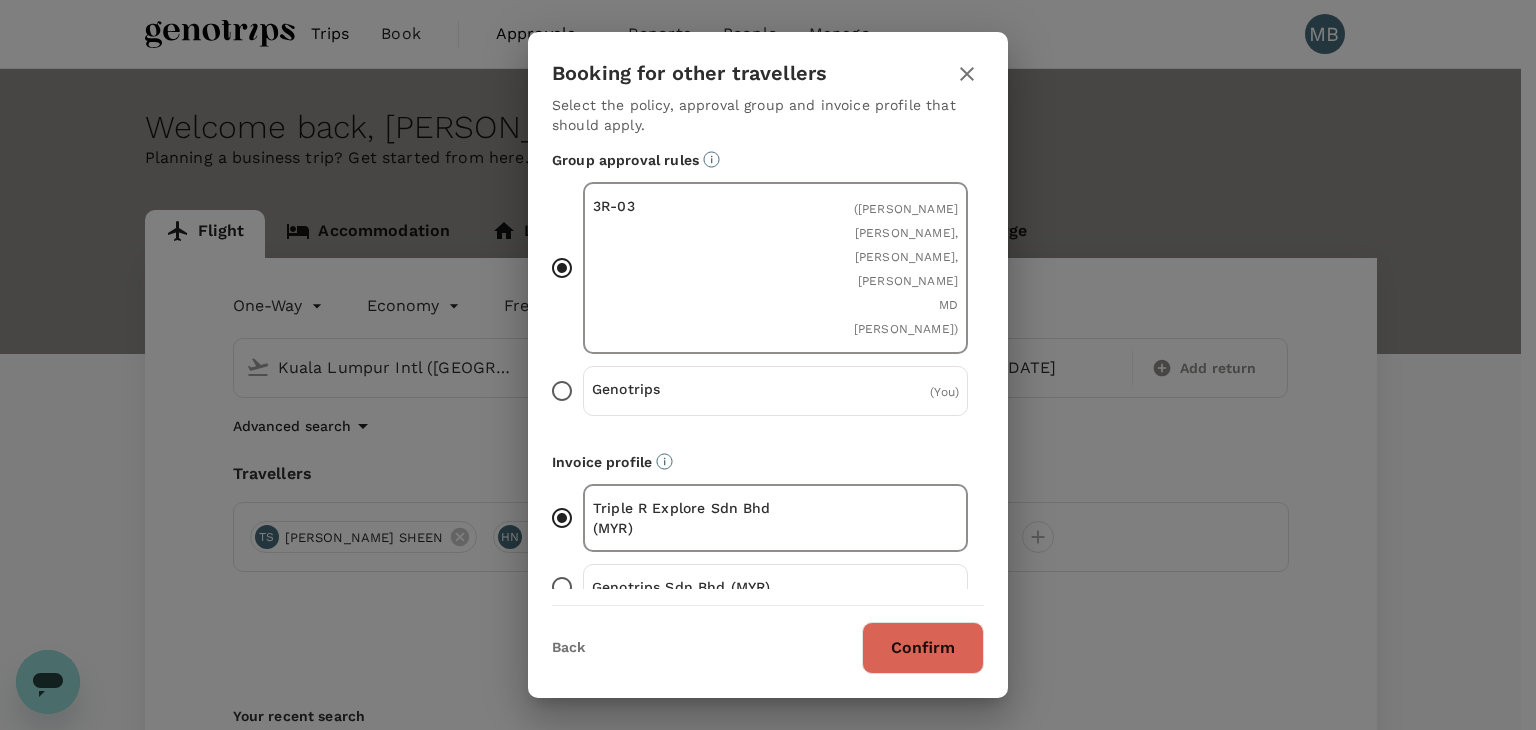 click on "Confirm" at bounding box center (923, 648) 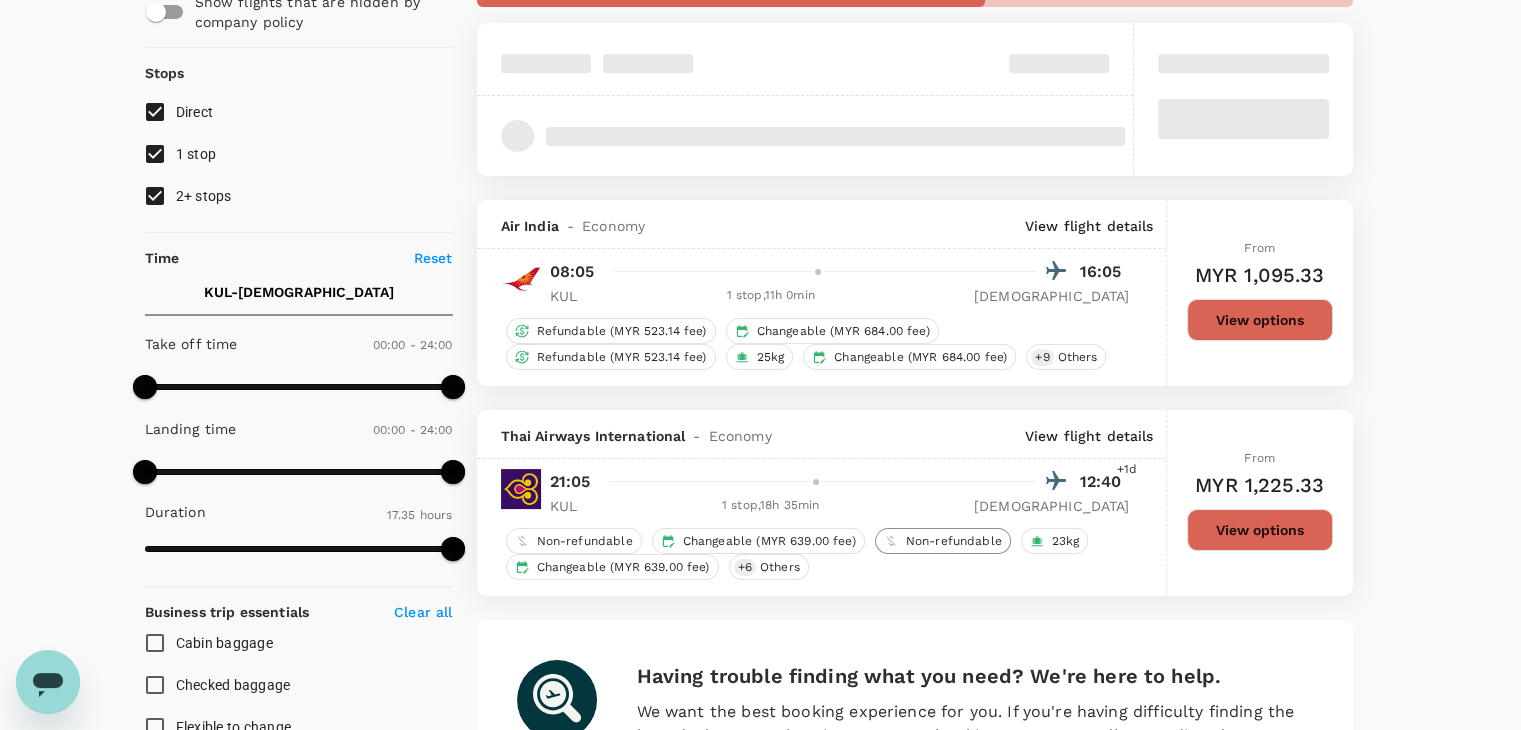 scroll, scrollTop: 100, scrollLeft: 0, axis: vertical 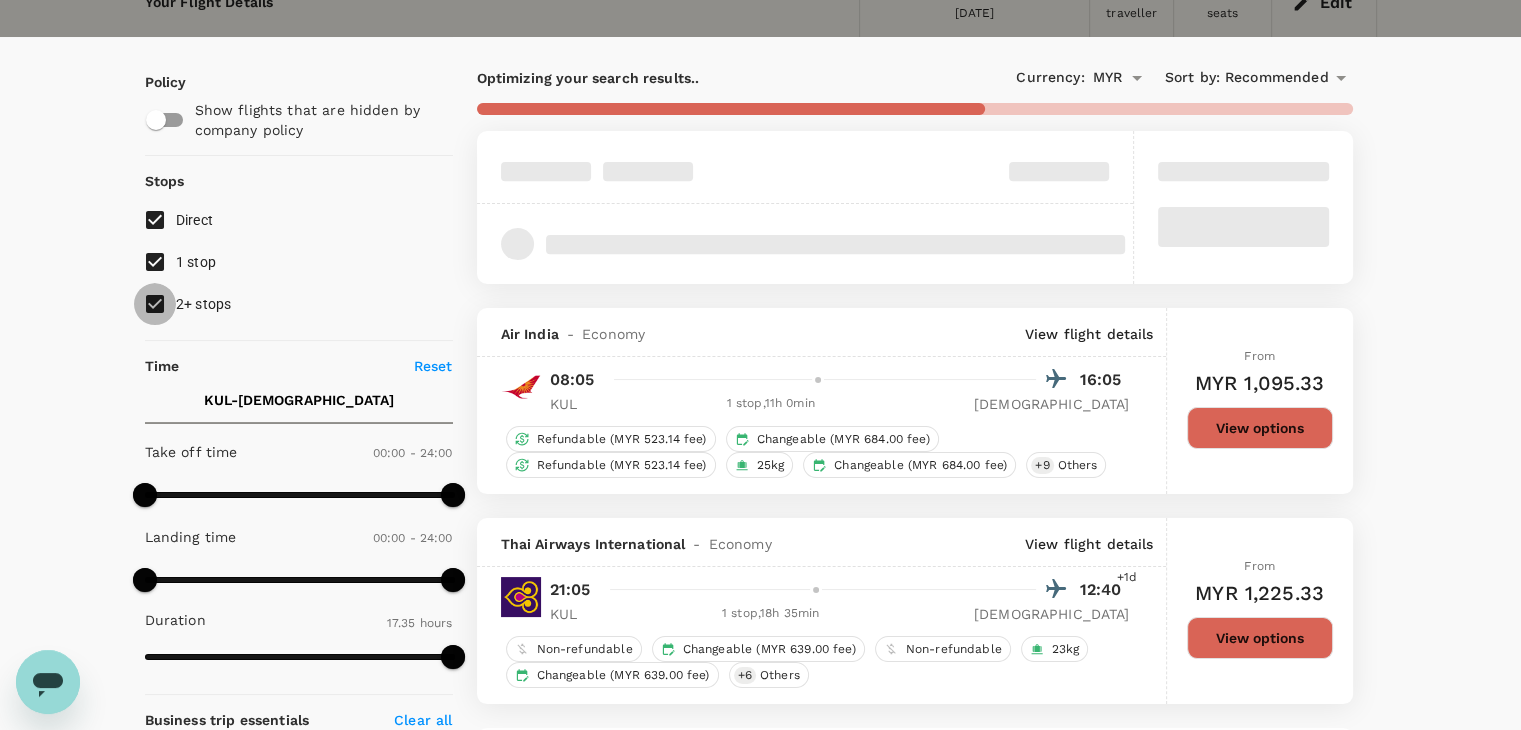 click on "2+ stops" at bounding box center [155, 304] 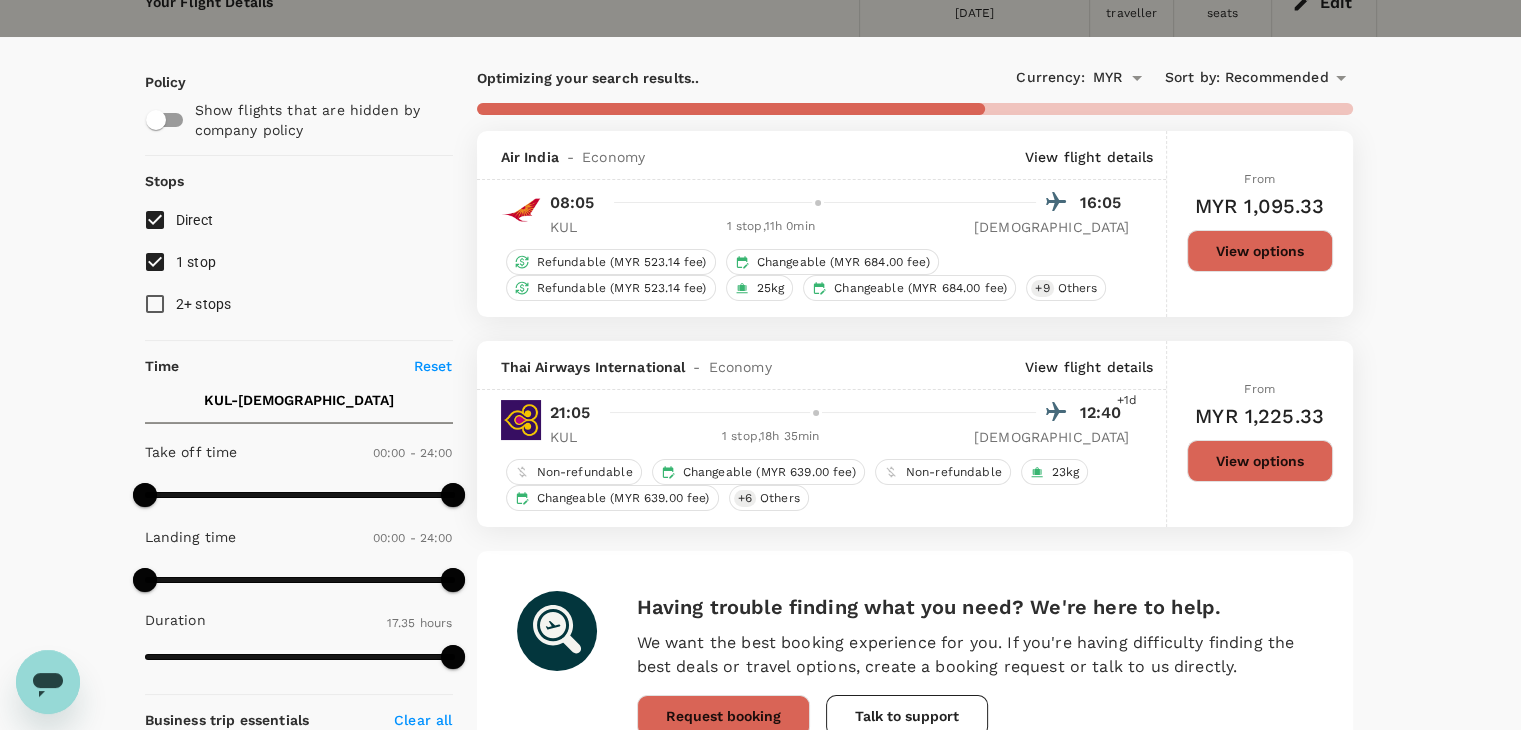 click on "Direct" at bounding box center (155, 220) 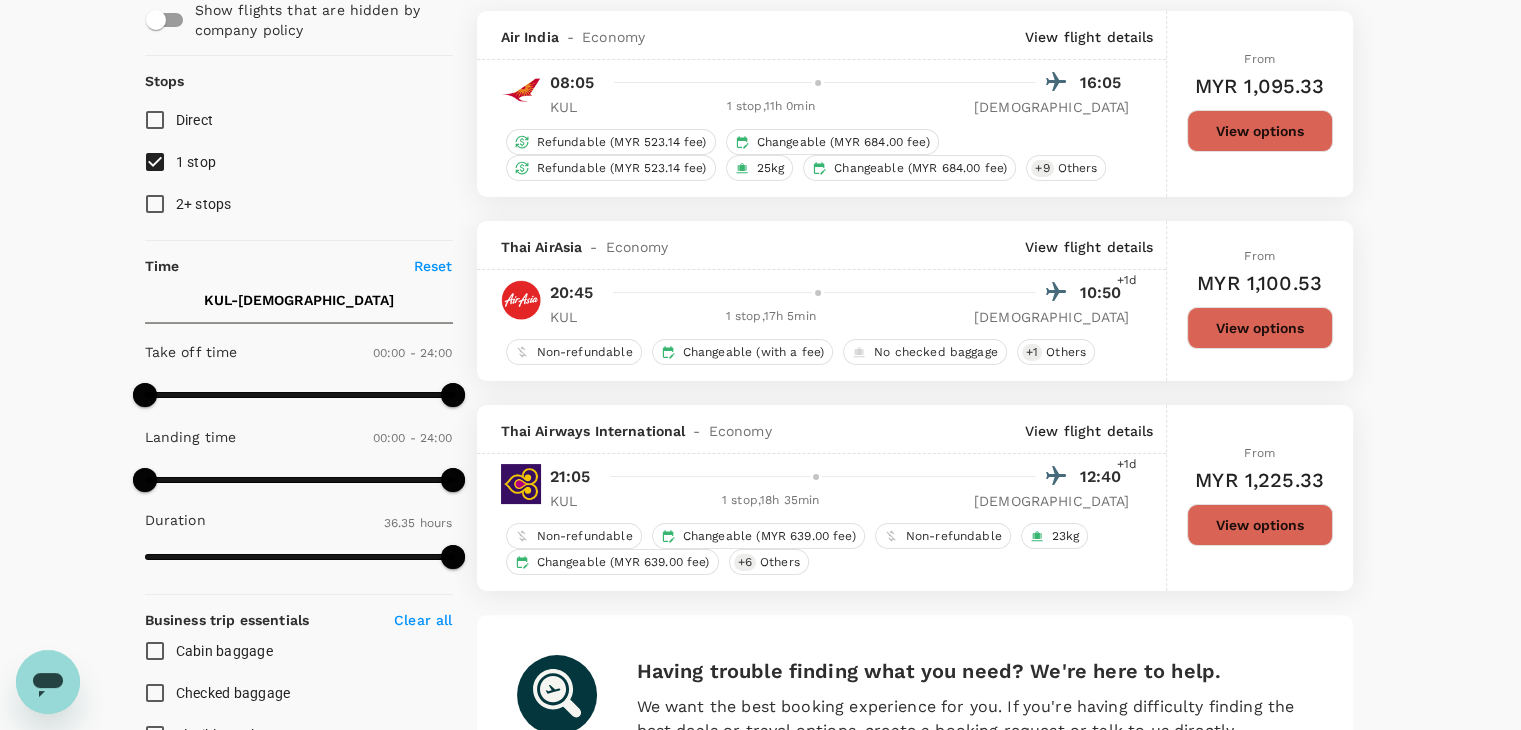 scroll, scrollTop: 100, scrollLeft: 0, axis: vertical 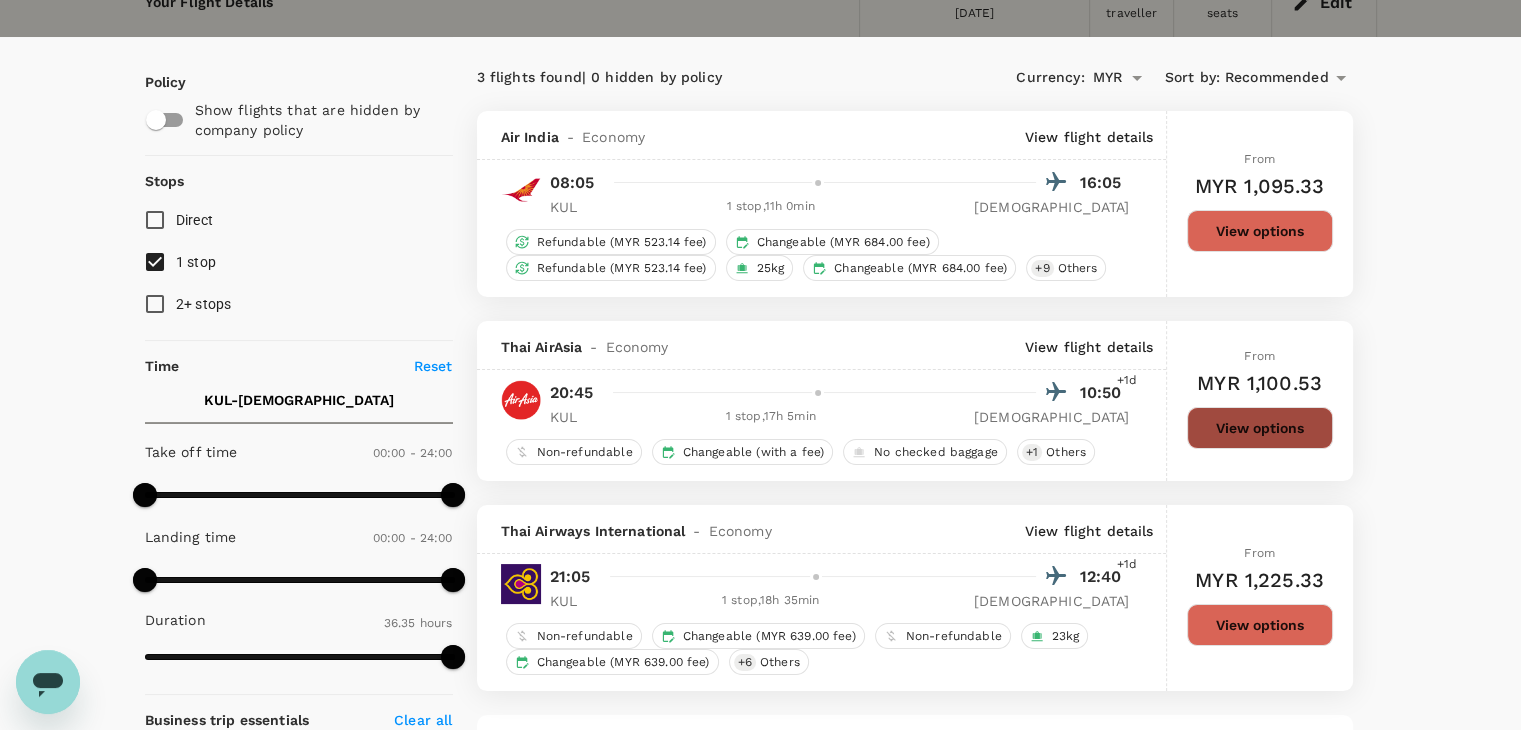 click on "View options" at bounding box center (1260, 428) 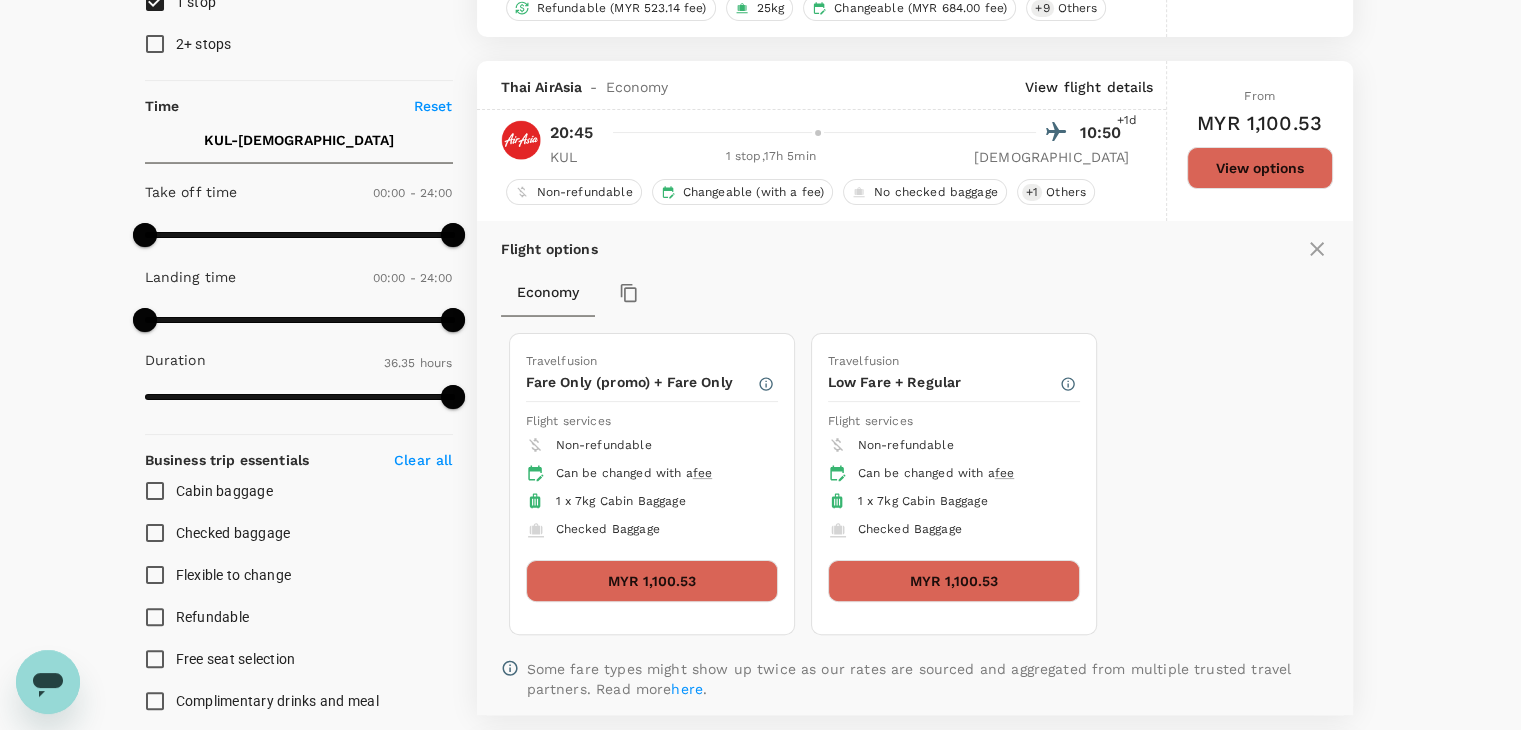 scroll, scrollTop: 420, scrollLeft: 0, axis: vertical 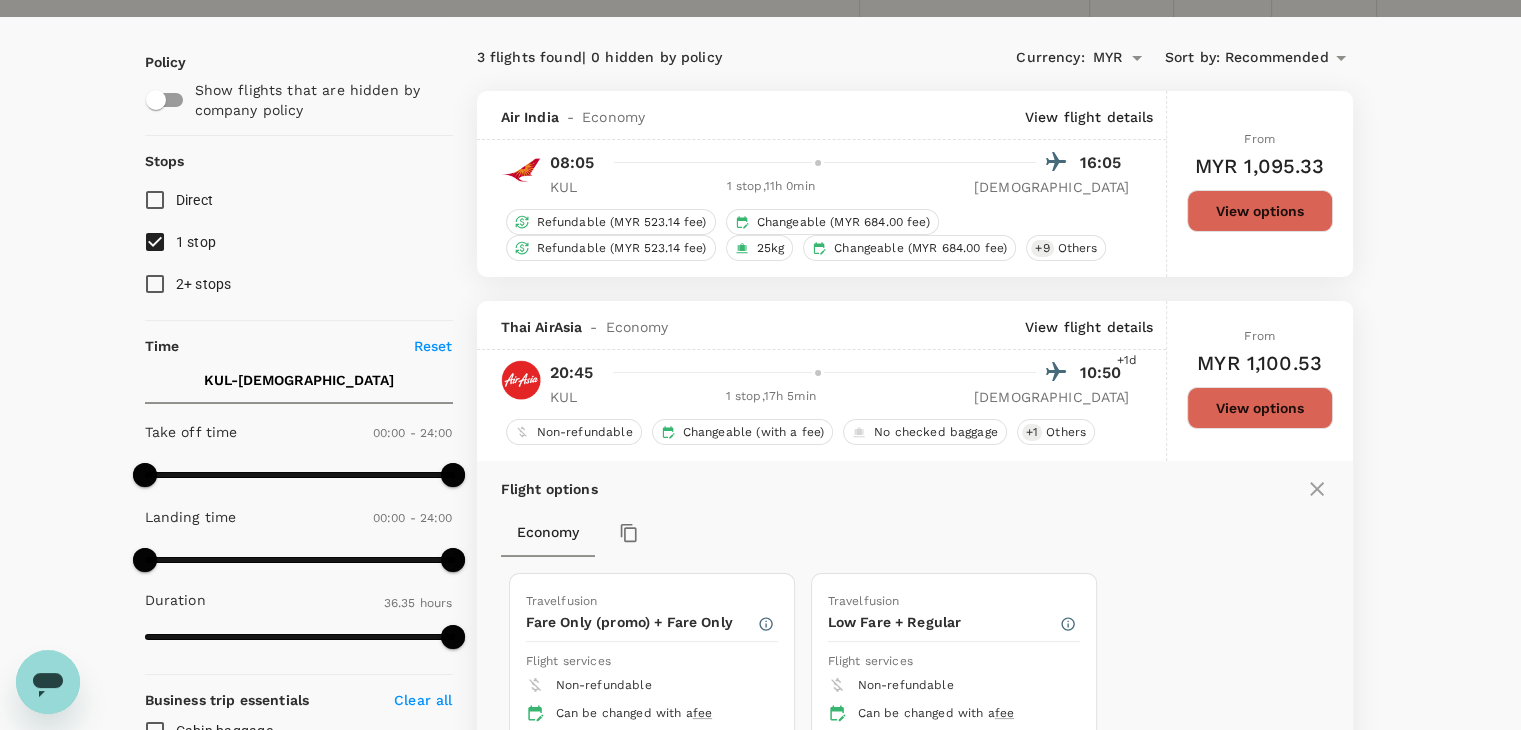 click on "View flight details" at bounding box center (1089, 117) 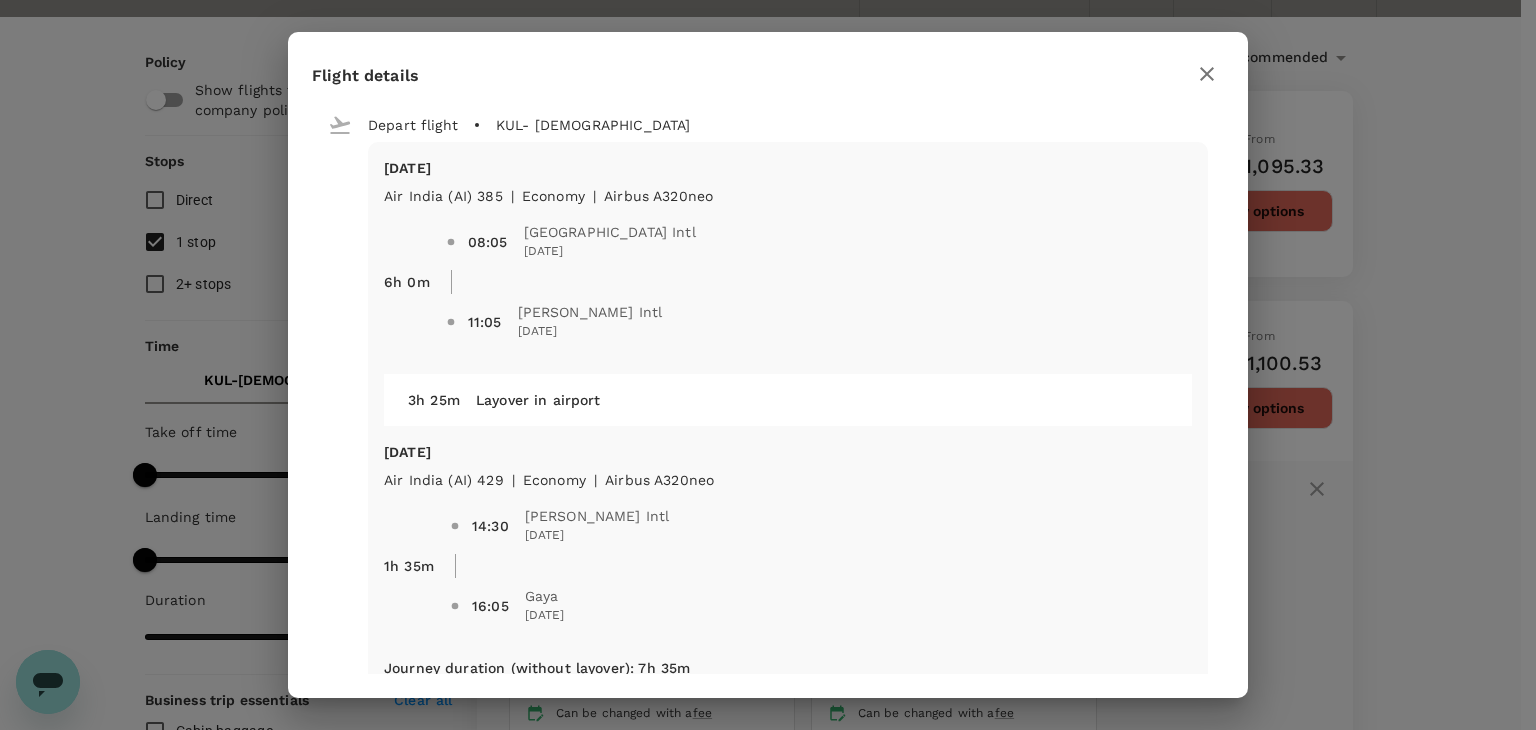 click 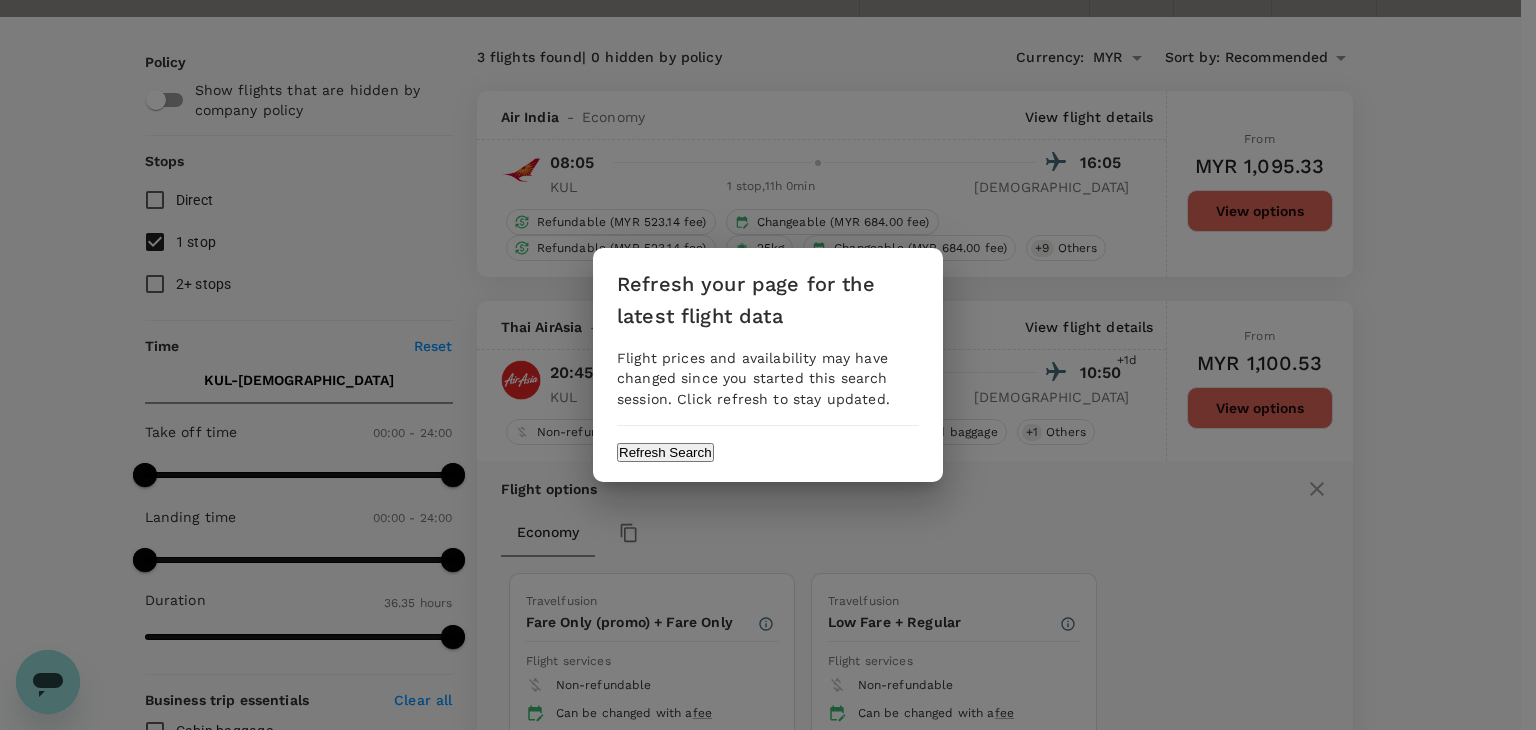 click on "Refresh your page for the latest flight data Flight prices and availability may have changed since you started this search session. Click refresh to stay updated. Refresh Search" at bounding box center (768, 364) 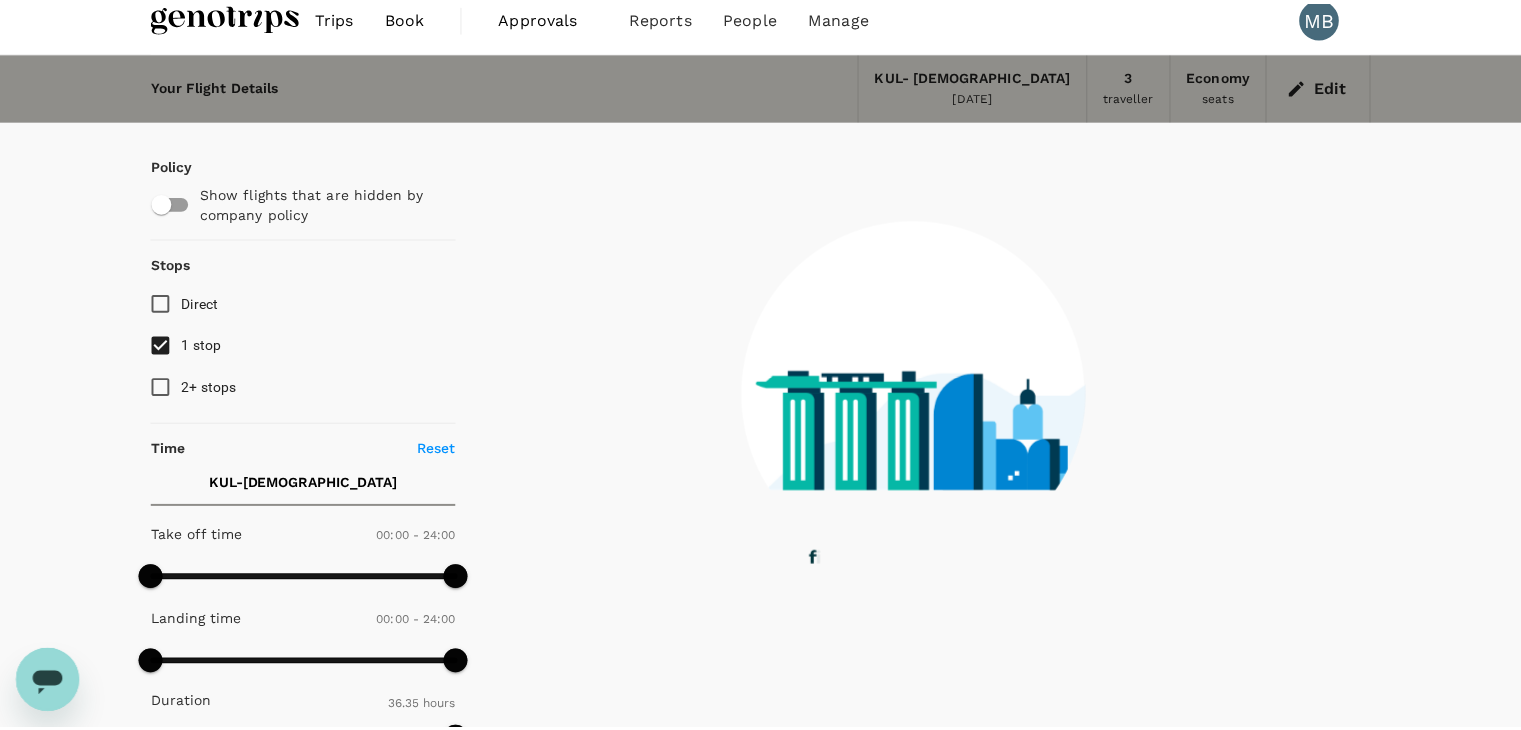 scroll, scrollTop: 0, scrollLeft: 0, axis: both 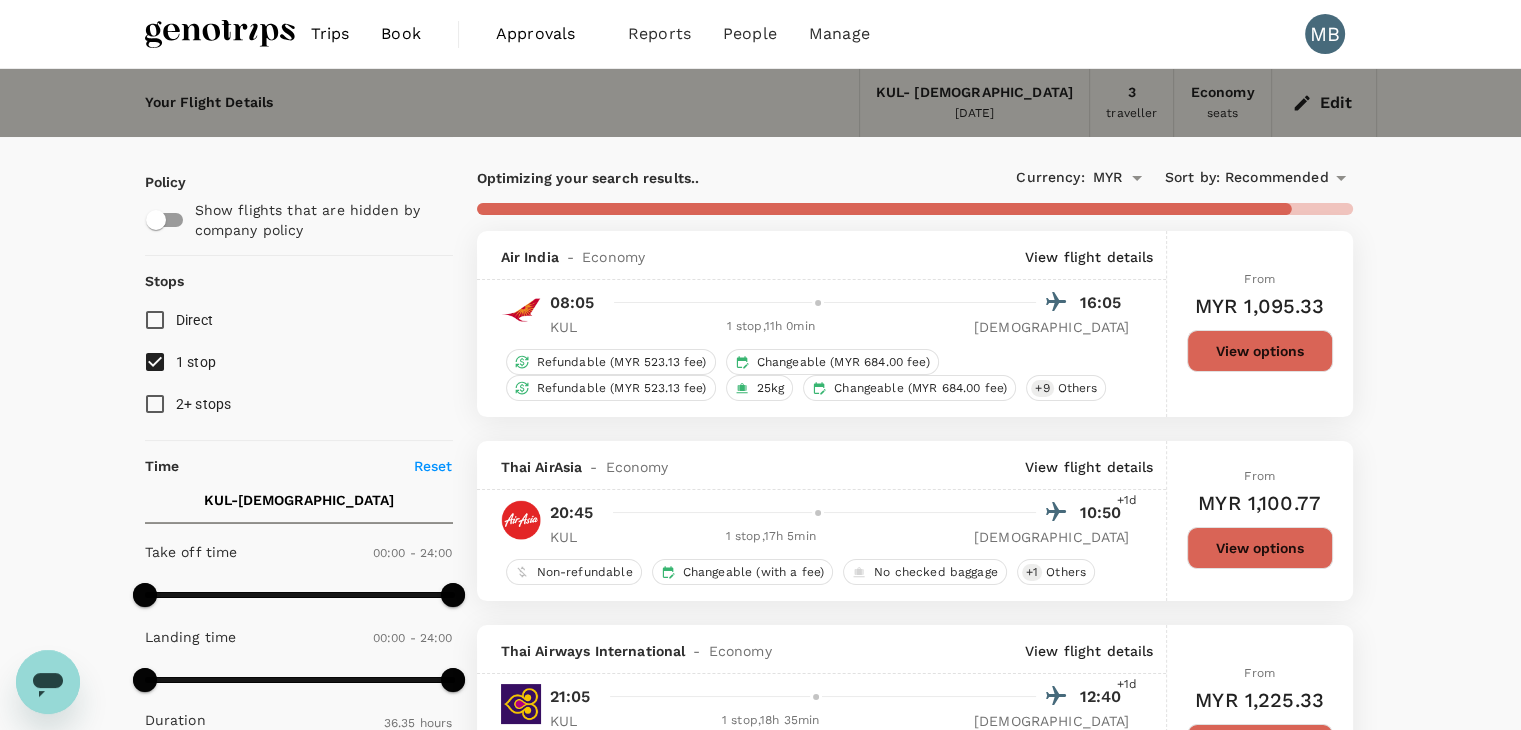 type on "2195" 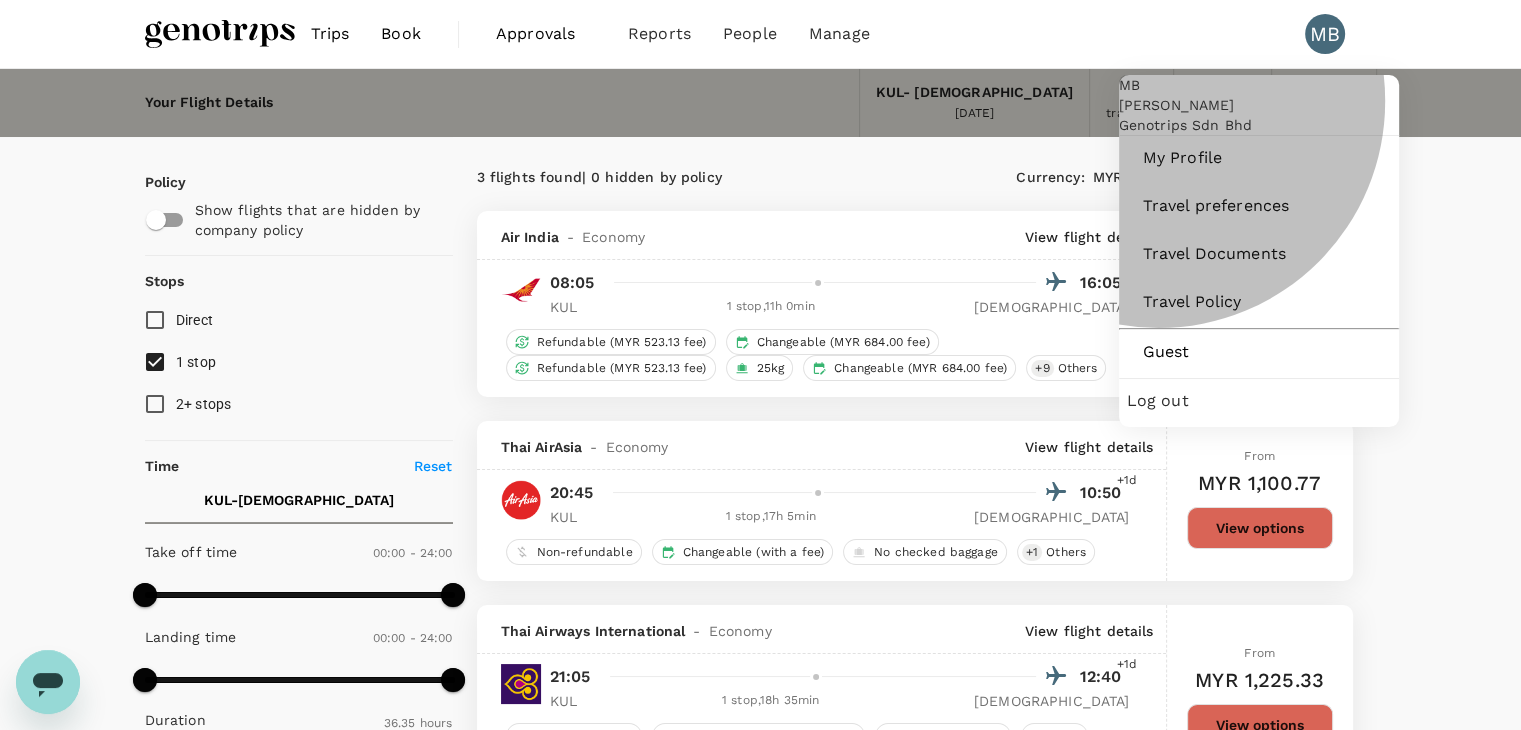 click on "Log out" at bounding box center [1259, 401] 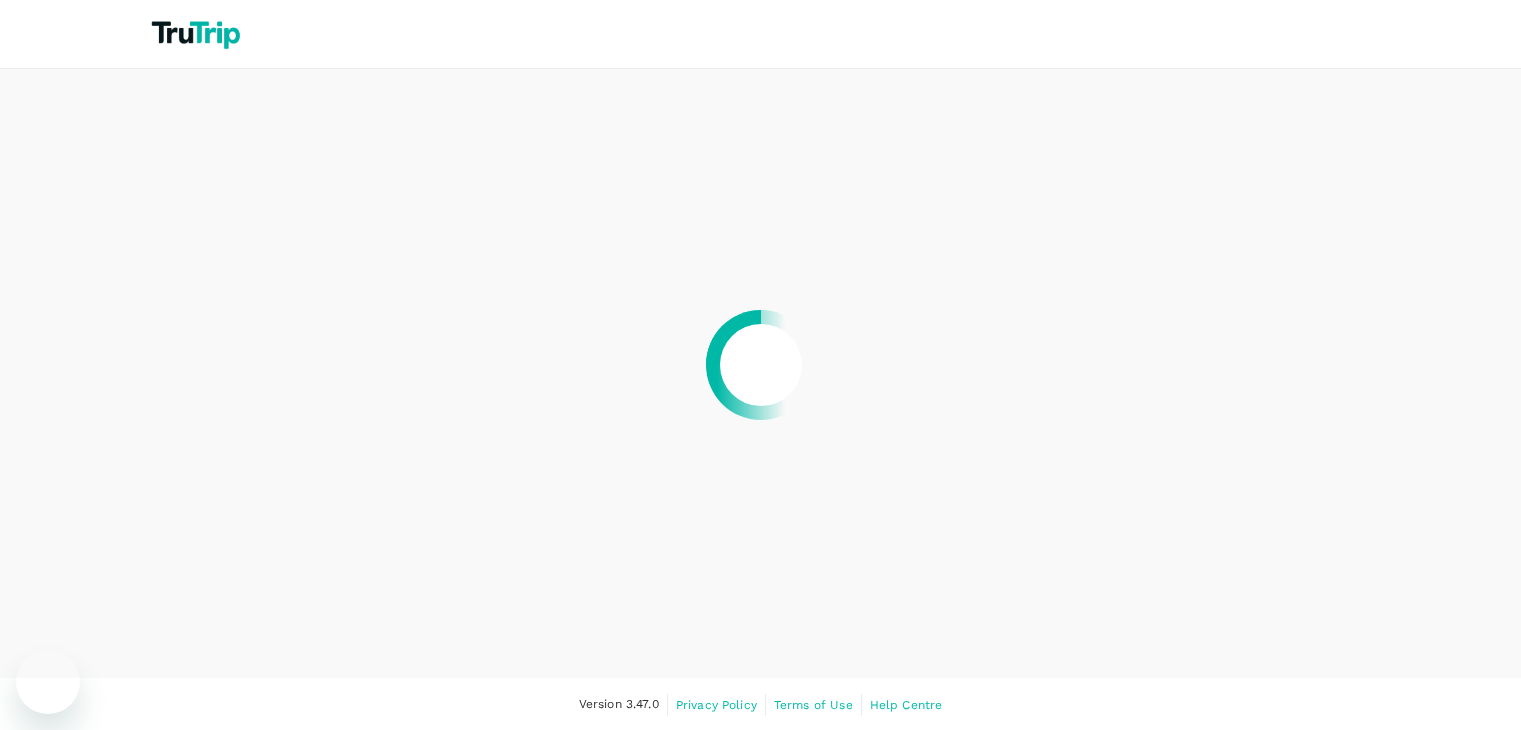 scroll, scrollTop: 0, scrollLeft: 0, axis: both 